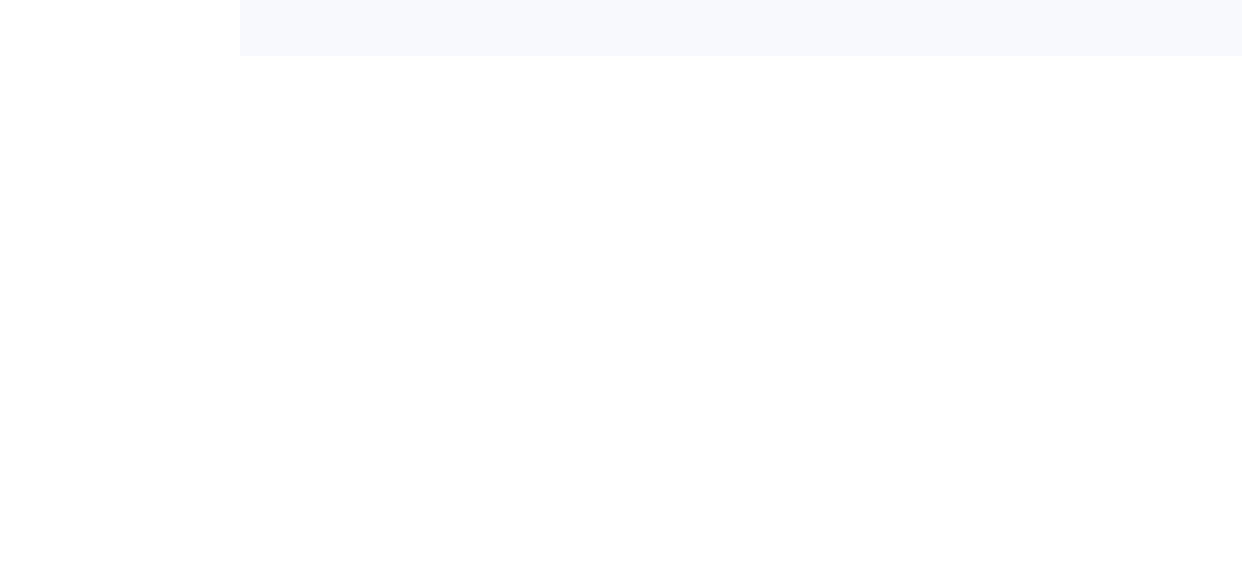 scroll, scrollTop: 0, scrollLeft: 0, axis: both 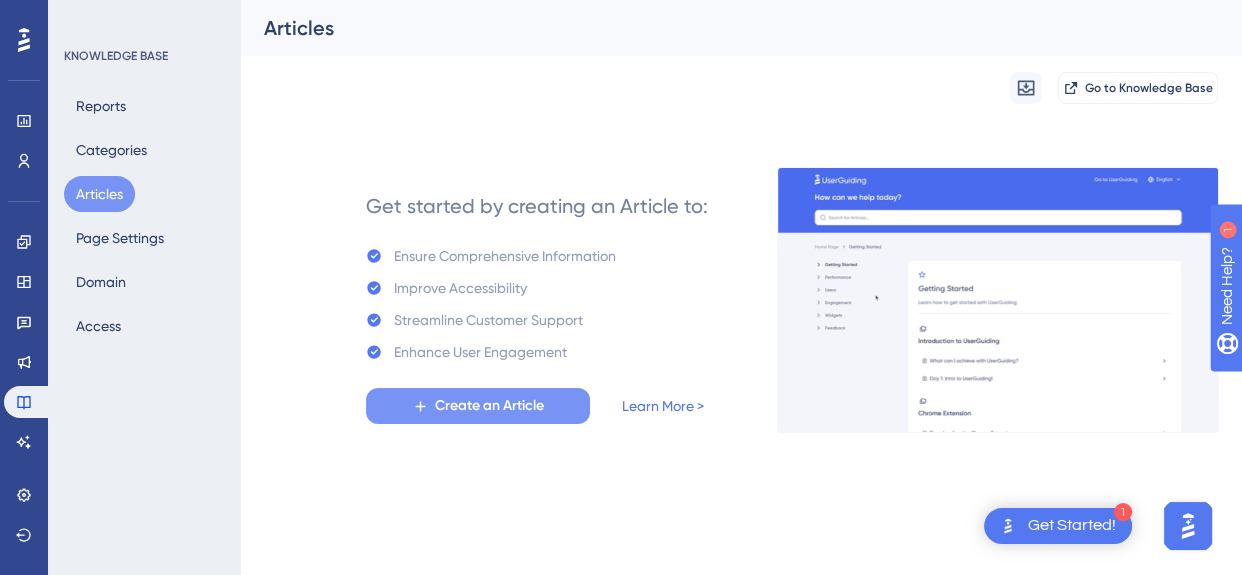 click on "Create an Article" at bounding box center [489, 406] 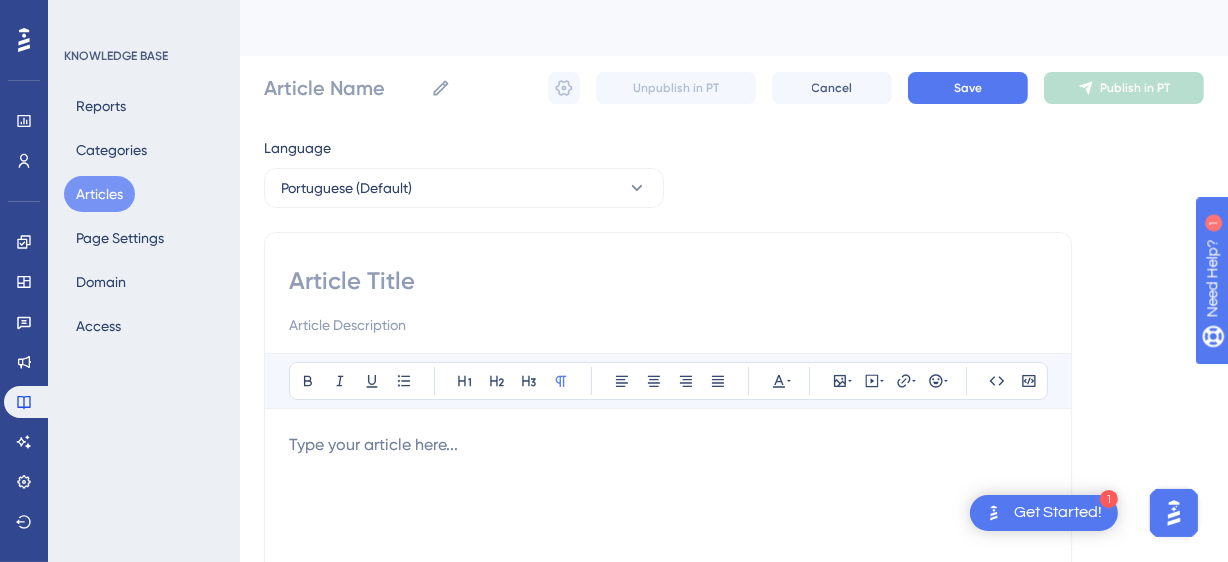 click on "Articles" at bounding box center [99, 194] 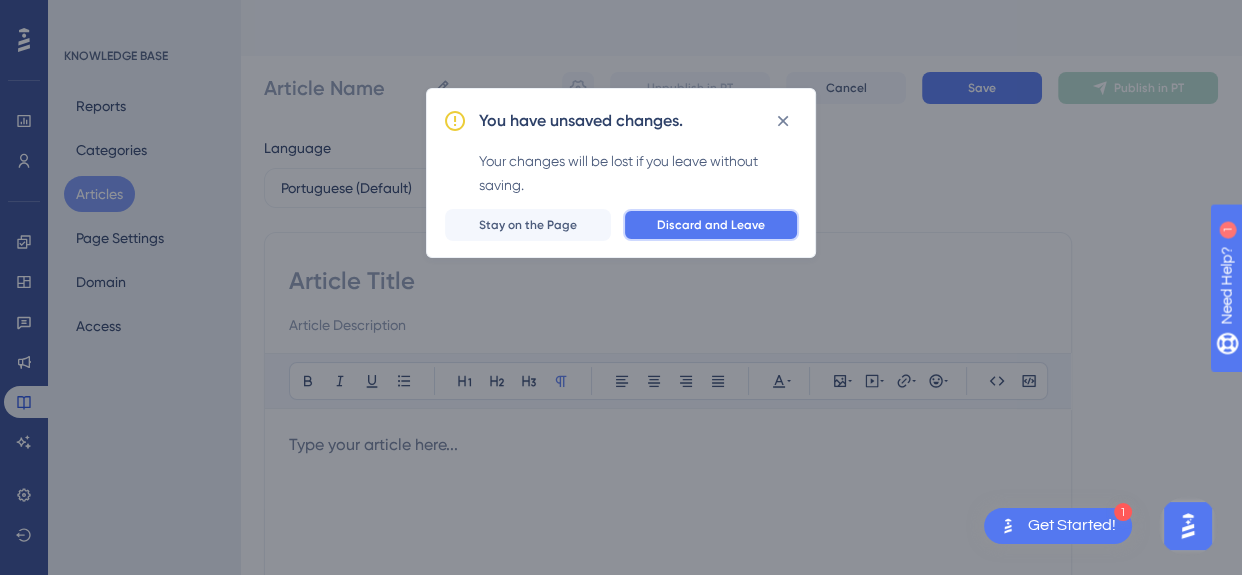 click on "Discard and Leave" at bounding box center [711, 225] 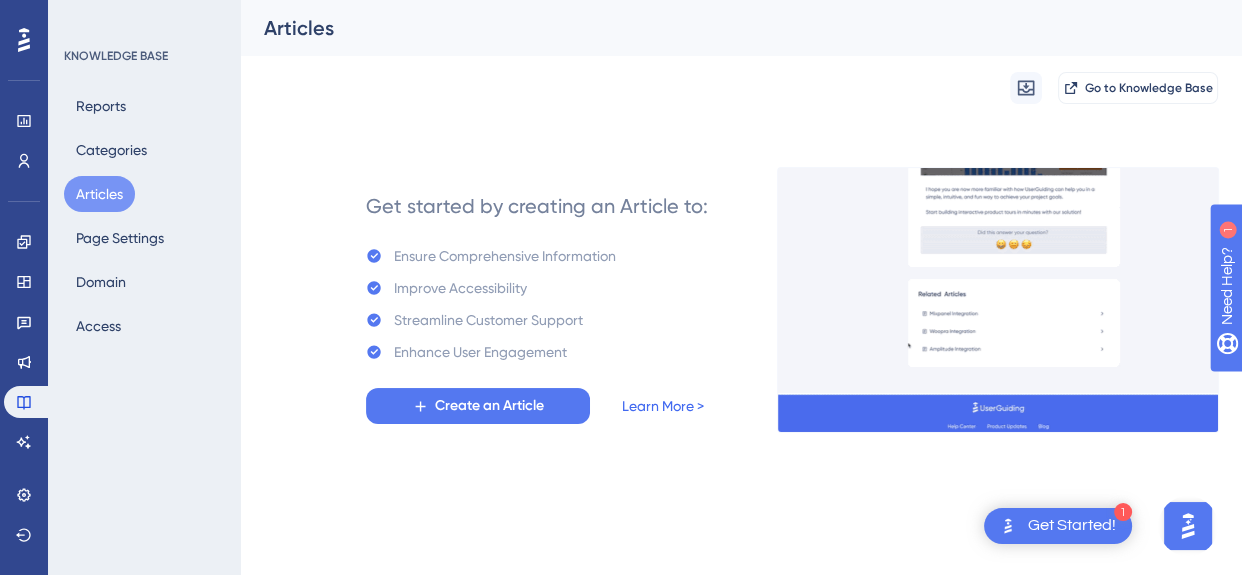 click on "Learn More >" at bounding box center (663, 406) 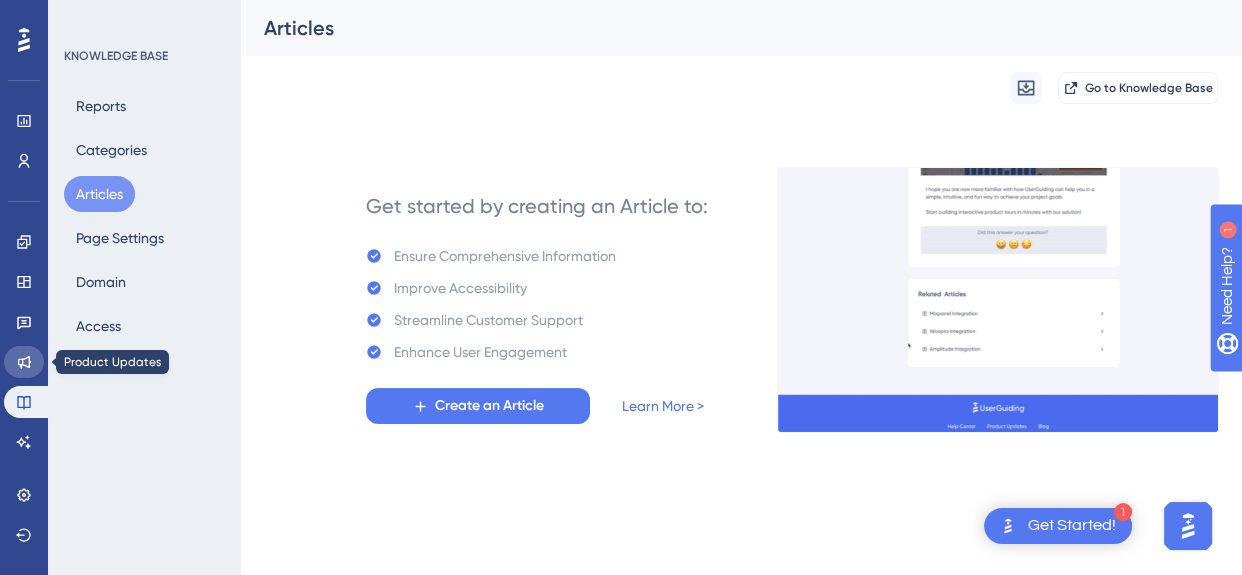 click 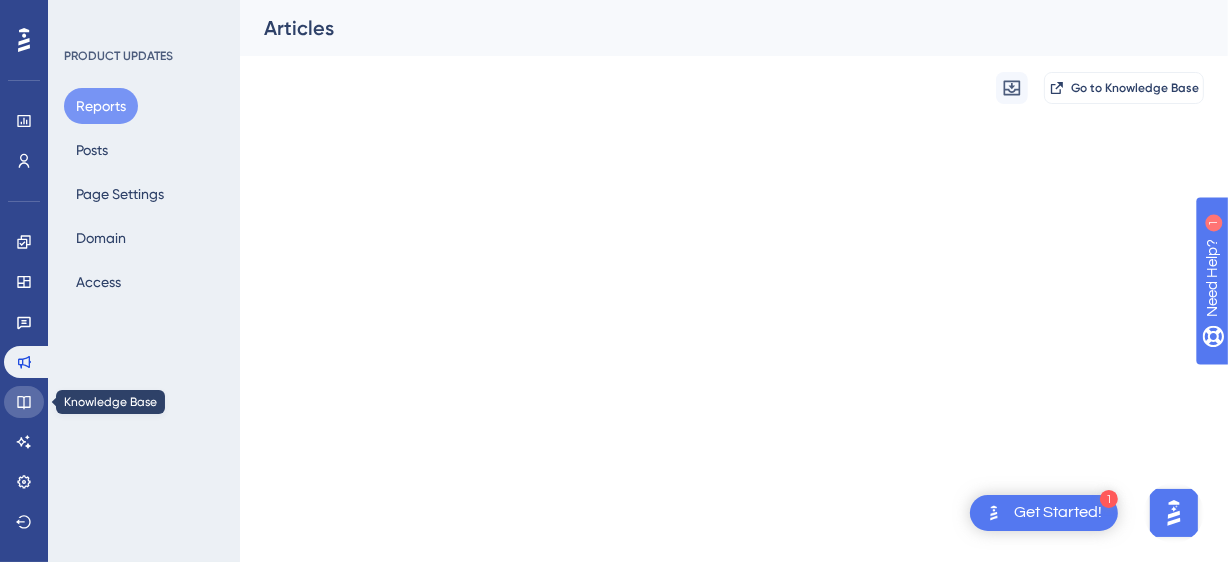 click 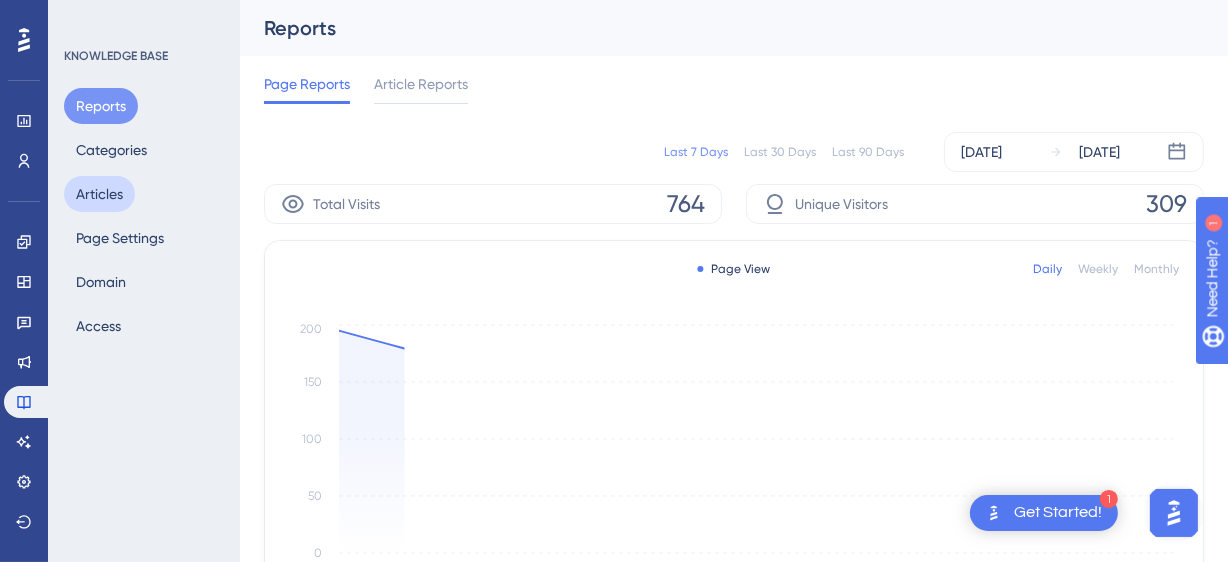 click on "Articles" at bounding box center [99, 194] 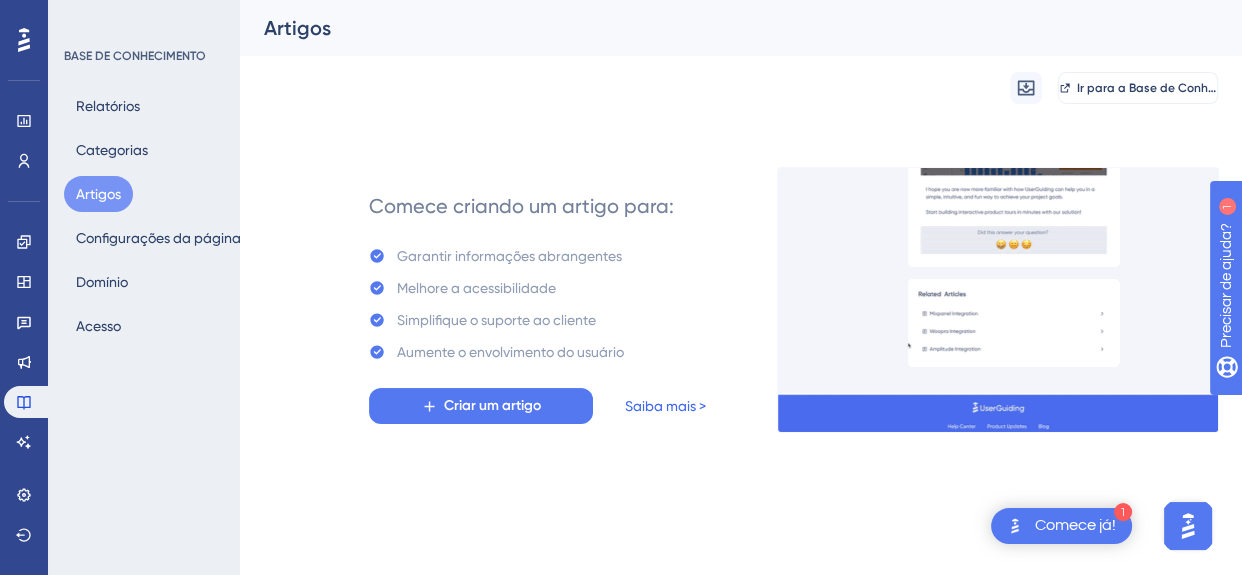 click on "Saiba mais >" at bounding box center (665, 406) 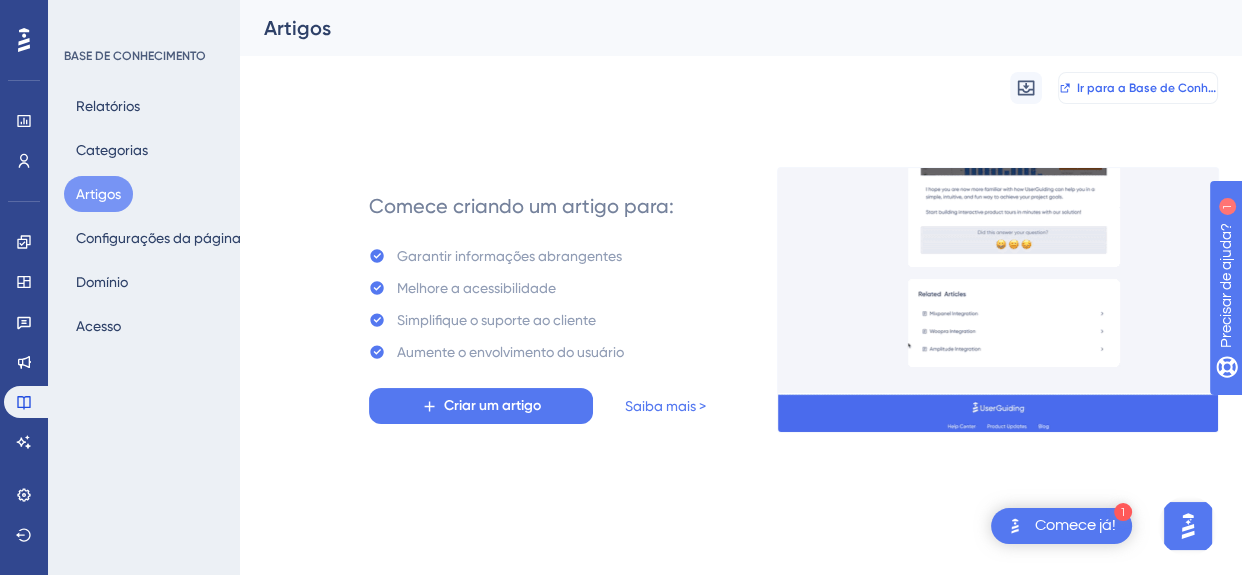 click on "Ir para a Base de Conhecimento" at bounding box center (1169, 88) 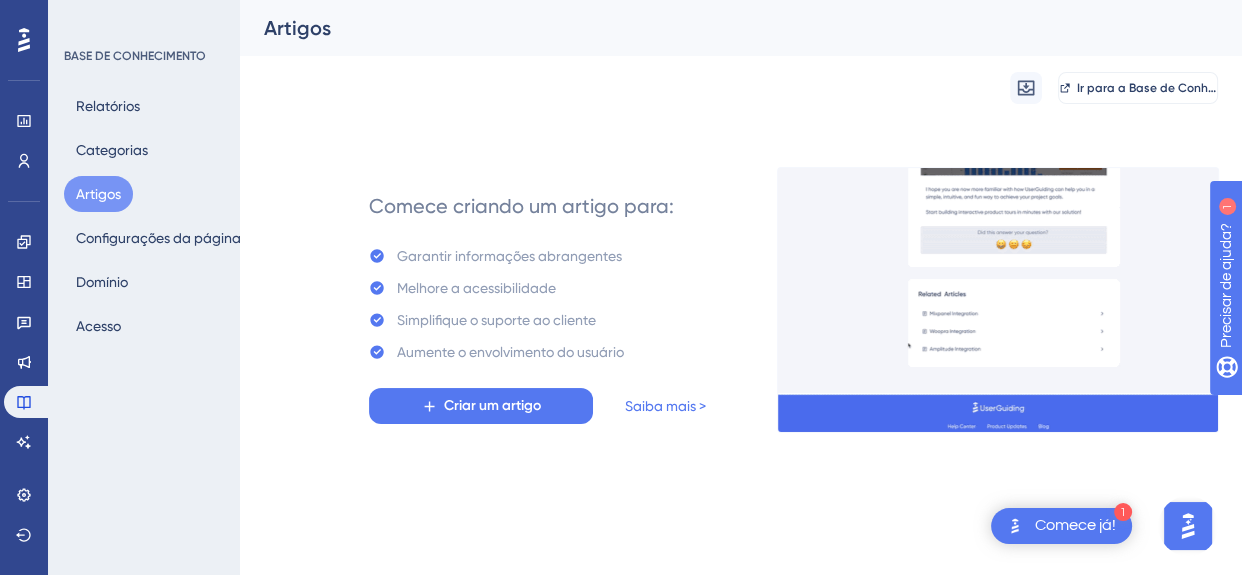 click on "Comece já!" at bounding box center [1075, 525] 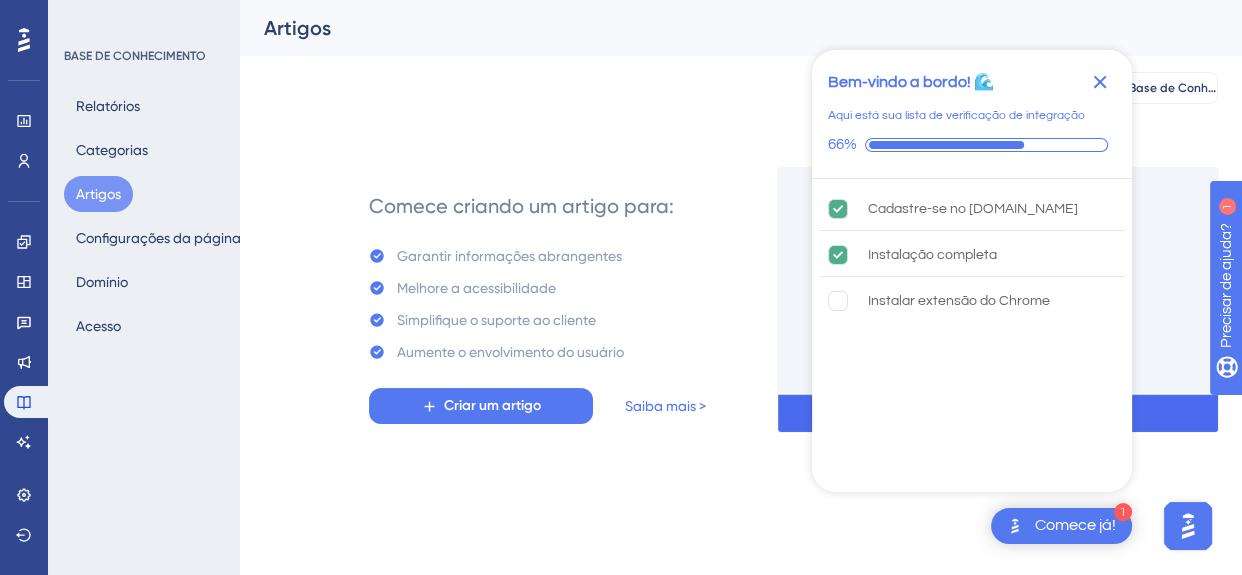 click 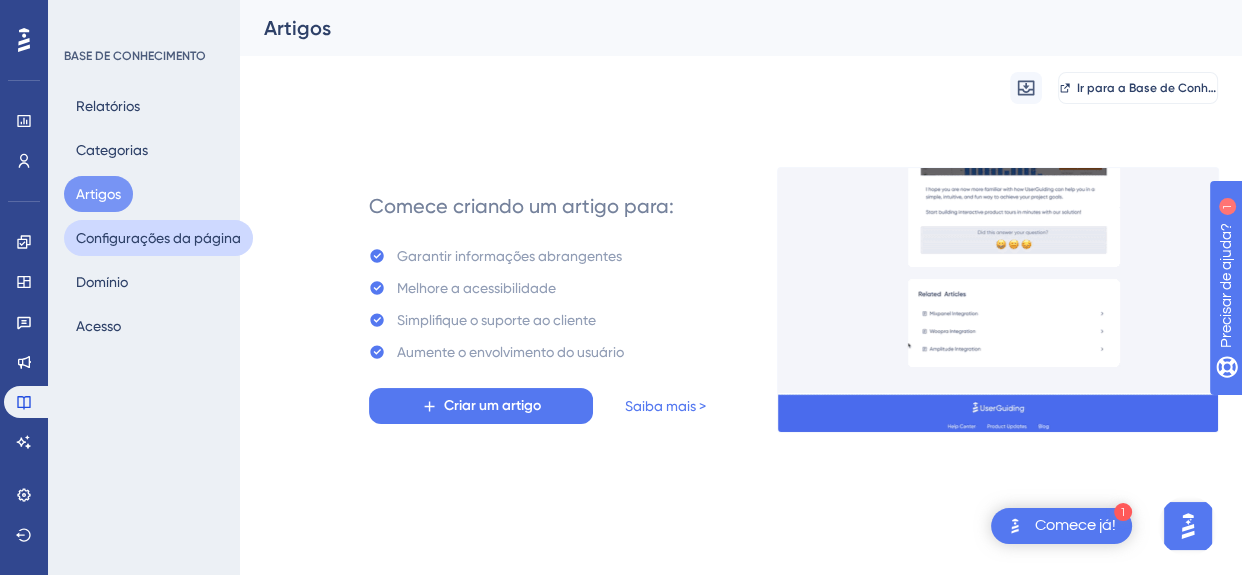 click on "Configurações da página" at bounding box center [158, 238] 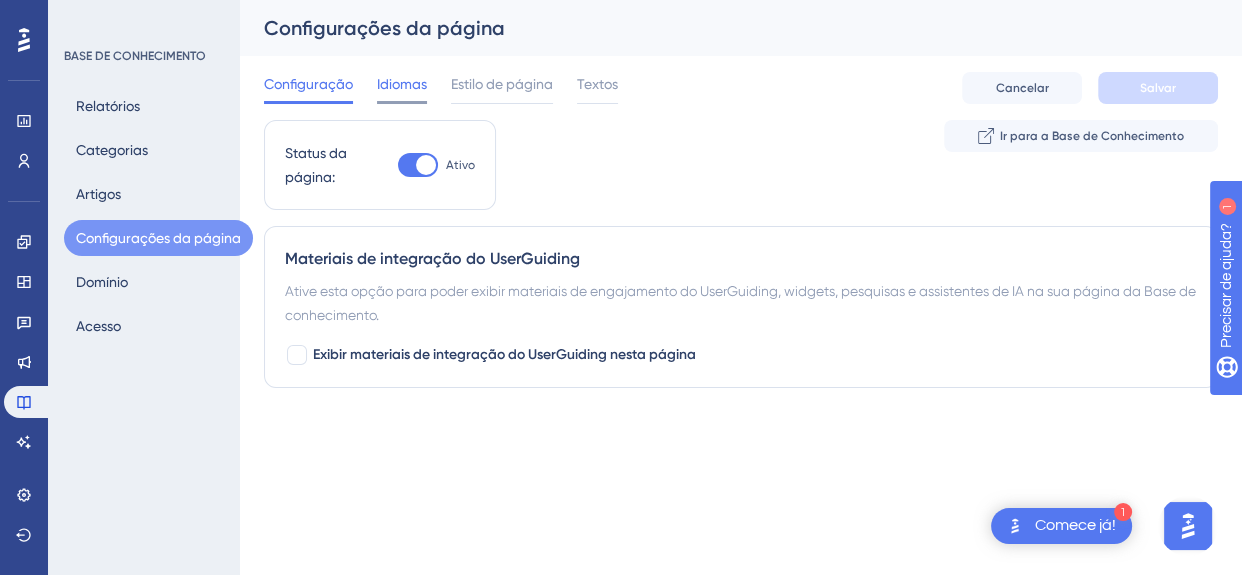click on "Idiomas" at bounding box center [402, 84] 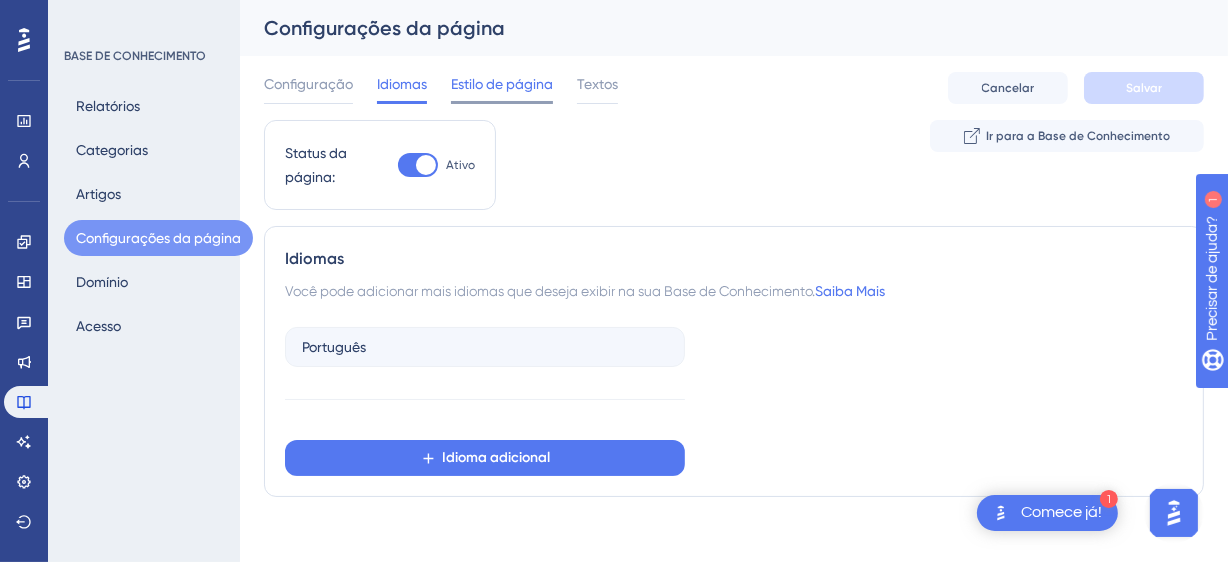 click on "Estilo de página" at bounding box center [502, 84] 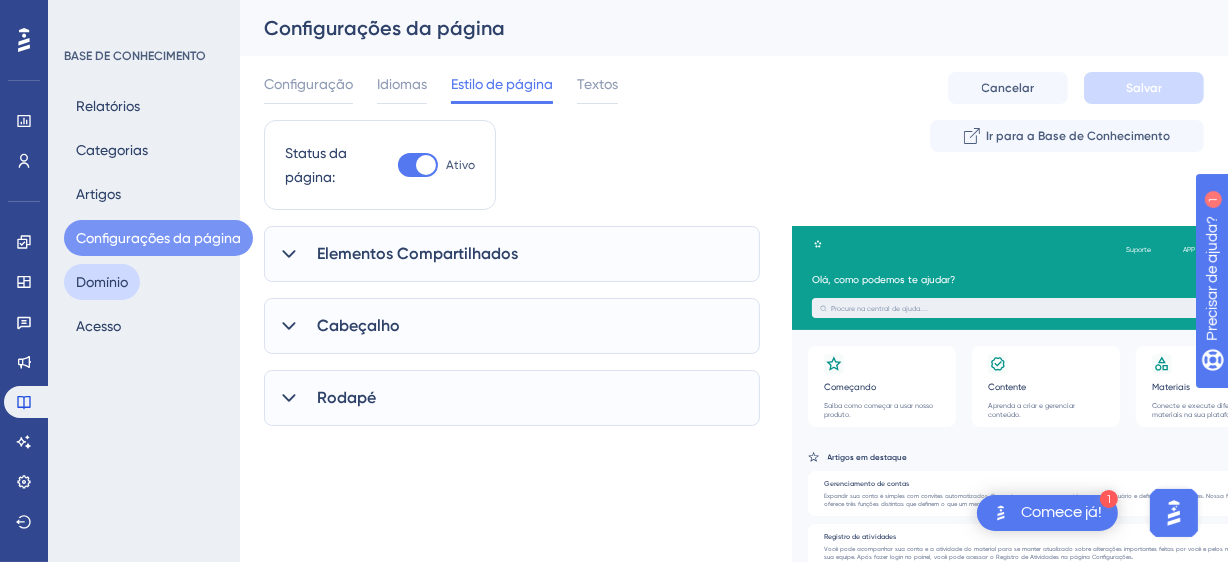 click on "Domínio" at bounding box center [102, 282] 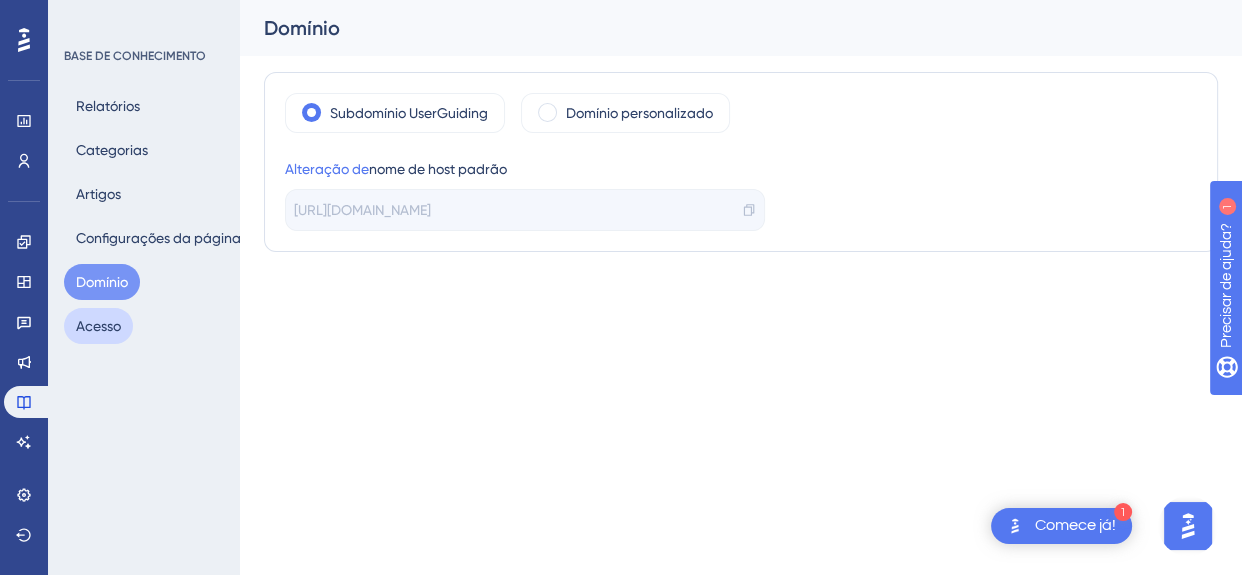 click on "Acesso" at bounding box center (98, 326) 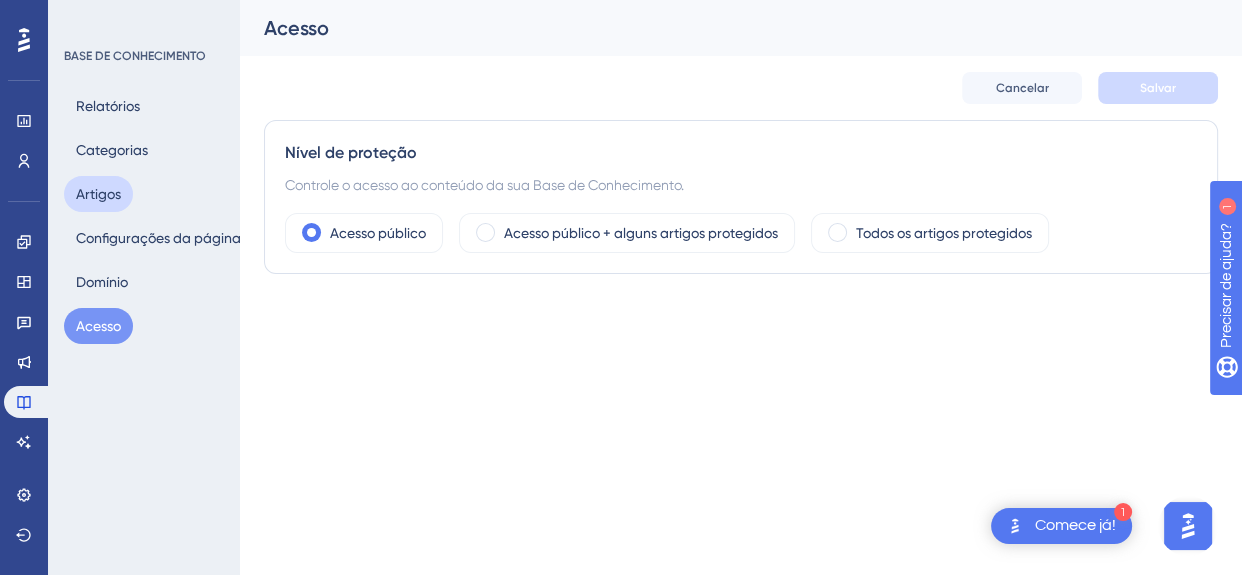 click on "Artigos" at bounding box center (98, 194) 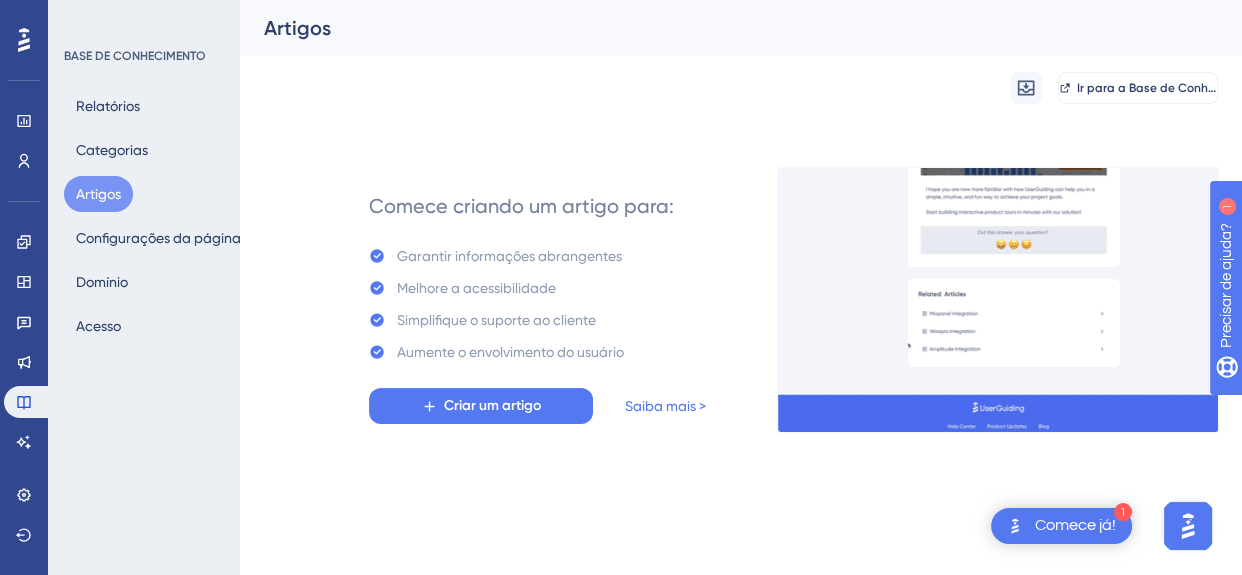 click on "BASE DE CONHECIMENTO" at bounding box center (135, 56) 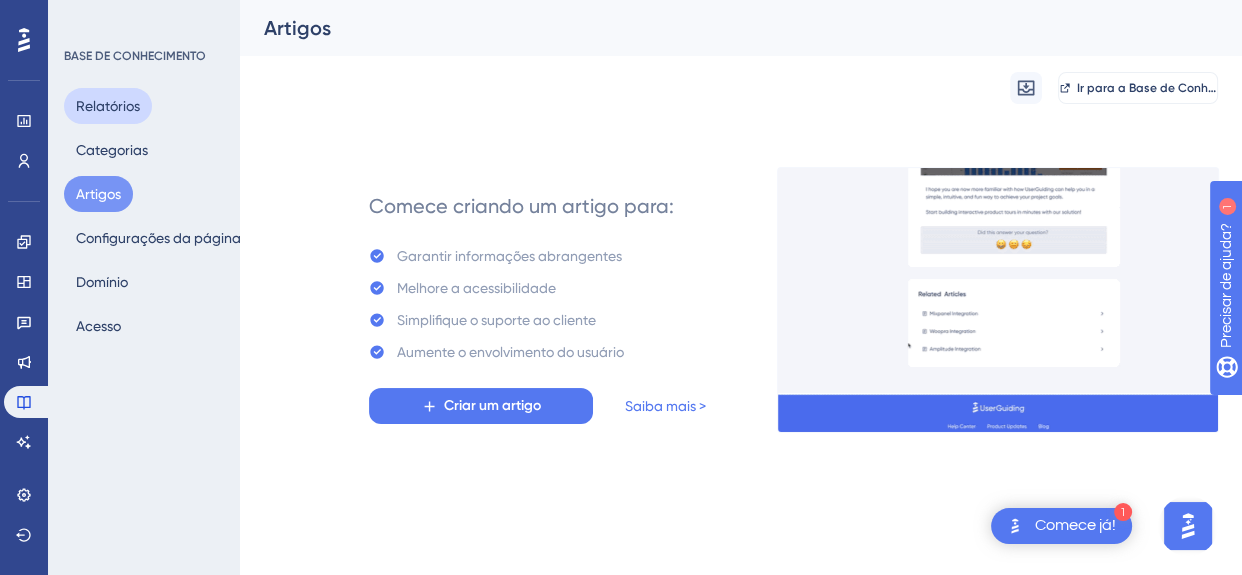 click on "Relatórios" at bounding box center (108, 106) 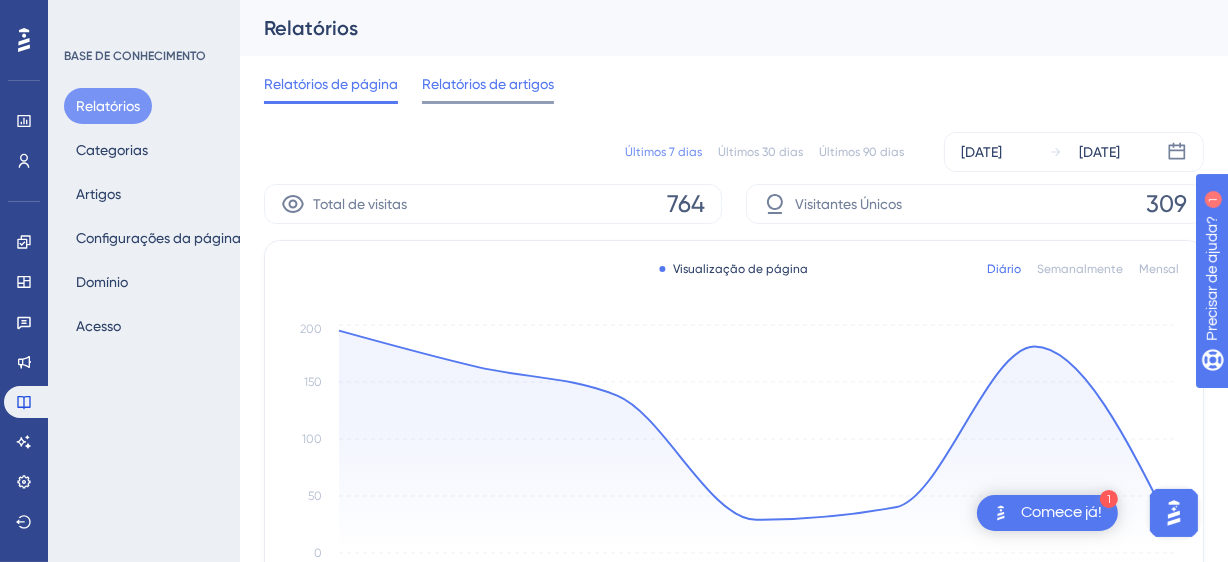 click on "Relatórios de artigos" at bounding box center [488, 84] 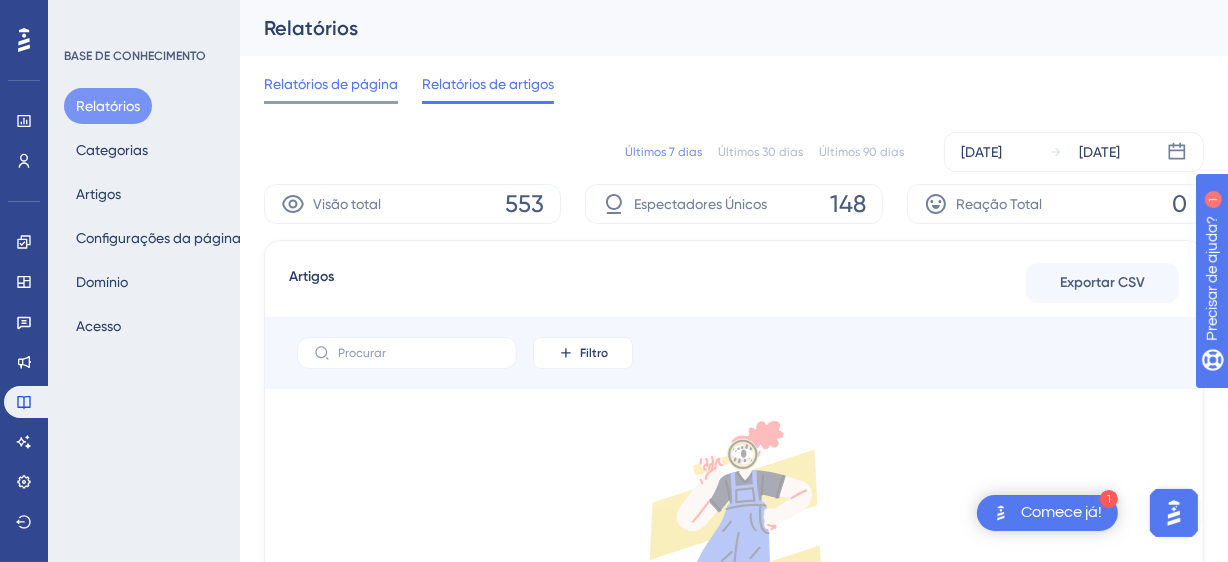 click on "Relatórios de página" at bounding box center (331, 84) 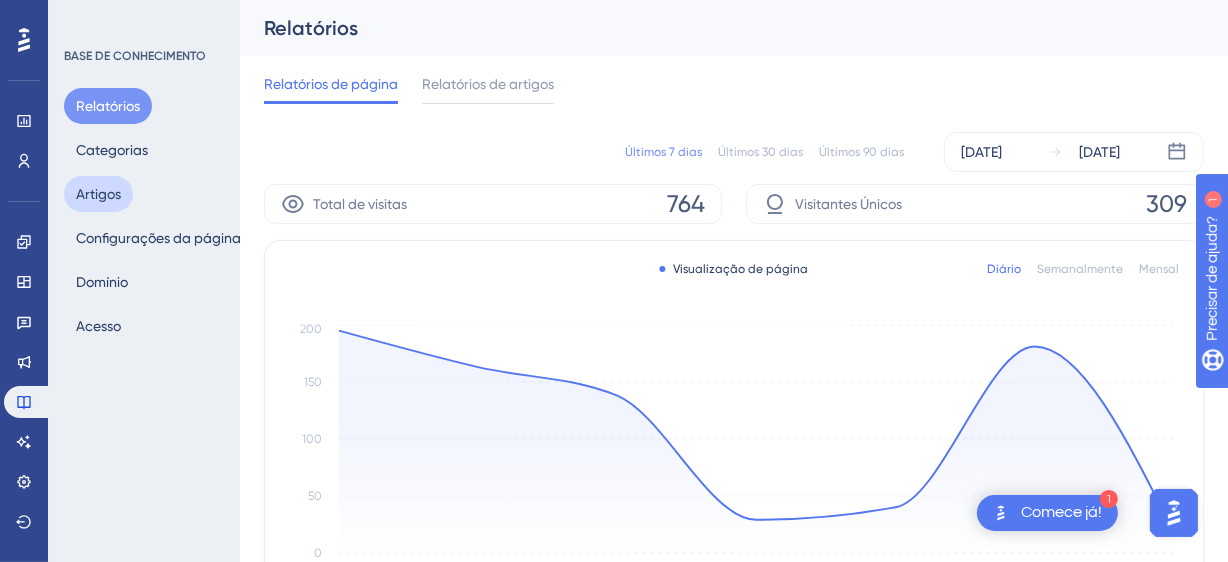 click on "Artigos" at bounding box center [98, 194] 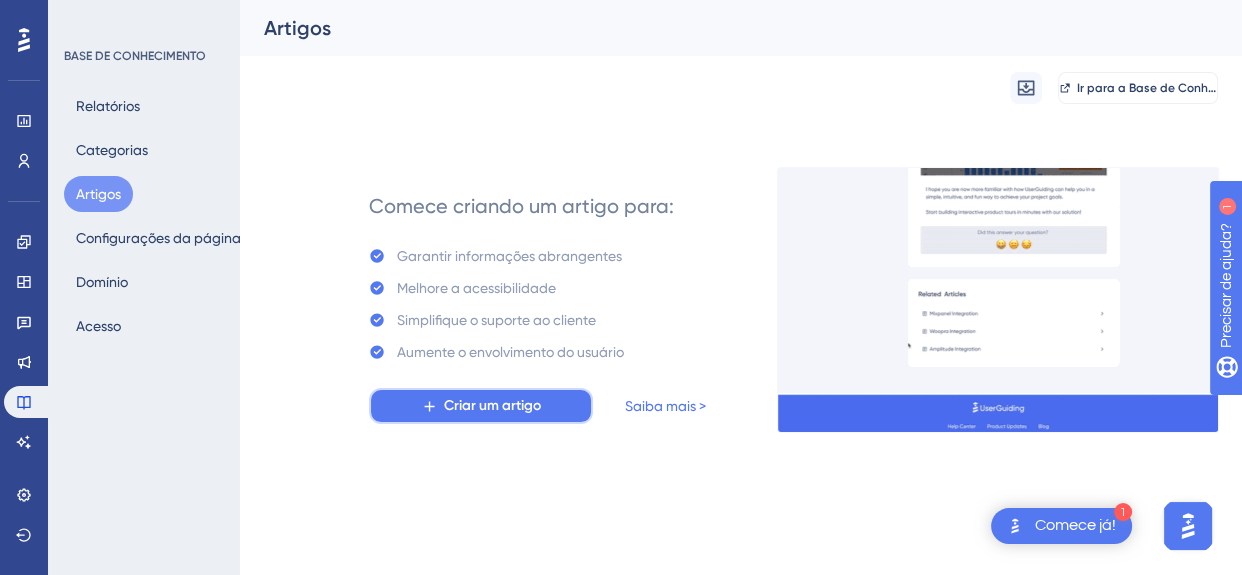 click on "Criar um artigo" at bounding box center [492, 405] 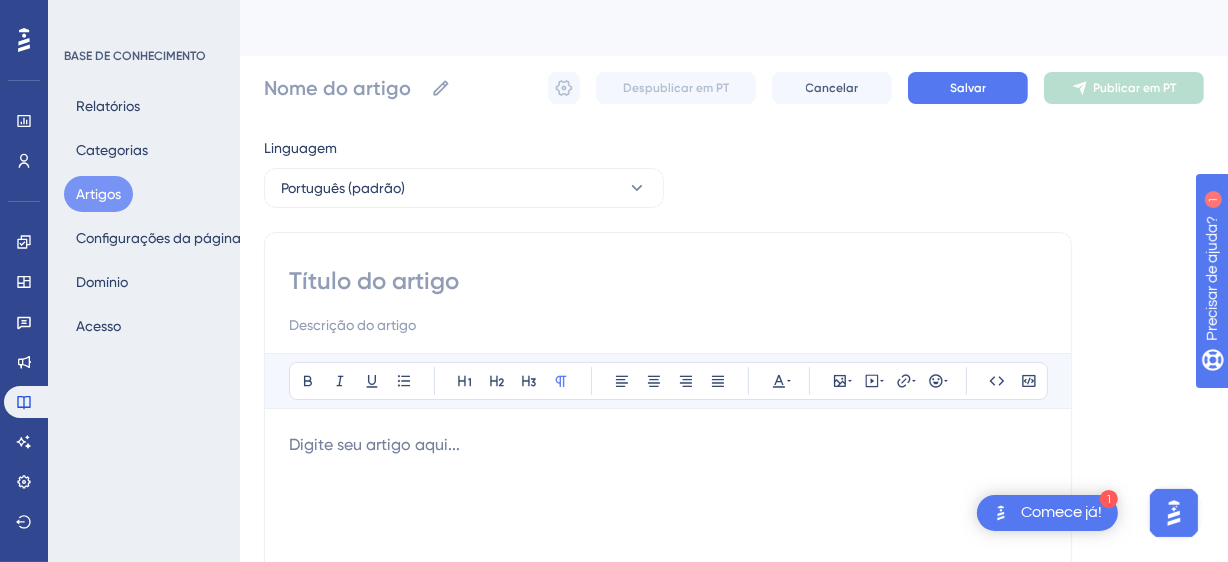 scroll, scrollTop: 511, scrollLeft: 0, axis: vertical 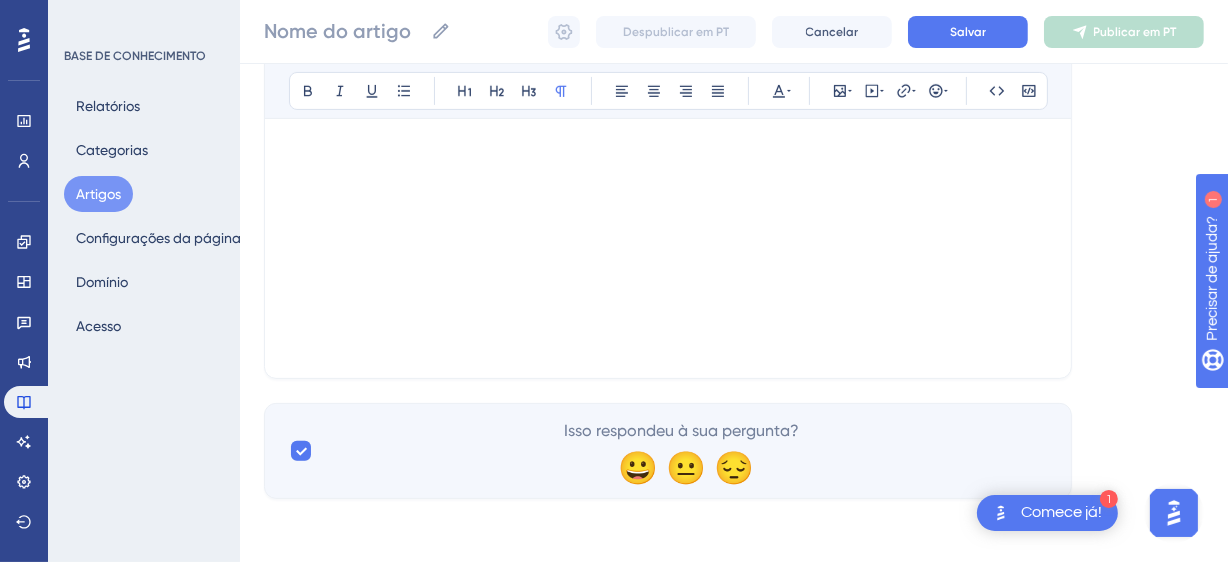 click on "Artigos" at bounding box center (98, 194) 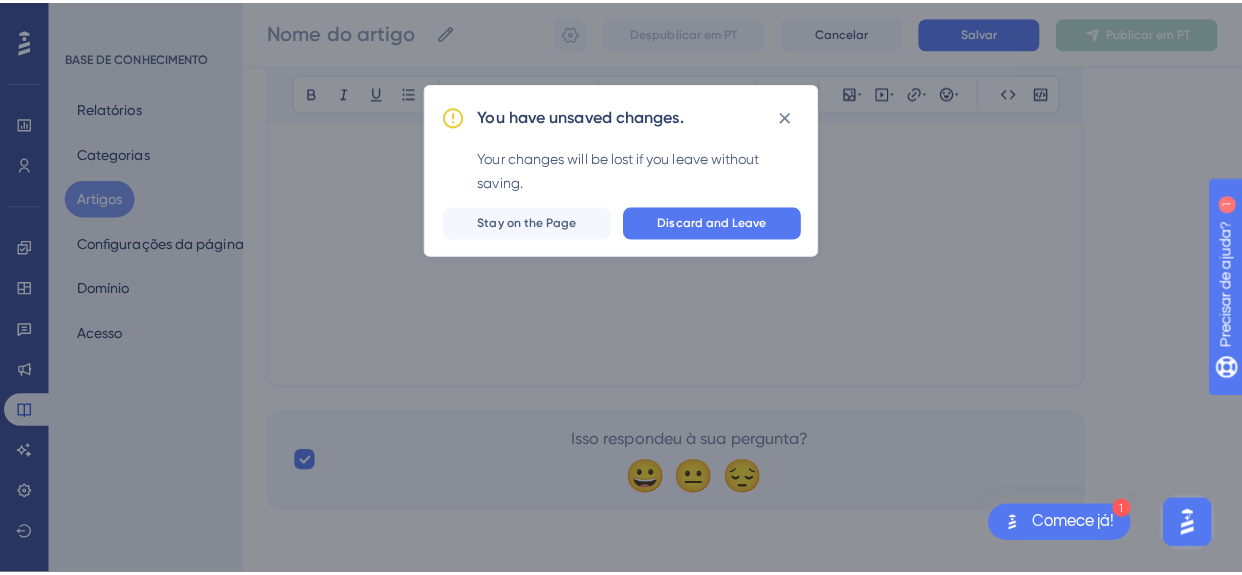 scroll, scrollTop: 498, scrollLeft: 0, axis: vertical 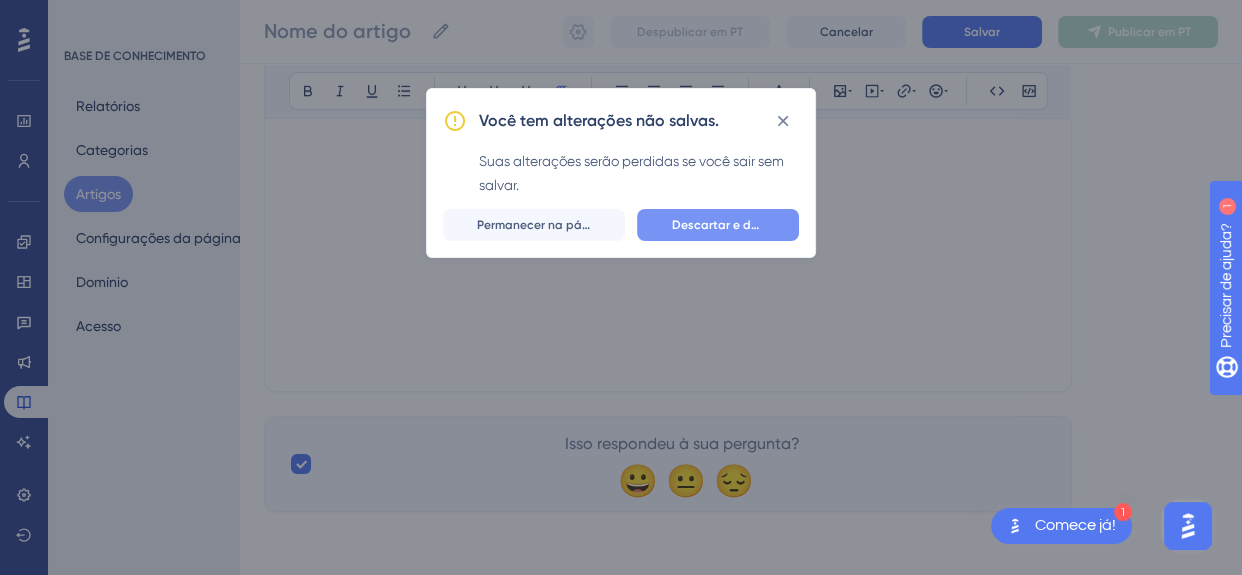 click on "Descartar e deixar" at bounding box center [724, 225] 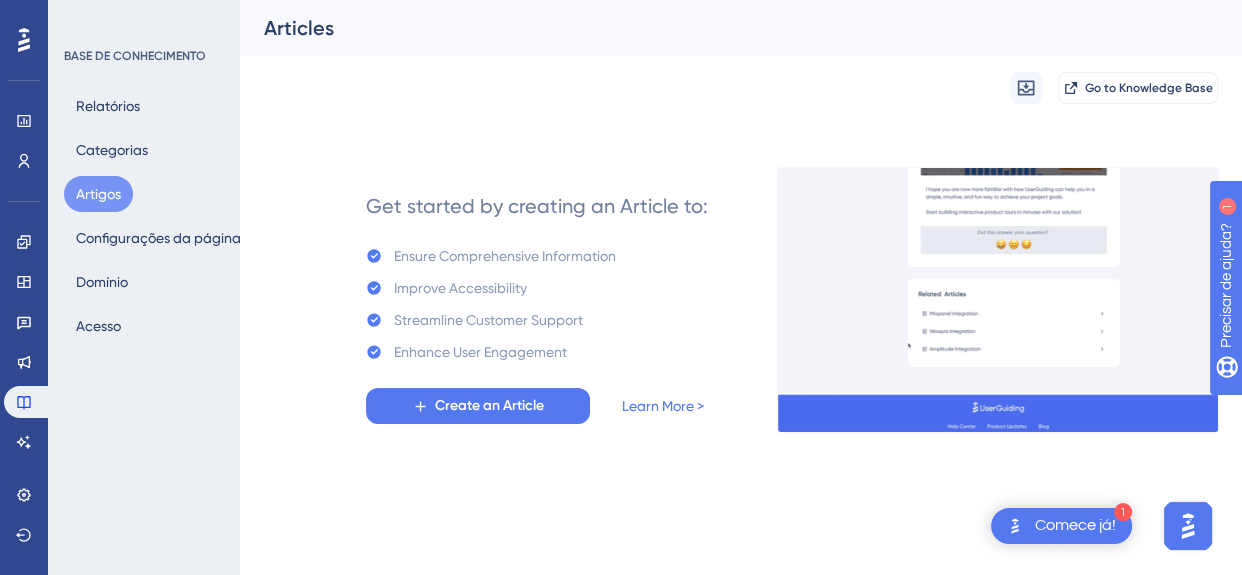 scroll, scrollTop: 0, scrollLeft: 0, axis: both 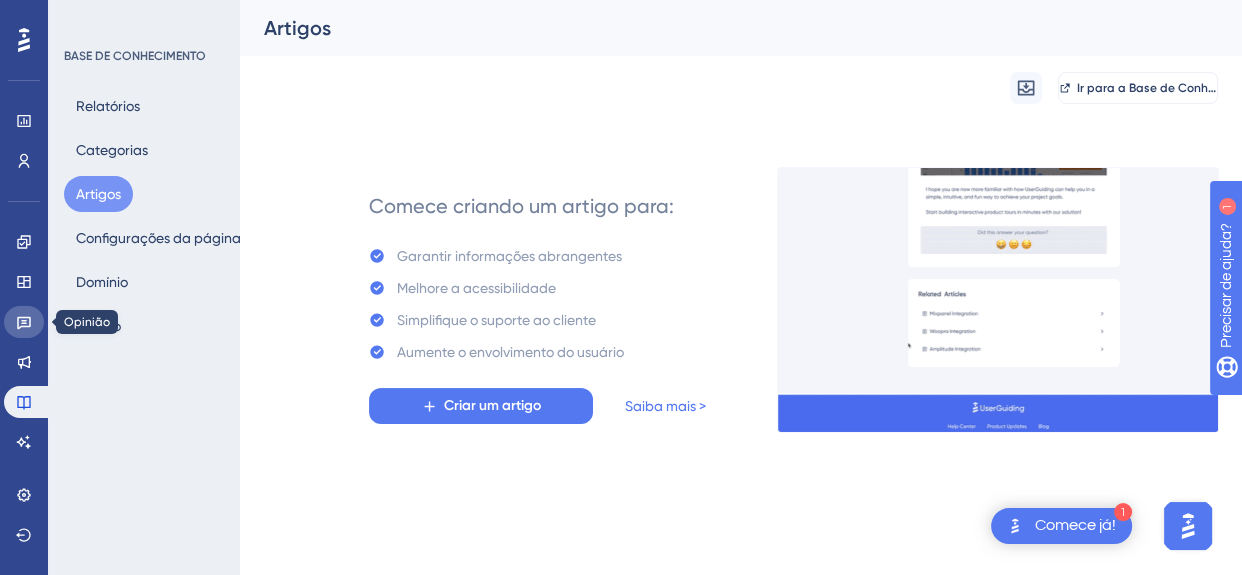 click 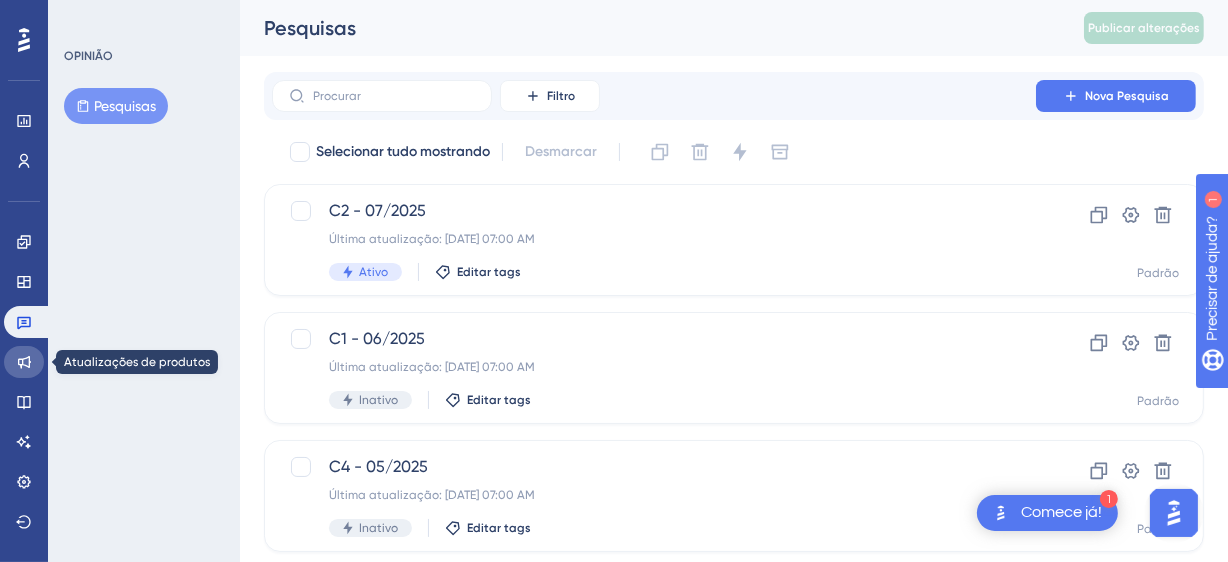 click 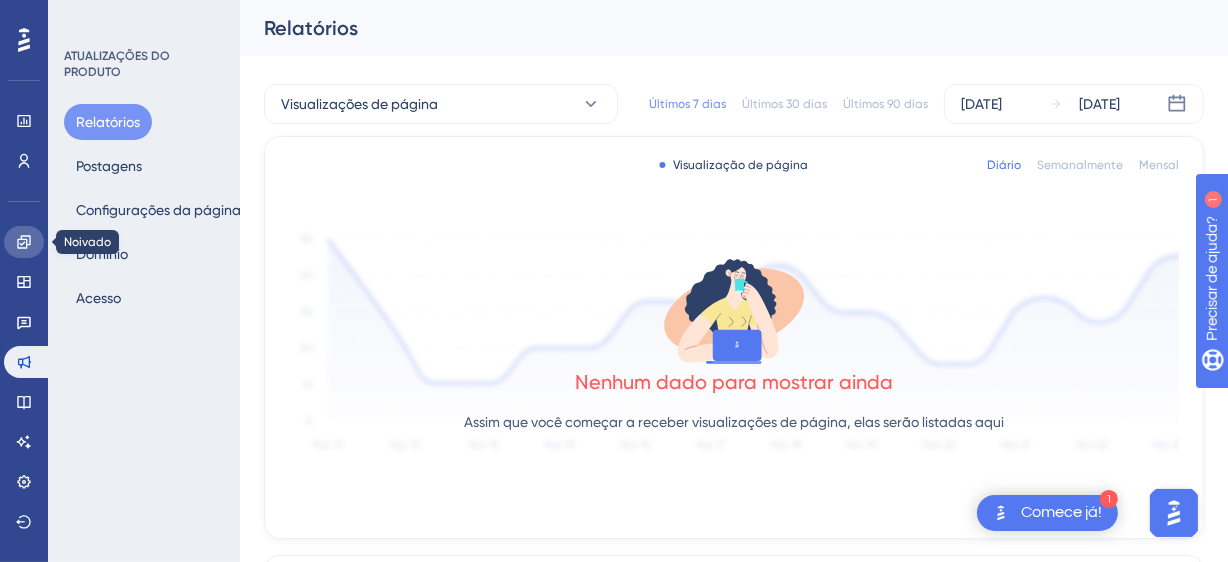 click 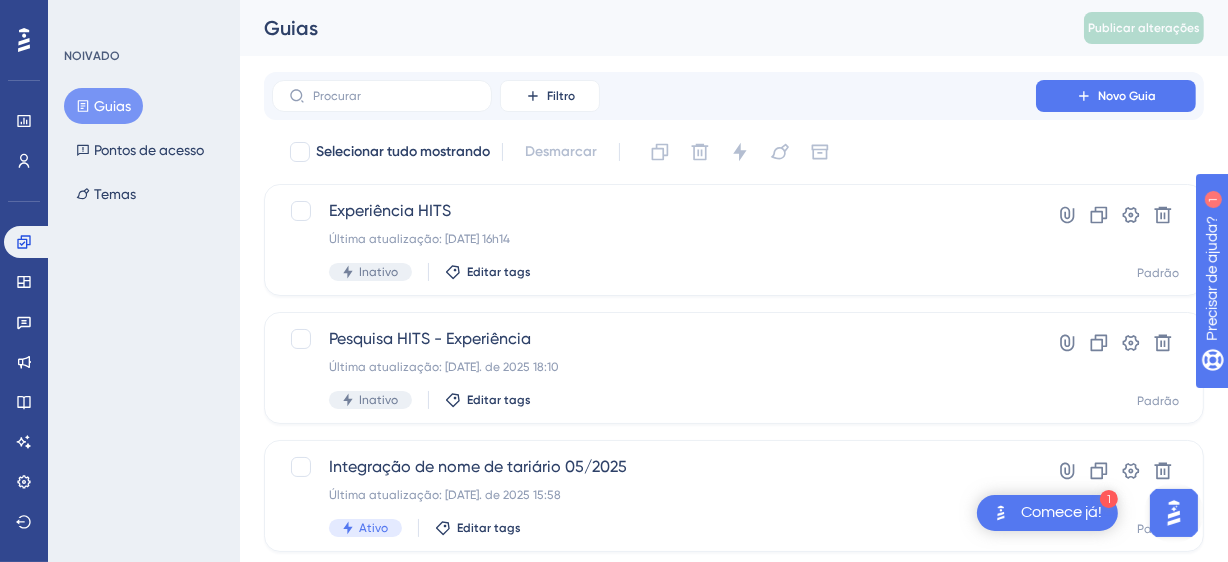click on "Noivado Widgets Opinião Atualizações de produtos Base de conhecimento Assistente de IA" at bounding box center (24, 342) 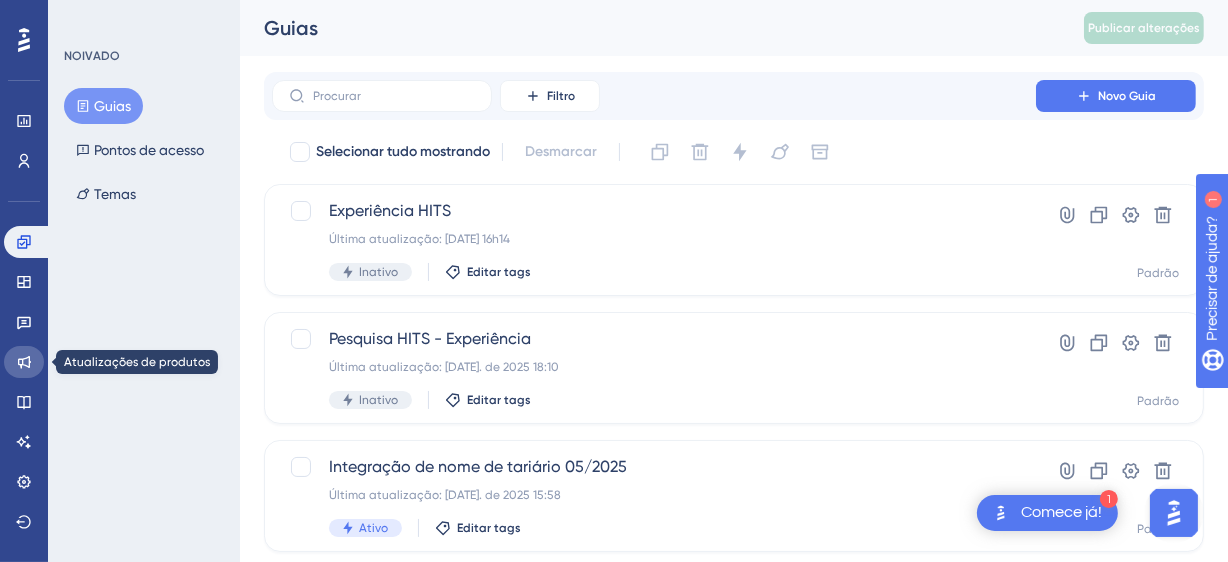 click at bounding box center [24, 362] 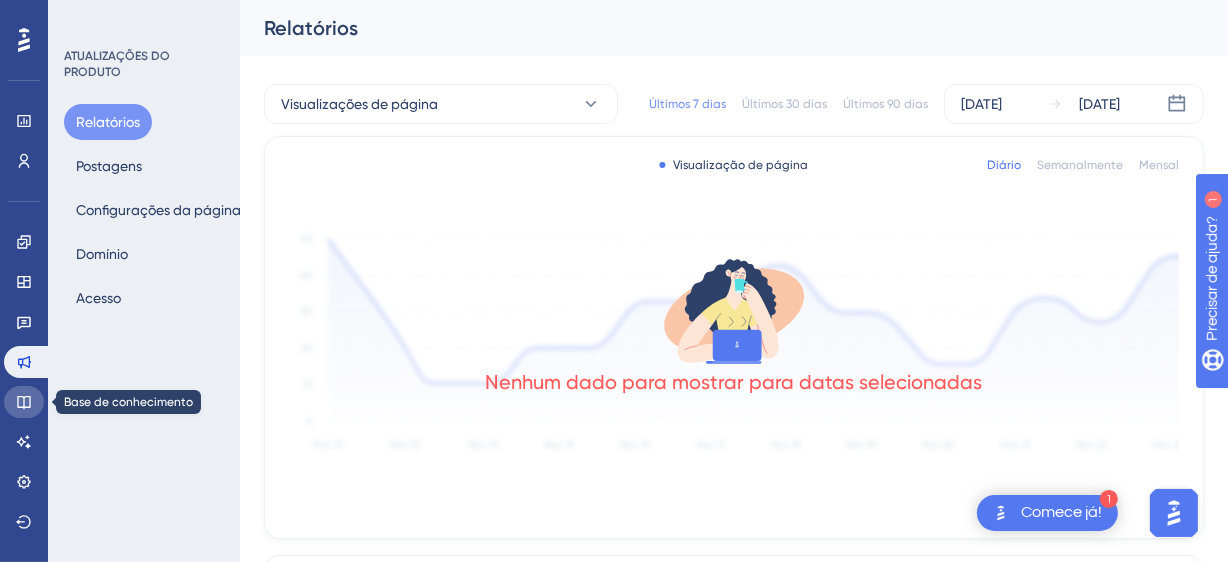 click 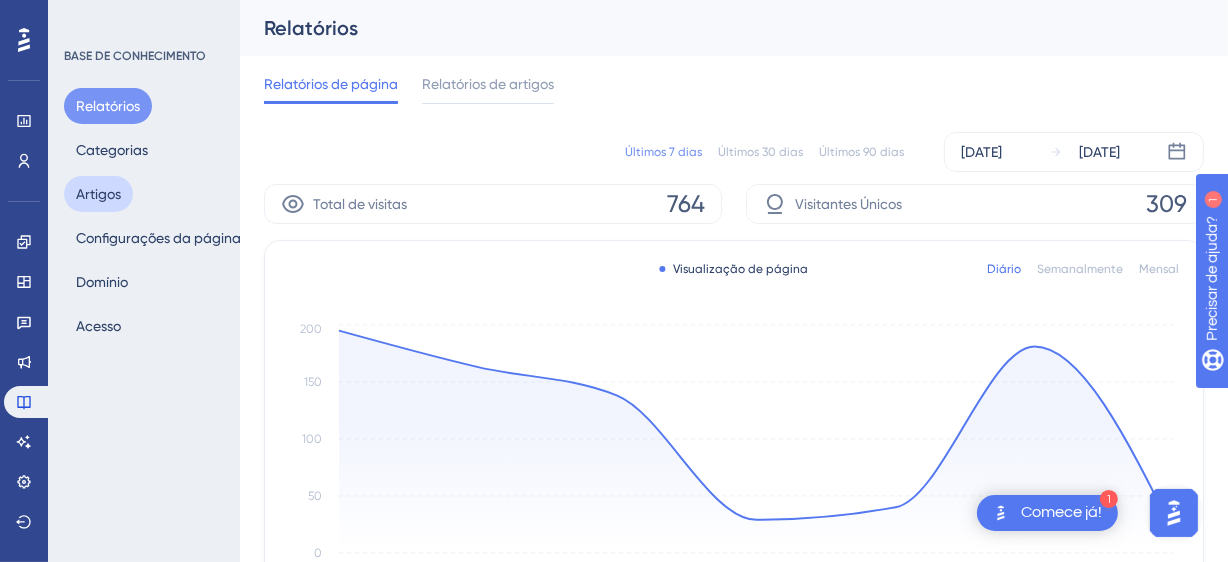 click on "Artigos" at bounding box center [98, 194] 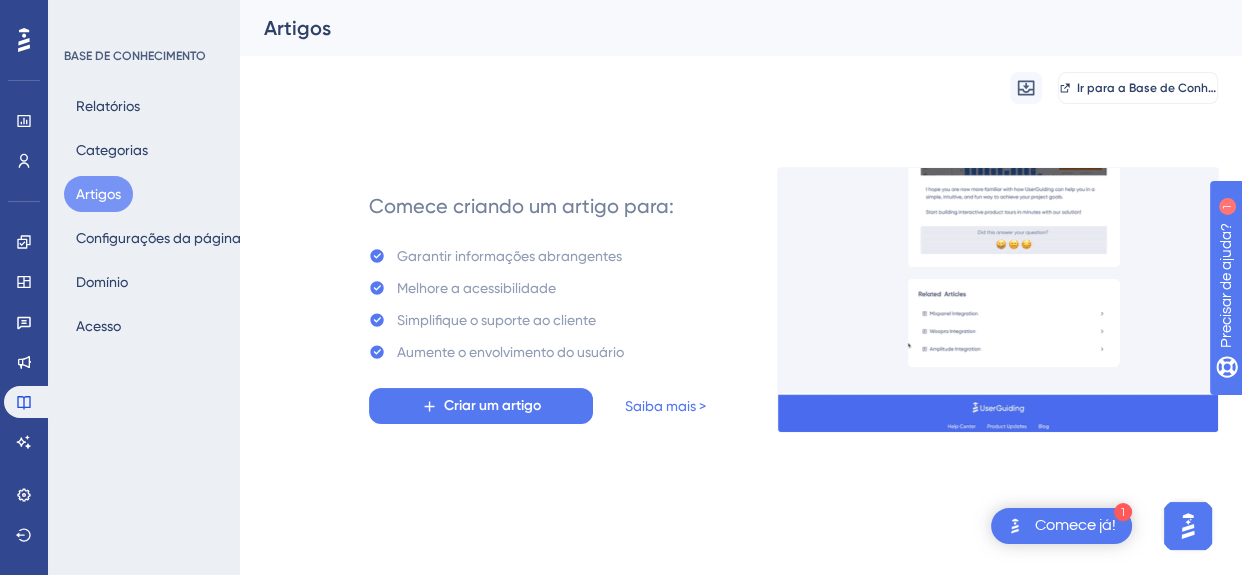 click at bounding box center (1188, 526) 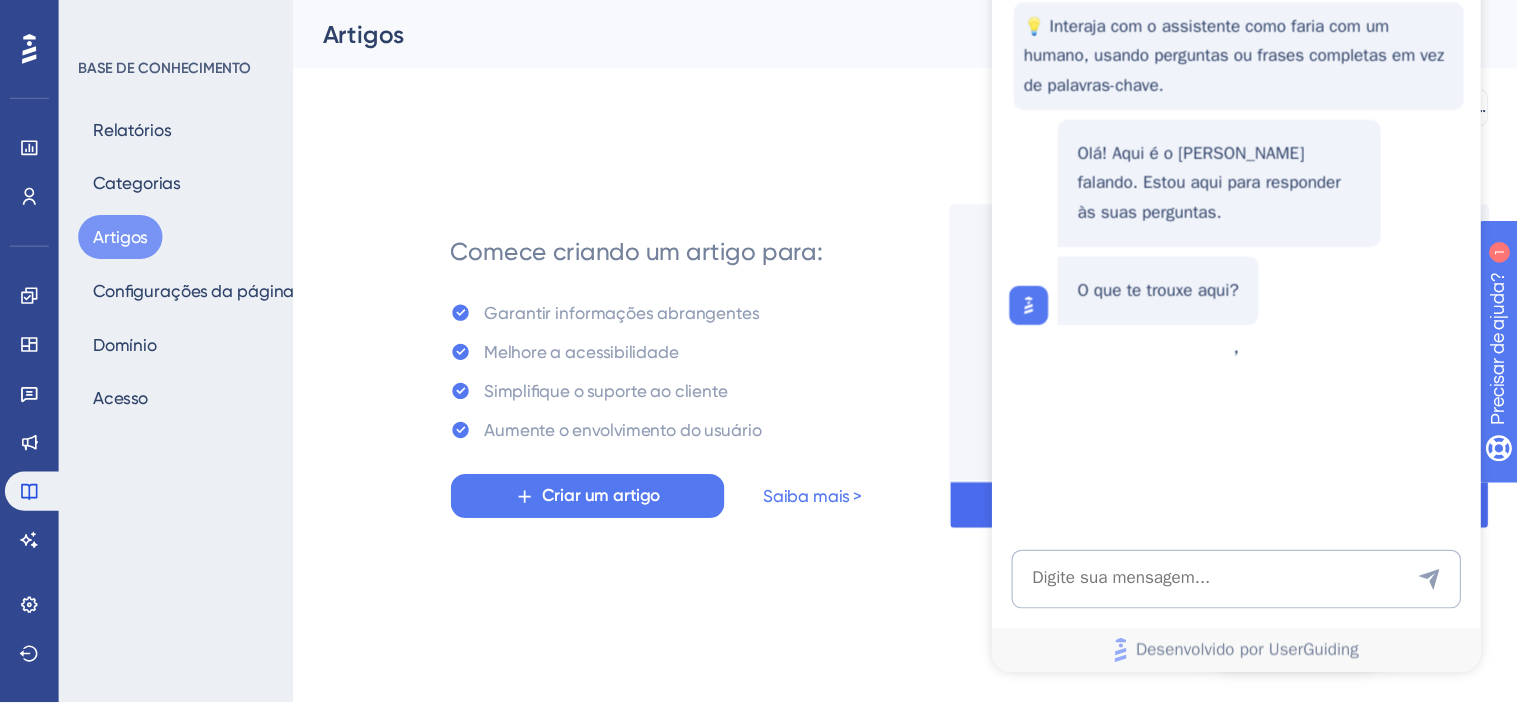 scroll, scrollTop: 0, scrollLeft: 0, axis: both 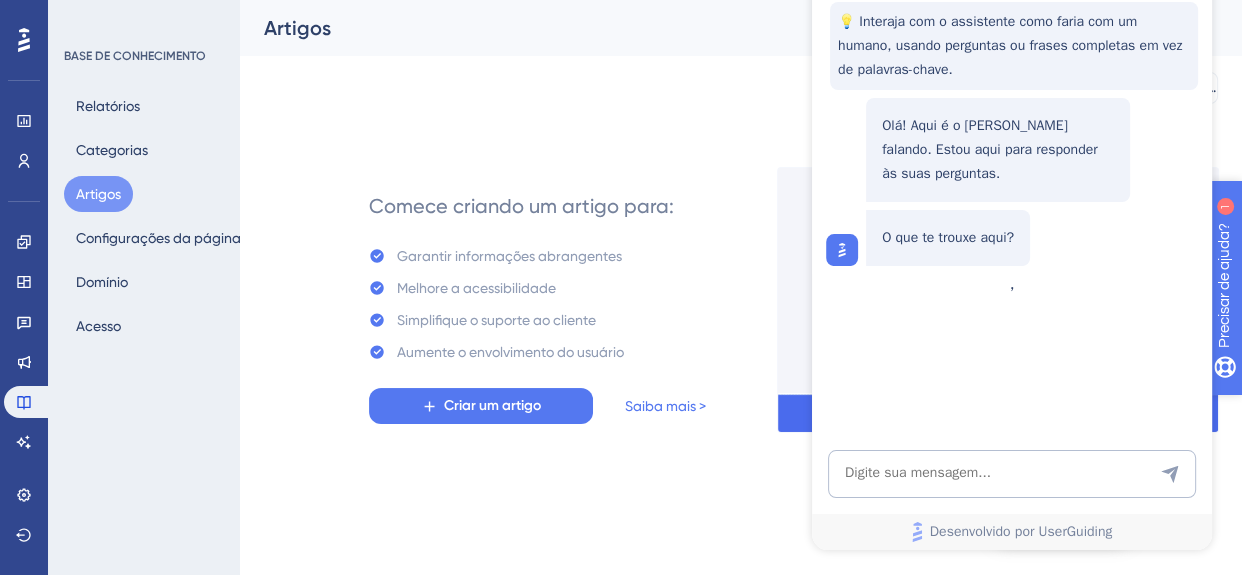 click on "Precisar de ajuda?" at bounding box center (1317, 410) 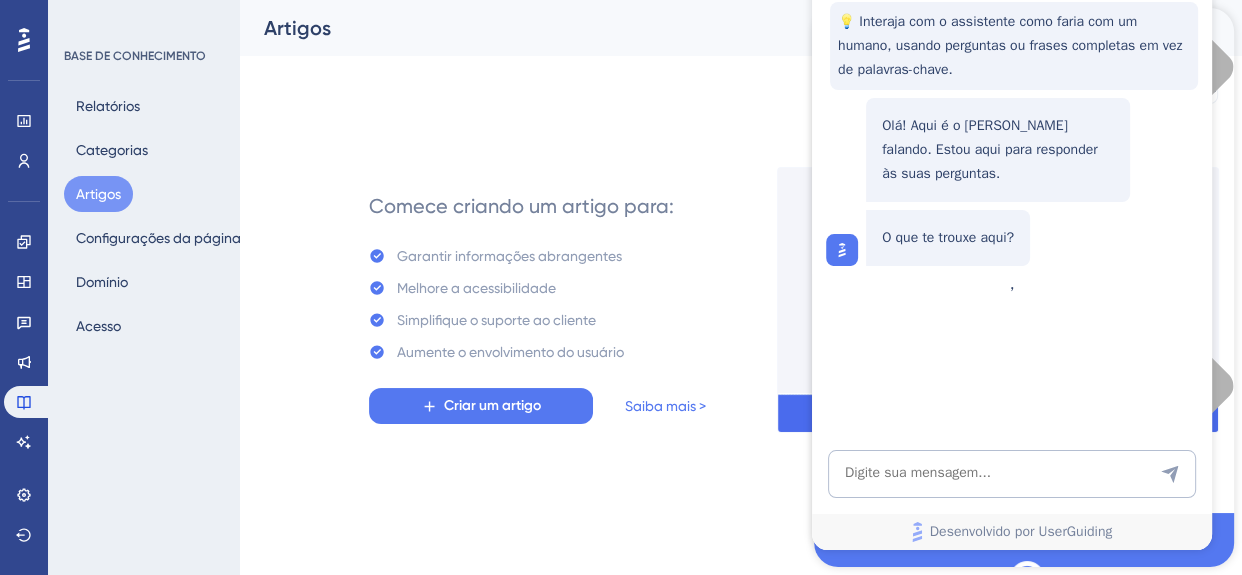 drag, startPoint x: 1221, startPoint y: 226, endPoint x: 1190, endPoint y: 409, distance: 185.60712 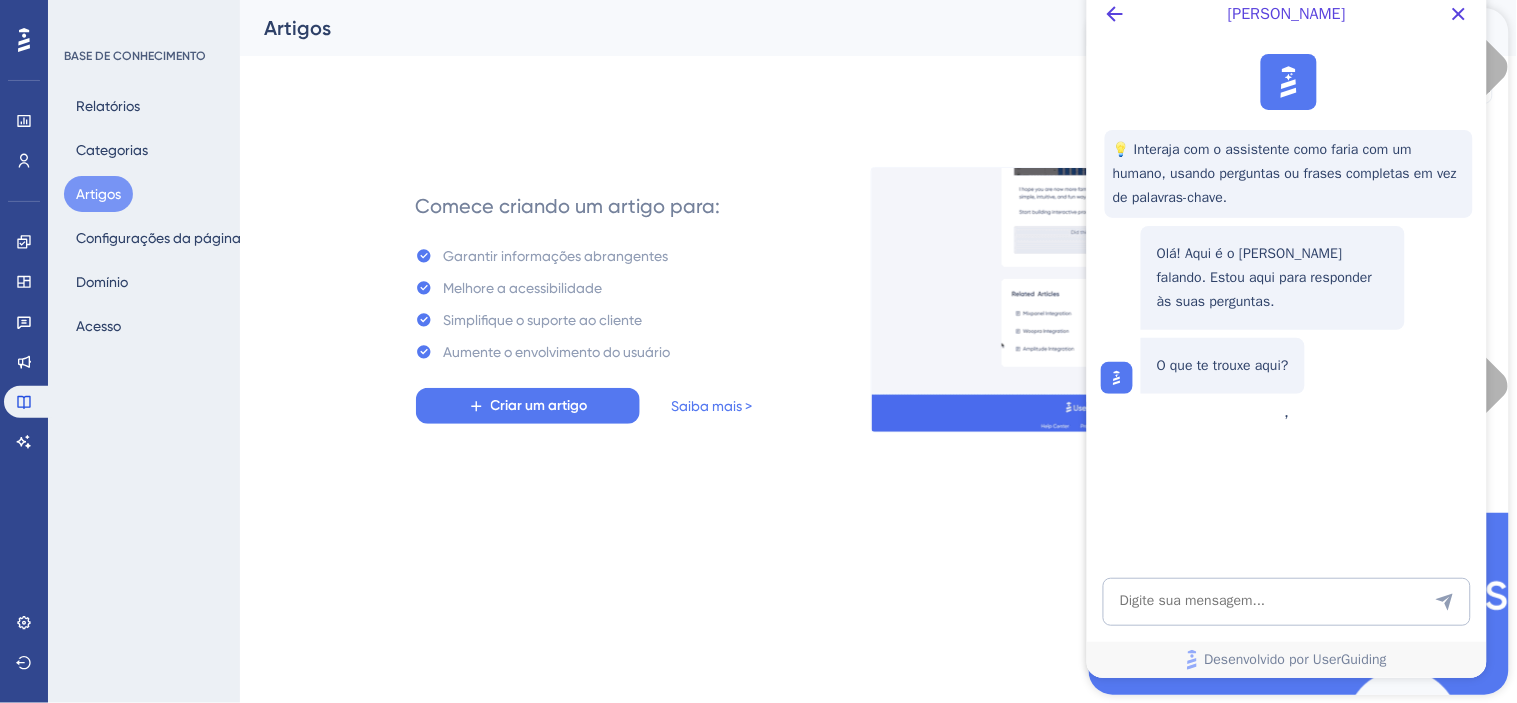 drag, startPoint x: 248, startPoint y: 146, endPoint x: 907, endPoint y: 580, distance: 789.0735 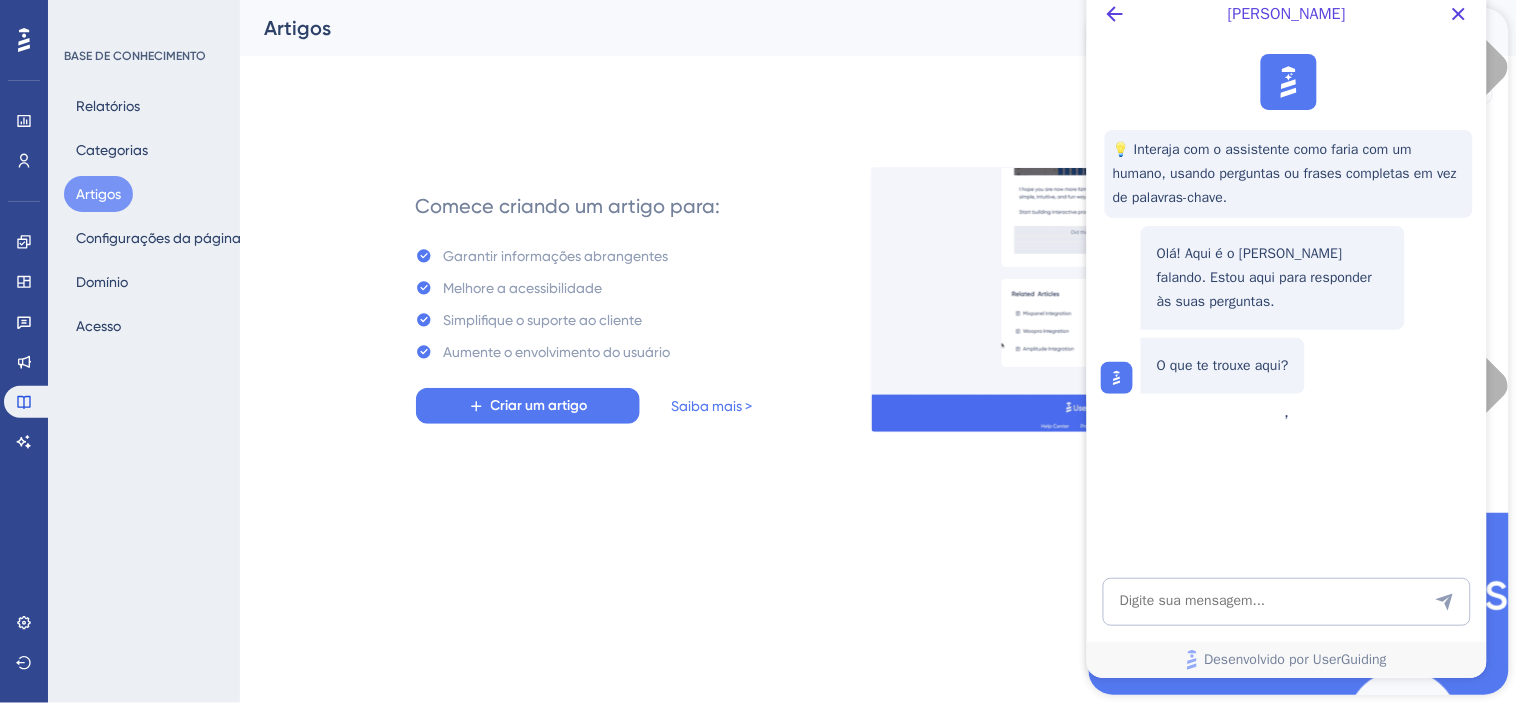 click on "1 Comece já!
Desempenho Usuários Noivado Widgets Opinião Atualizações de produtos Base de conhecimento Assistente de IA Configurações Sair BASE DE CONHECIMENTO Relatórios Categorias Artigos Configurações da página Domínio Acesso Artigos Migrar de Ir para a Base de Conhecimento Comece criando um artigo para: Garantir informações abrangentes Melhore a acessibilidade Simplifique o suporte ao cliente Aumente o envolvimento do usuário Criar um artigo Saiba mais >
Texto original Avalie a tradução O feedback vai ser usado para ajudar a melhorar o Google Tradutor 22" at bounding box center [758, 0] 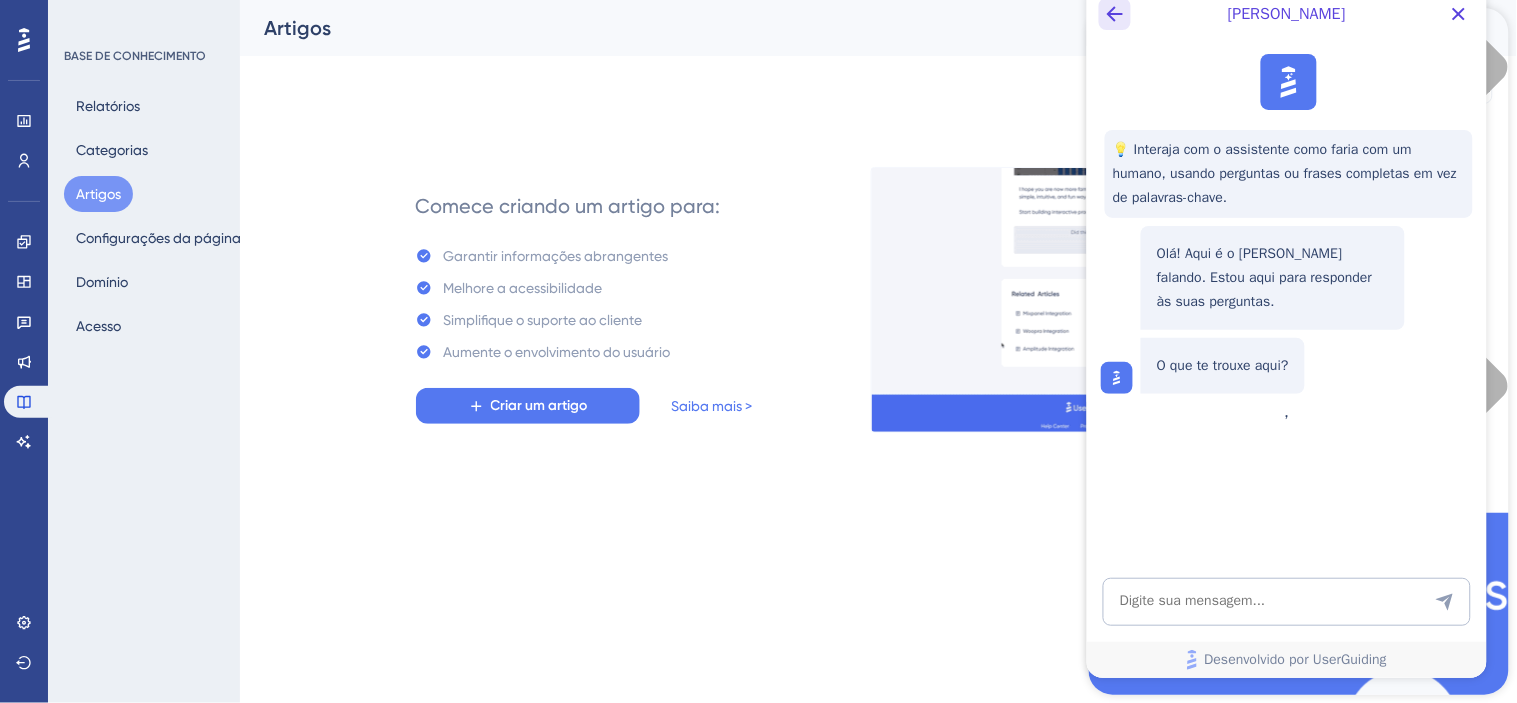 click 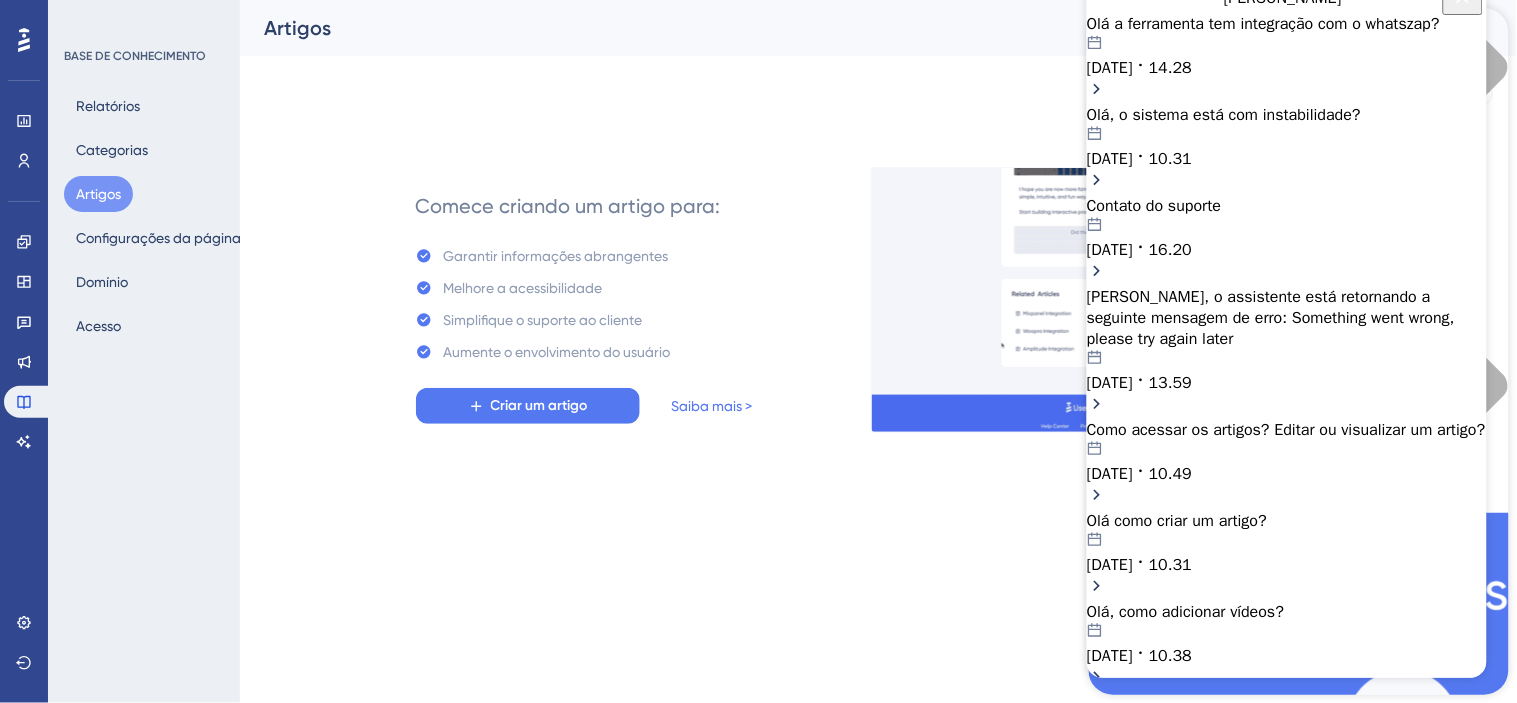 click 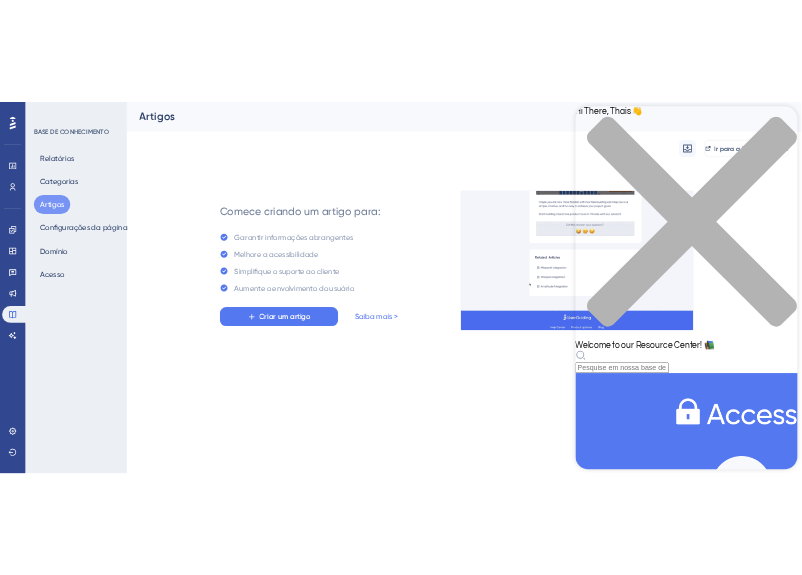 scroll, scrollTop: 0, scrollLeft: 0, axis: both 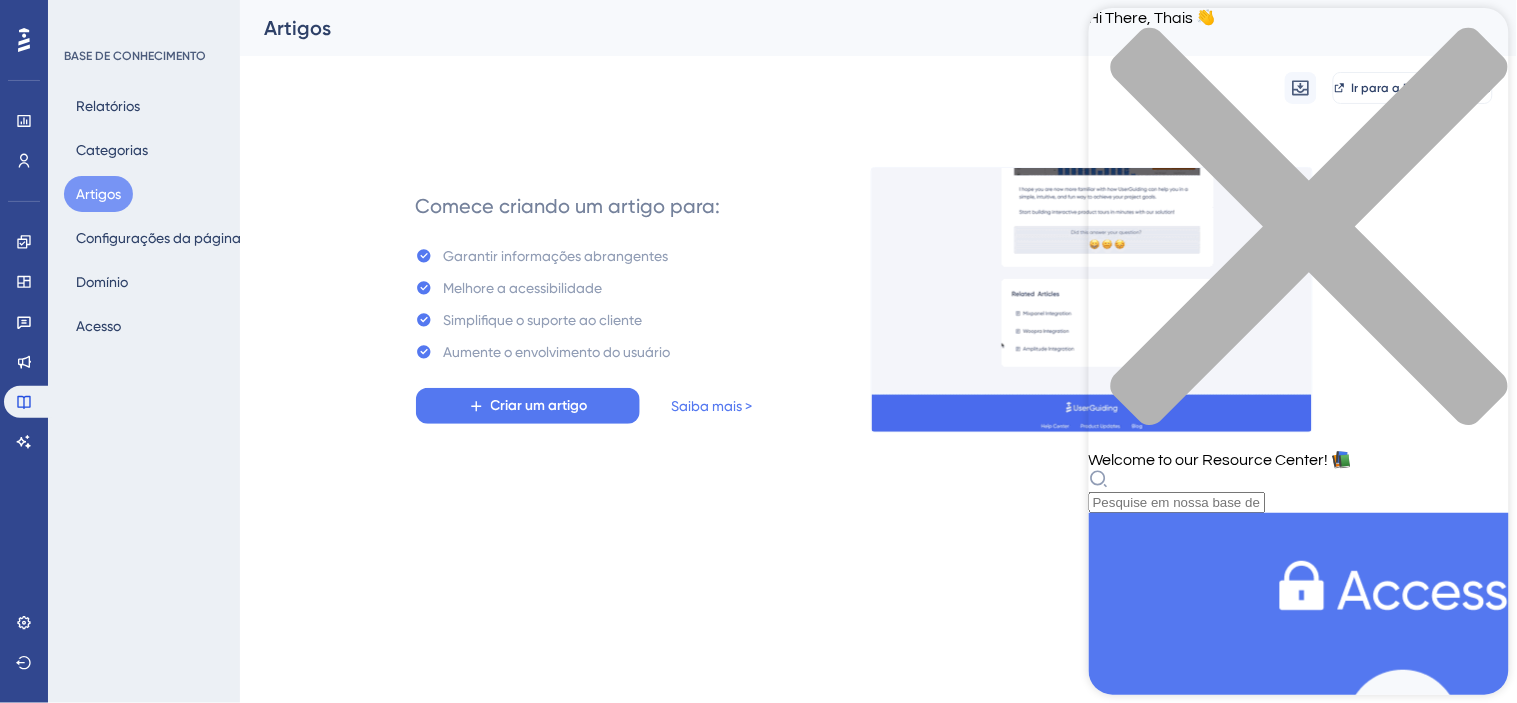 click at bounding box center (1298, 238) 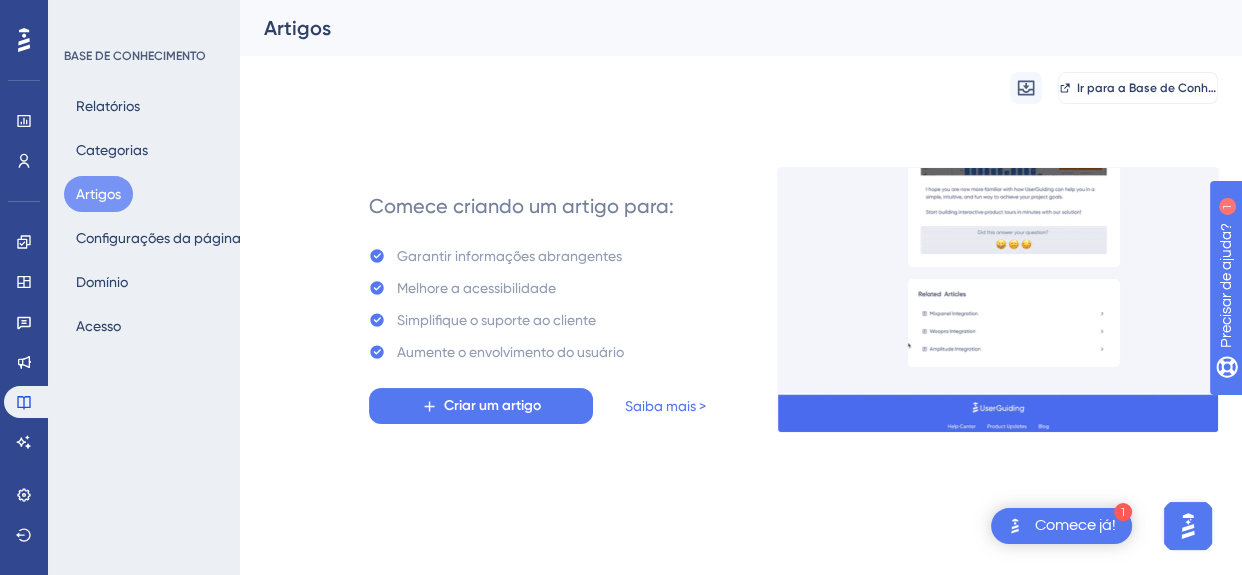 drag, startPoint x: 1486, startPoint y: 3, endPoint x: 513, endPoint y: 485, distance: 1085.842 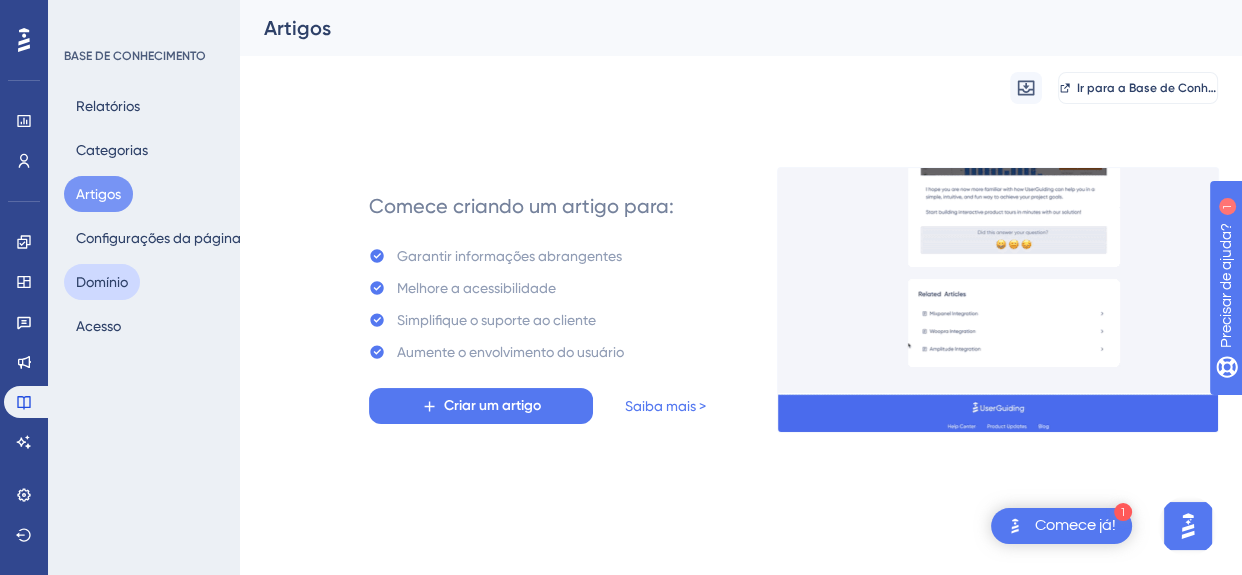 click on "Domínio" at bounding box center [102, 282] 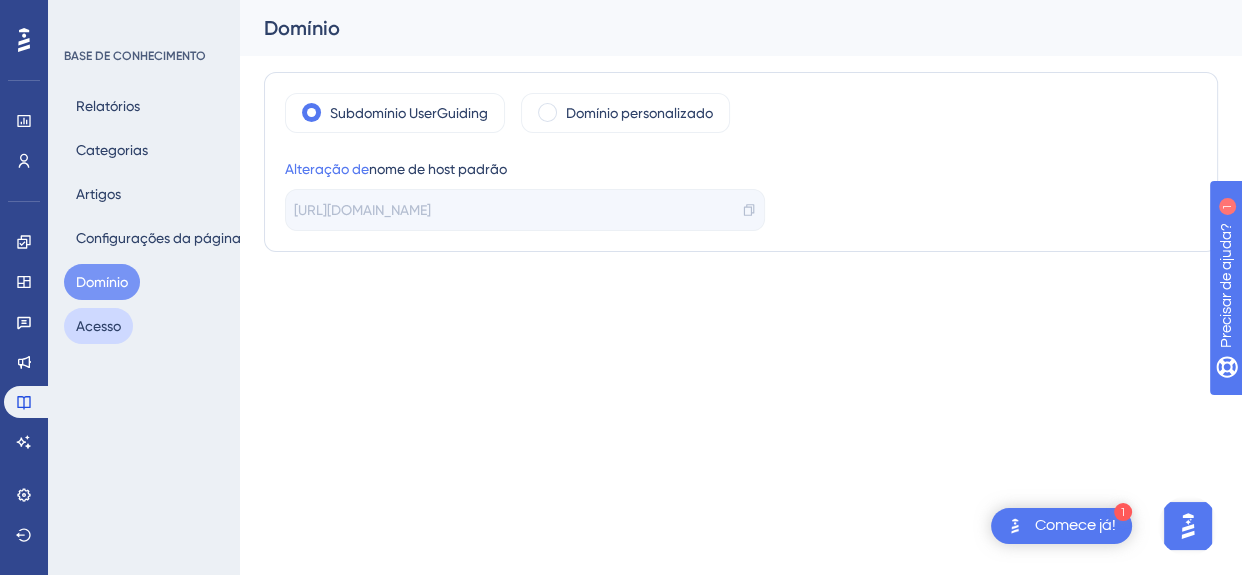 click on "Acesso" at bounding box center [98, 326] 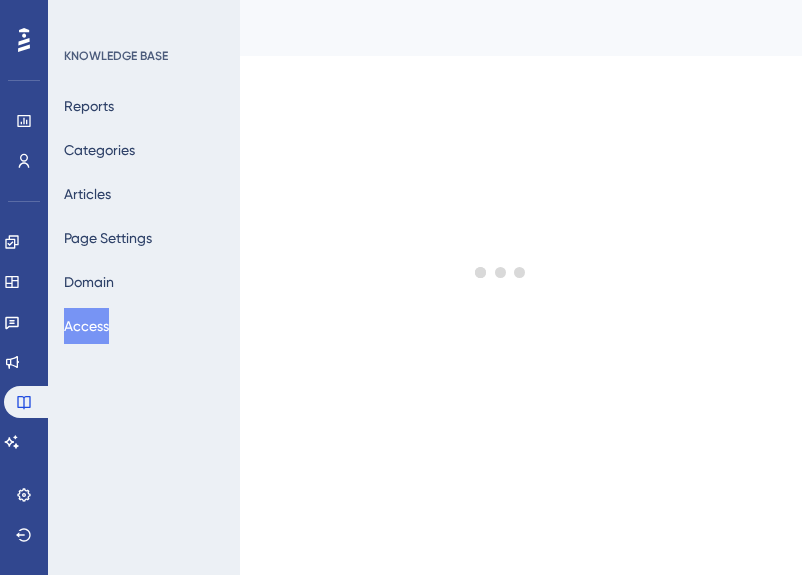 scroll, scrollTop: 0, scrollLeft: 0, axis: both 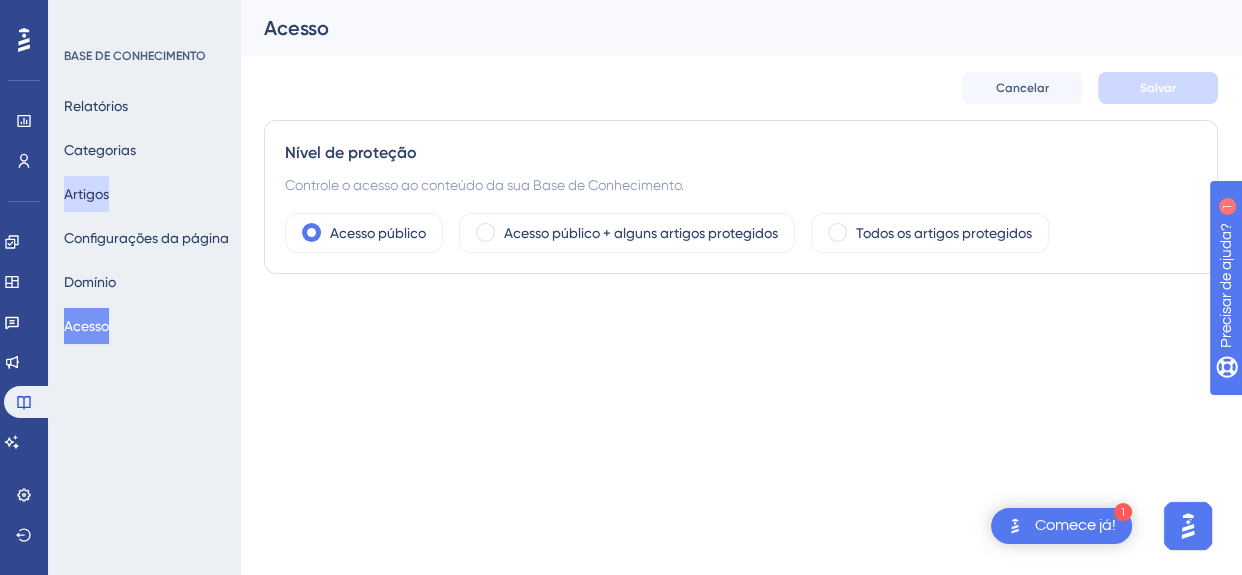 click on "Artigos" at bounding box center (86, 194) 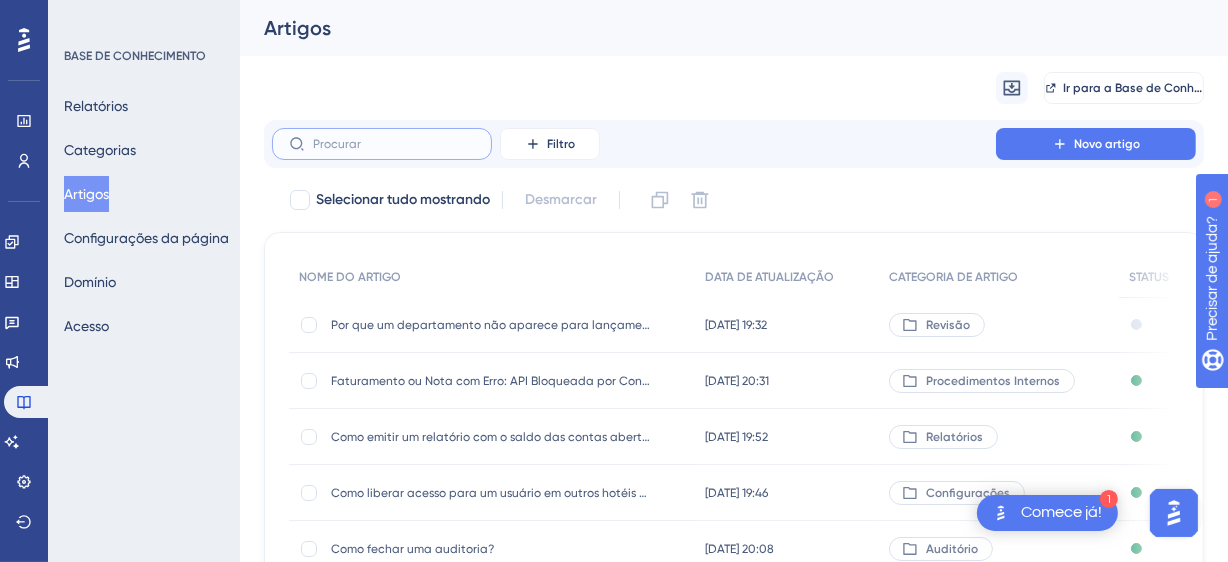 click at bounding box center (394, 144) 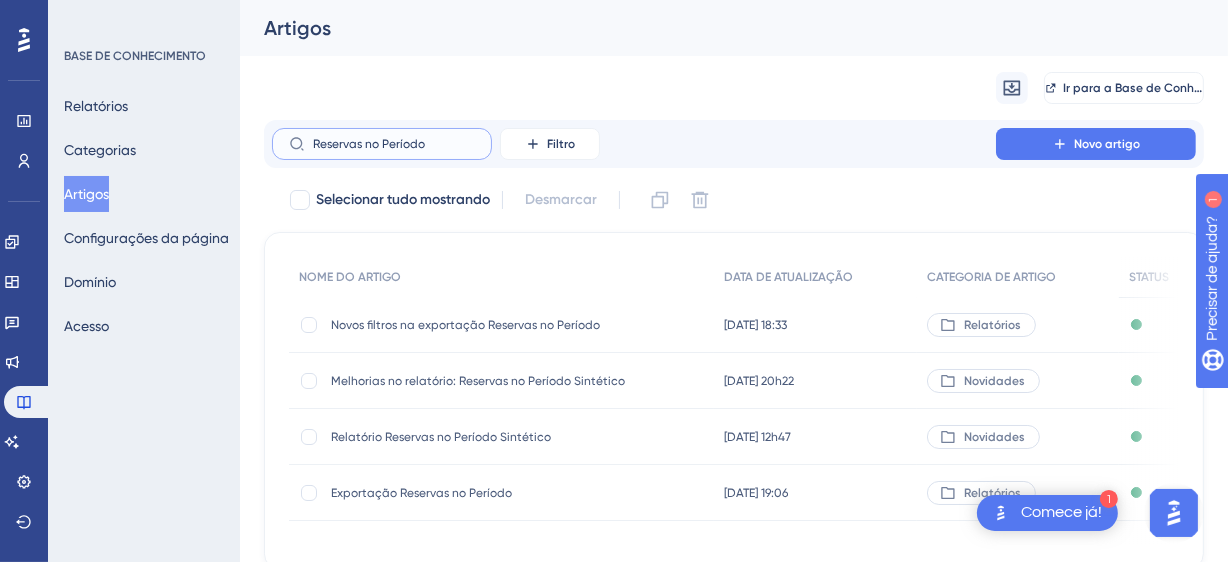 type on "Reservas no Período" 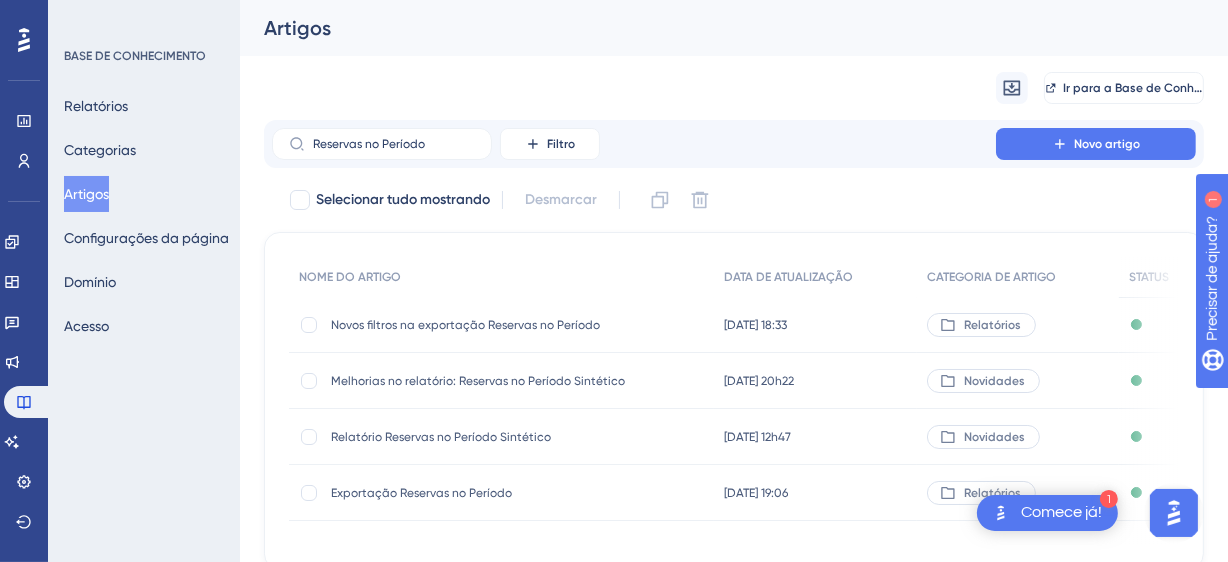 click on "Exportação Reservas no Período" at bounding box center [421, 493] 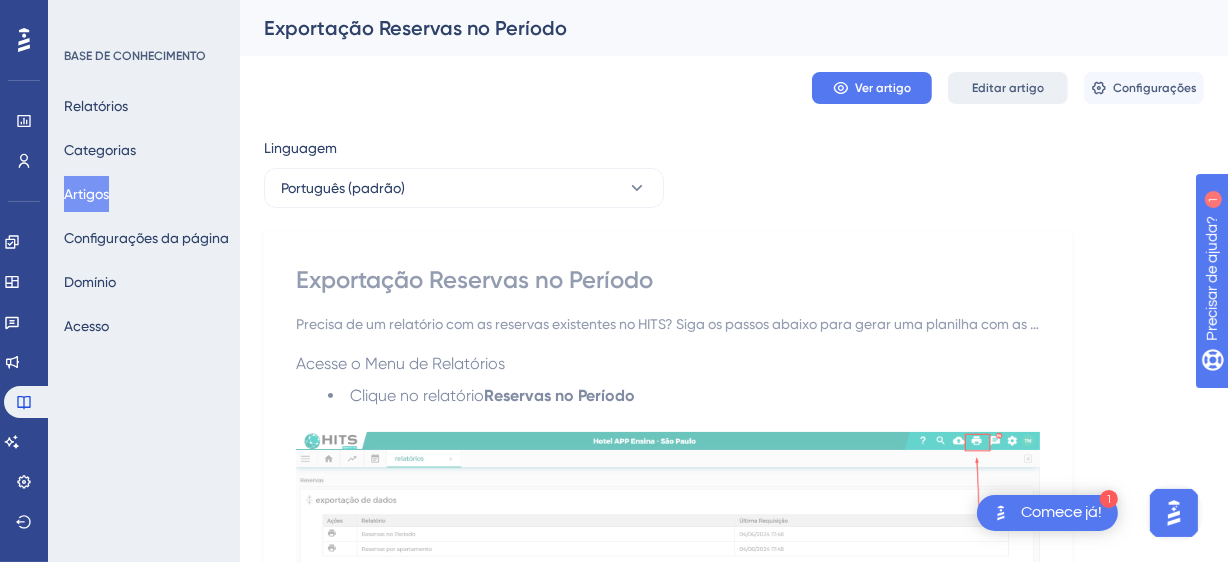 click on "Editar artigo" at bounding box center [1008, 88] 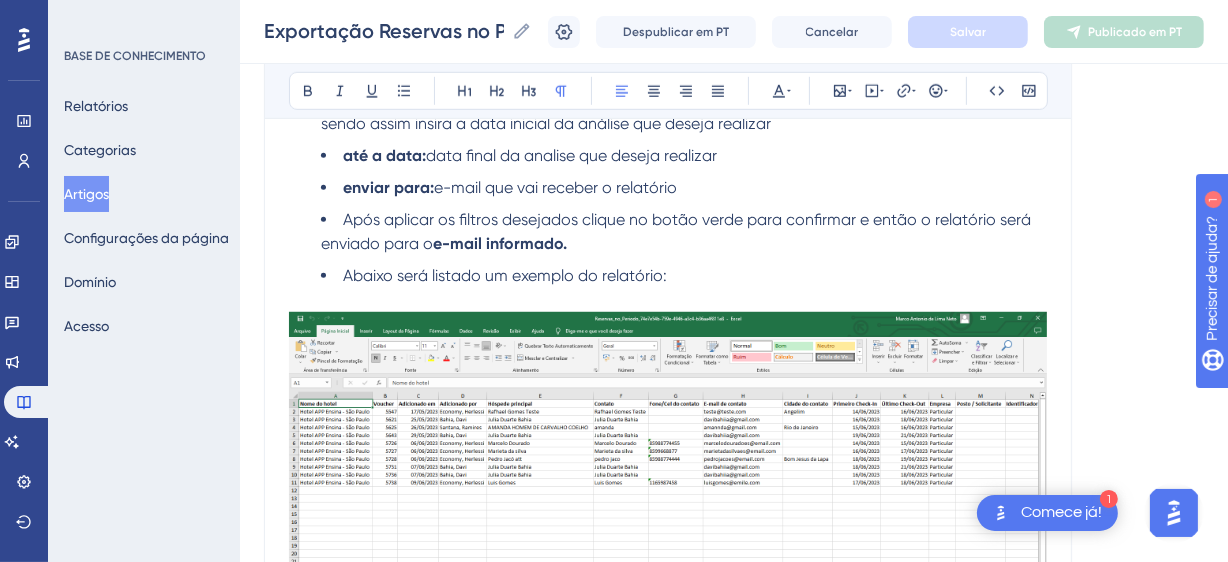 scroll, scrollTop: 1048, scrollLeft: 0, axis: vertical 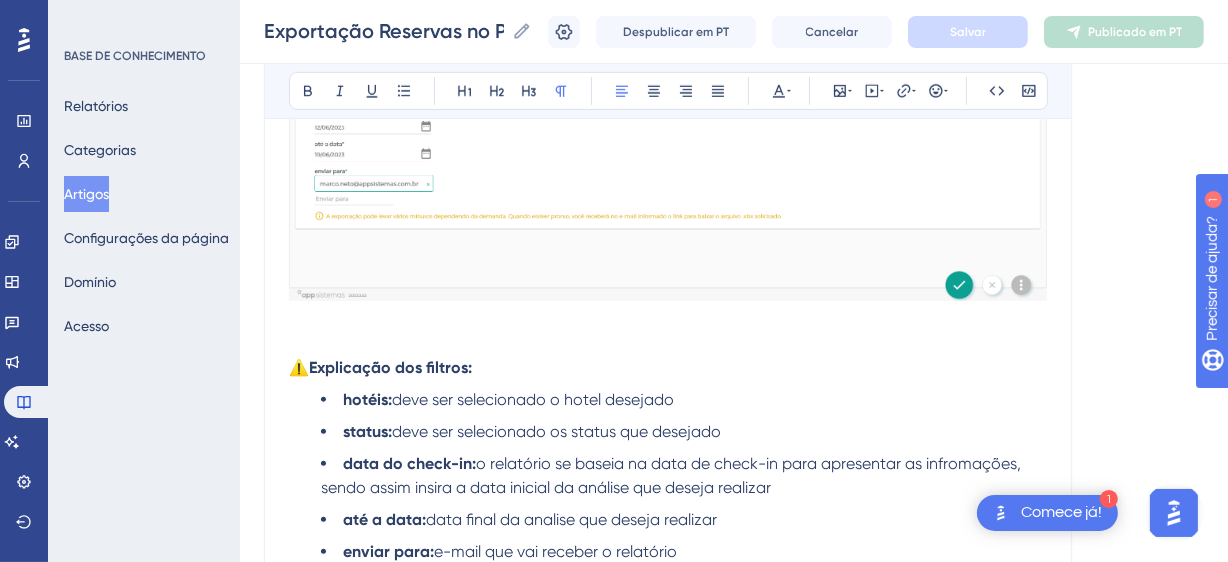 click at bounding box center (668, 344) 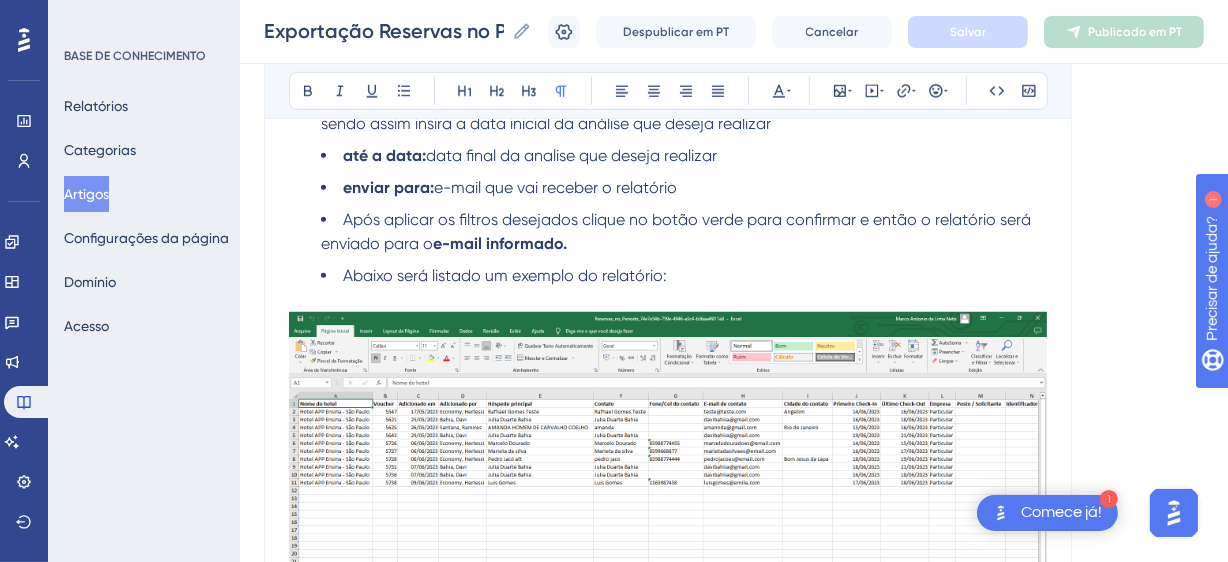 scroll, scrollTop: 1199, scrollLeft: 0, axis: vertical 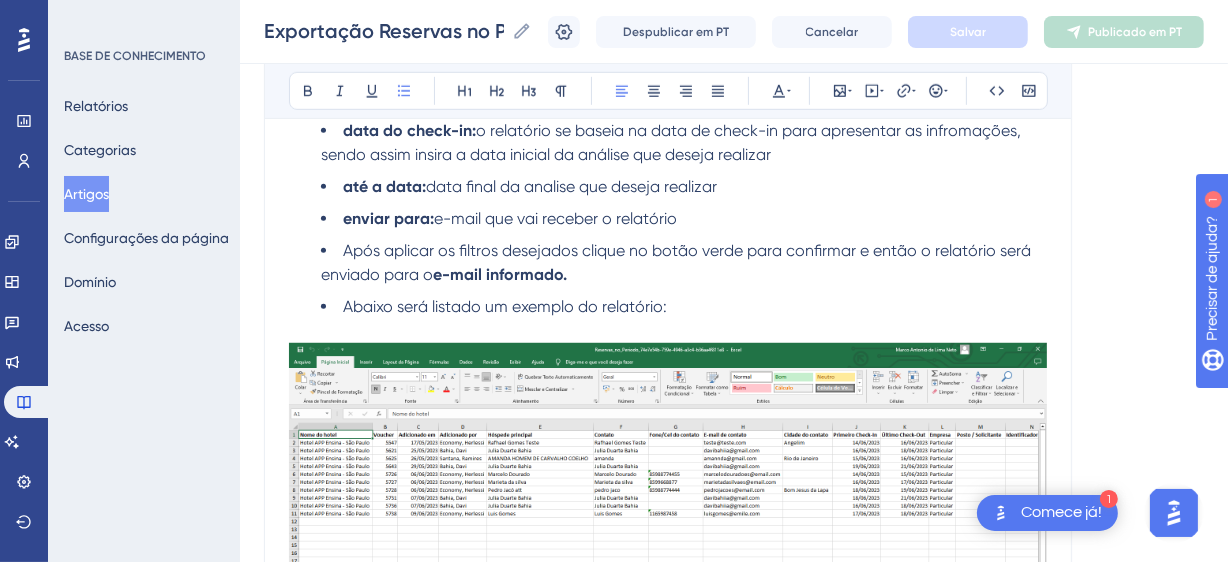 click on "Abaixo será listado um exemplo do relatório:" at bounding box center [684, 307] 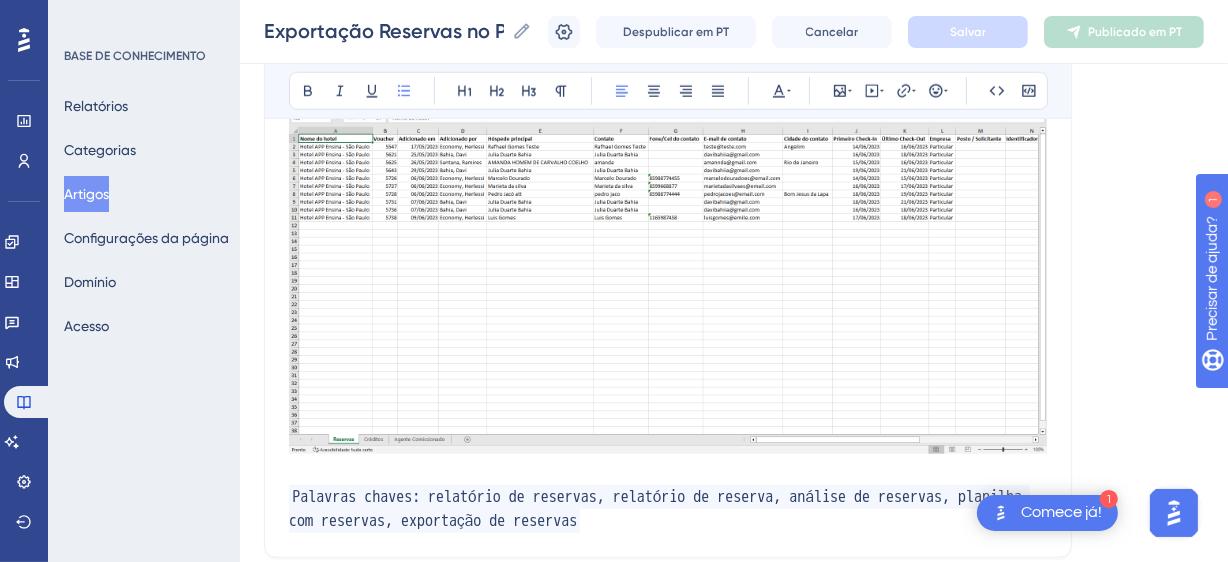 scroll, scrollTop: 1131, scrollLeft: 0, axis: vertical 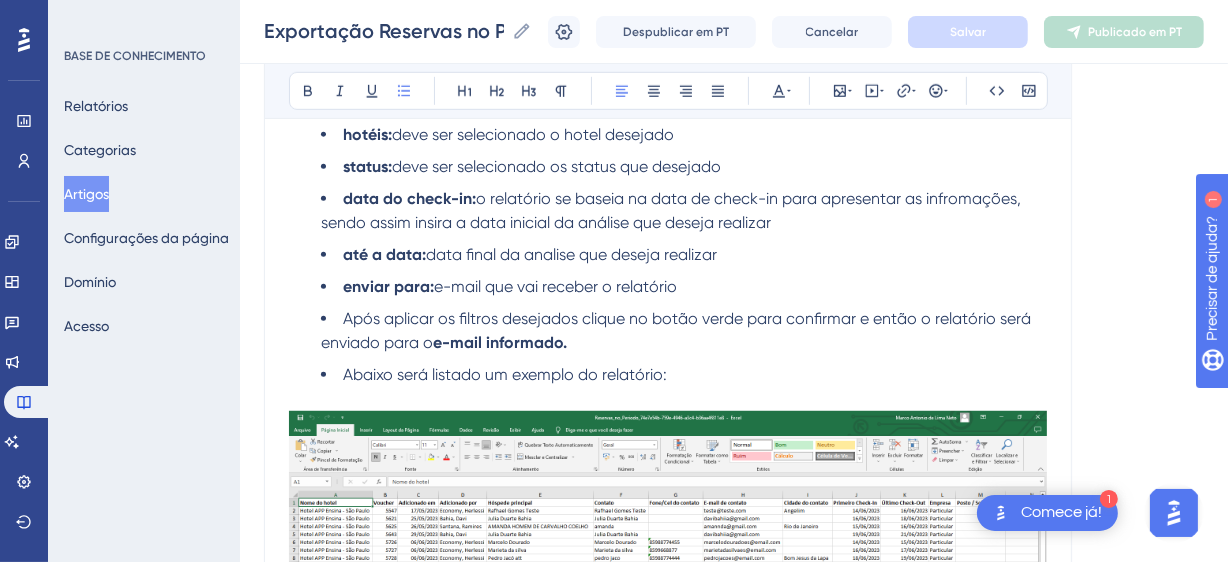 click on "Abaixo será listado um exemplo do relatório:" at bounding box center [684, 375] 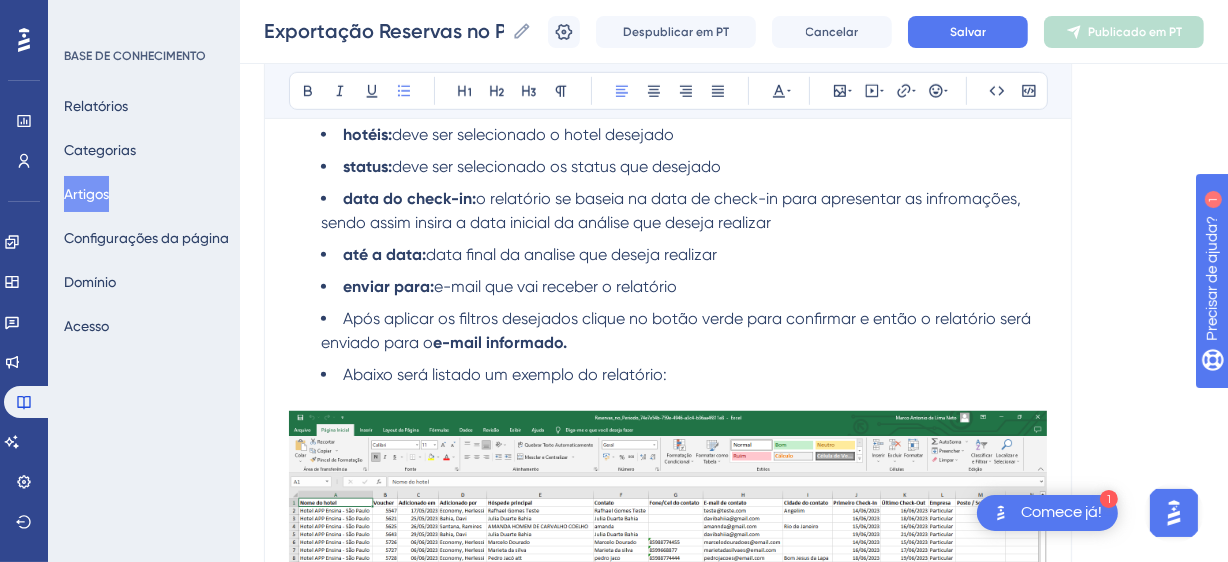 click on "Abaixo será listado um exemplo do relatório:" at bounding box center [684, 375] 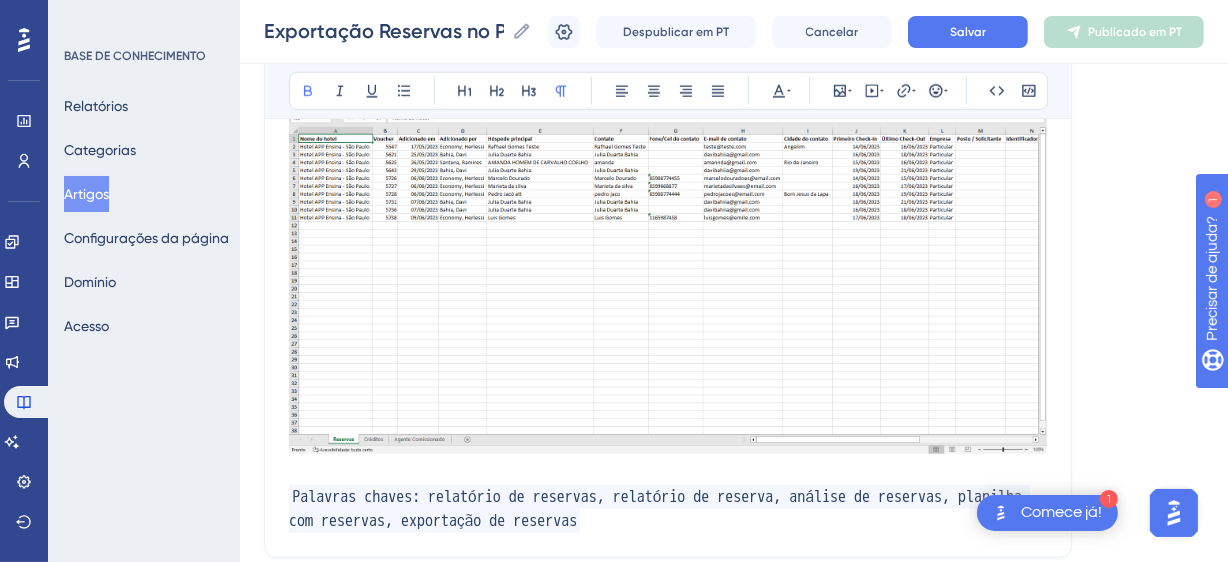 click at bounding box center (668, 473) 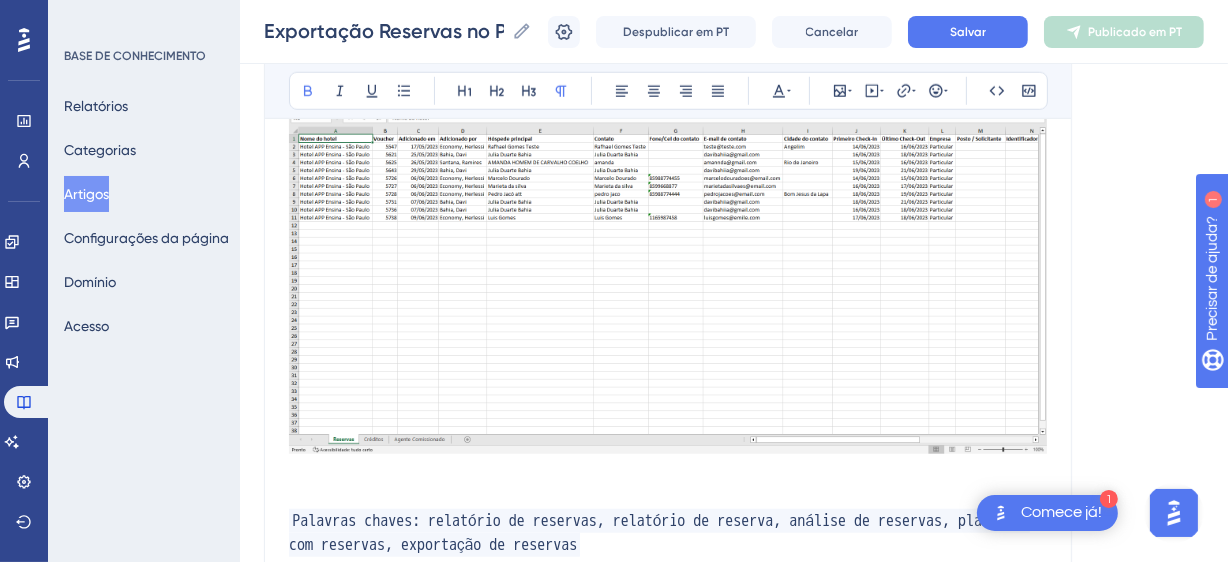 type 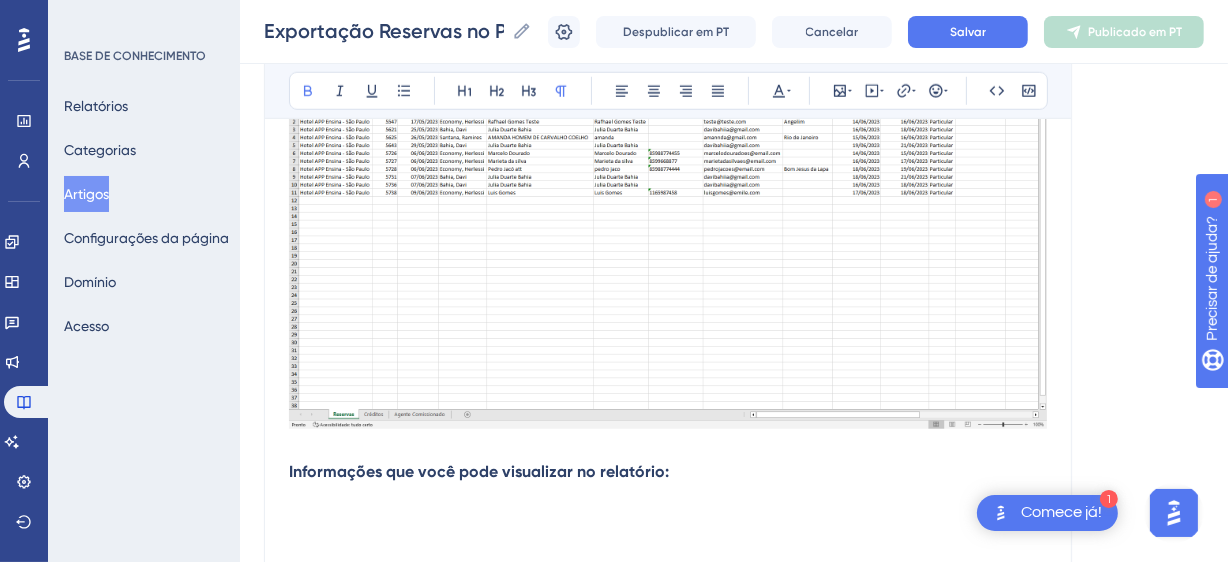 scroll, scrollTop: 1702, scrollLeft: 0, axis: vertical 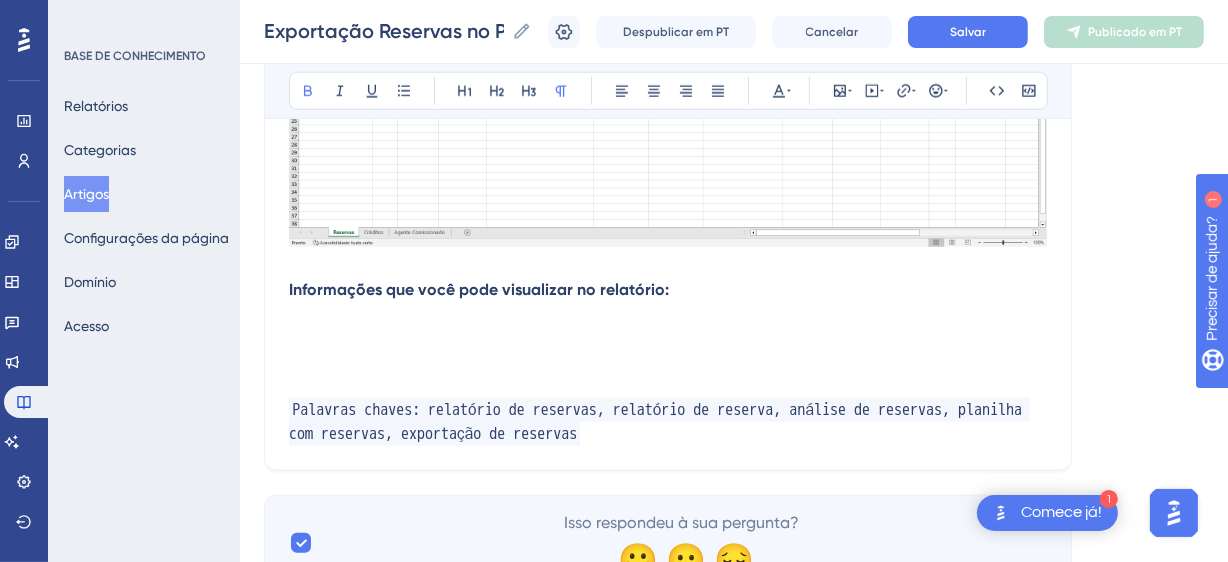 click at bounding box center (668, 338) 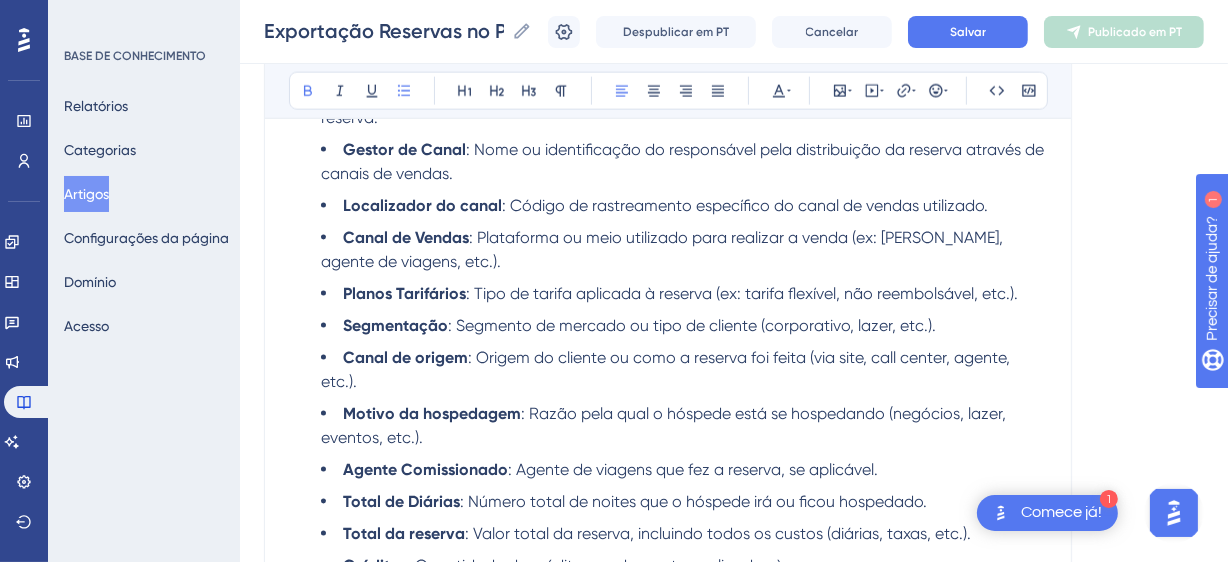 scroll, scrollTop: 2584, scrollLeft: 0, axis: vertical 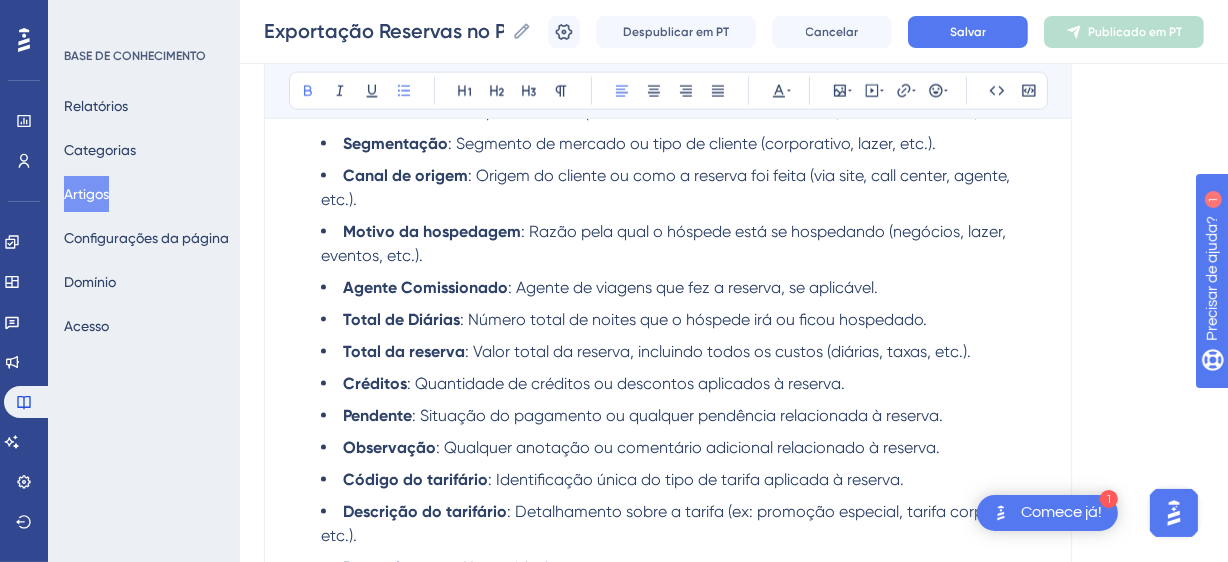 click on "Total de Diárias : Número total de noites que o hóspede irá ou ficou hospedado." at bounding box center [684, 320] 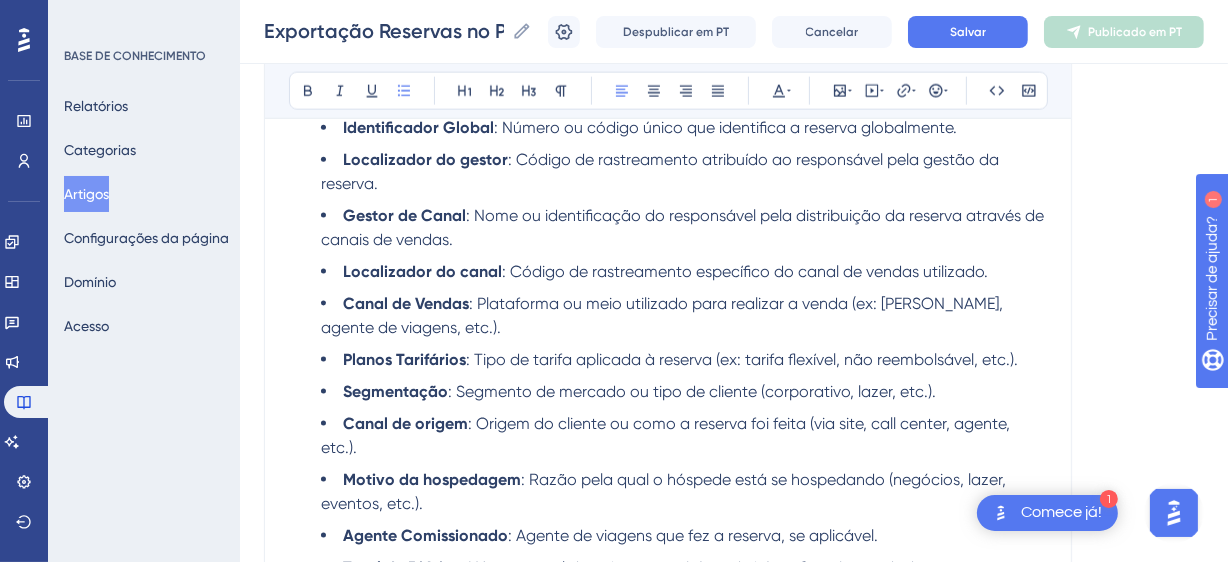 scroll, scrollTop: 2336, scrollLeft: 0, axis: vertical 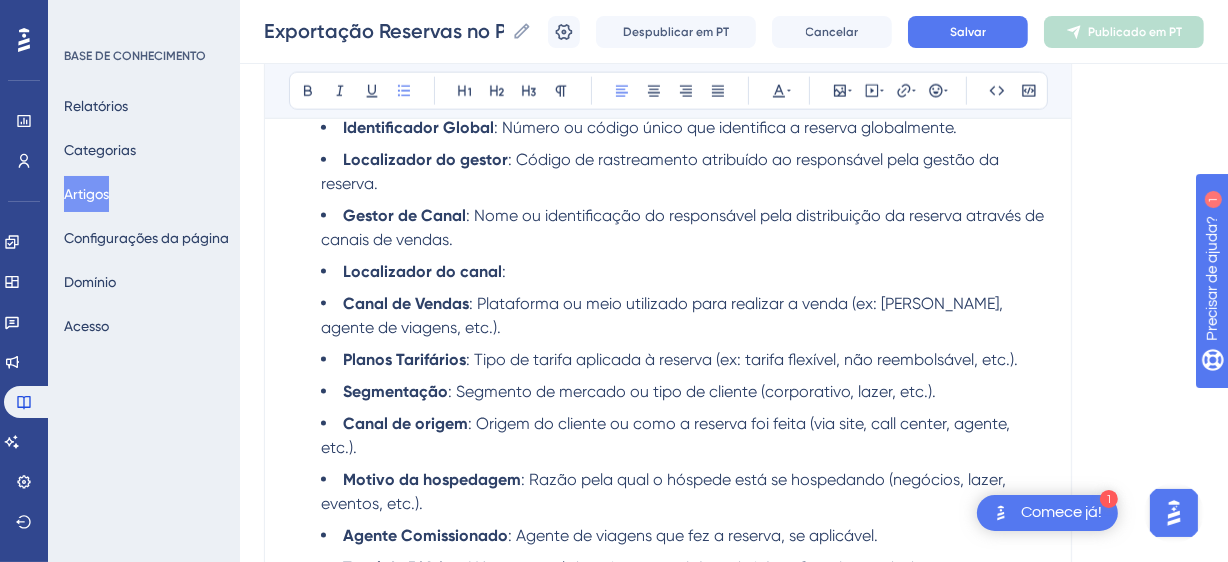 drag, startPoint x: 479, startPoint y: 302, endPoint x: 486, endPoint y: 321, distance: 20.248457 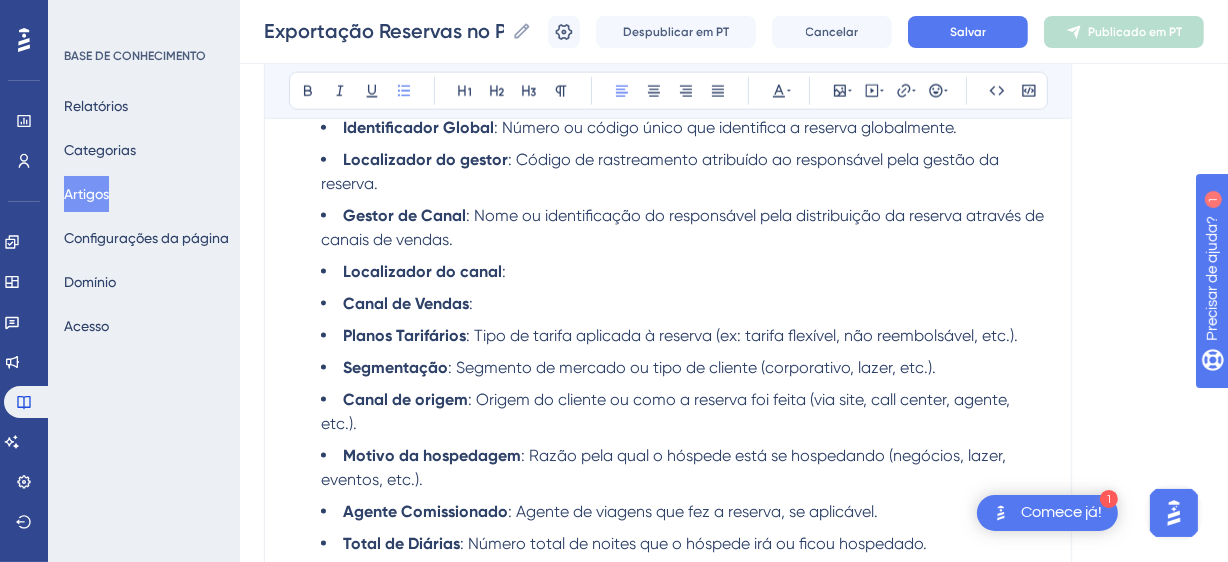 drag, startPoint x: 473, startPoint y: 337, endPoint x: 1027, endPoint y: 336, distance: 554.0009 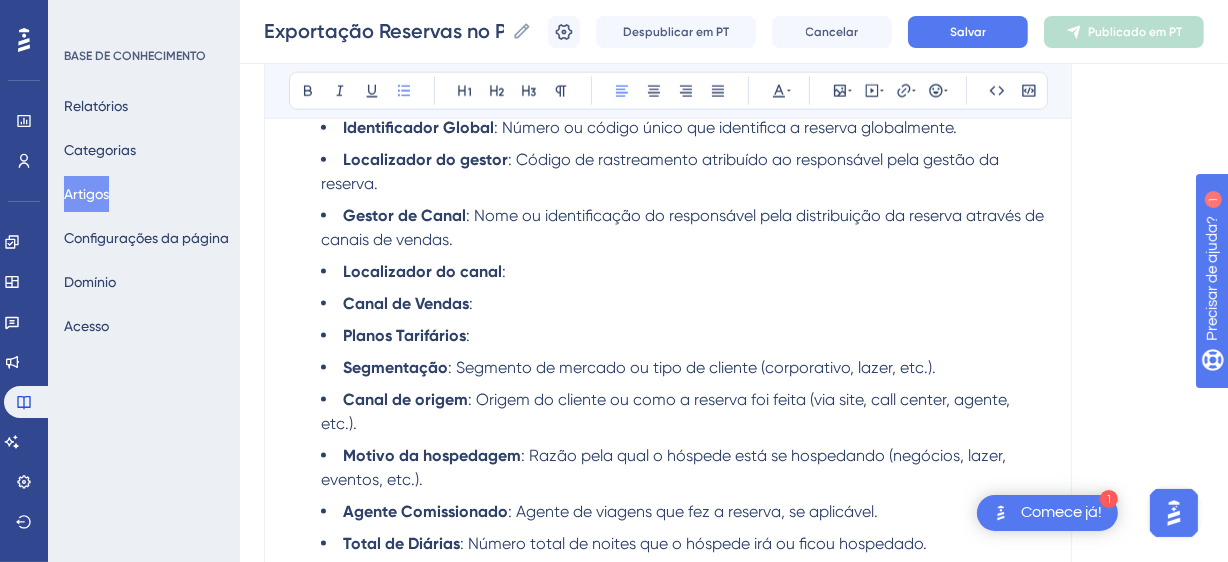drag, startPoint x: 462, startPoint y: 369, endPoint x: 850, endPoint y: 381, distance: 388.18552 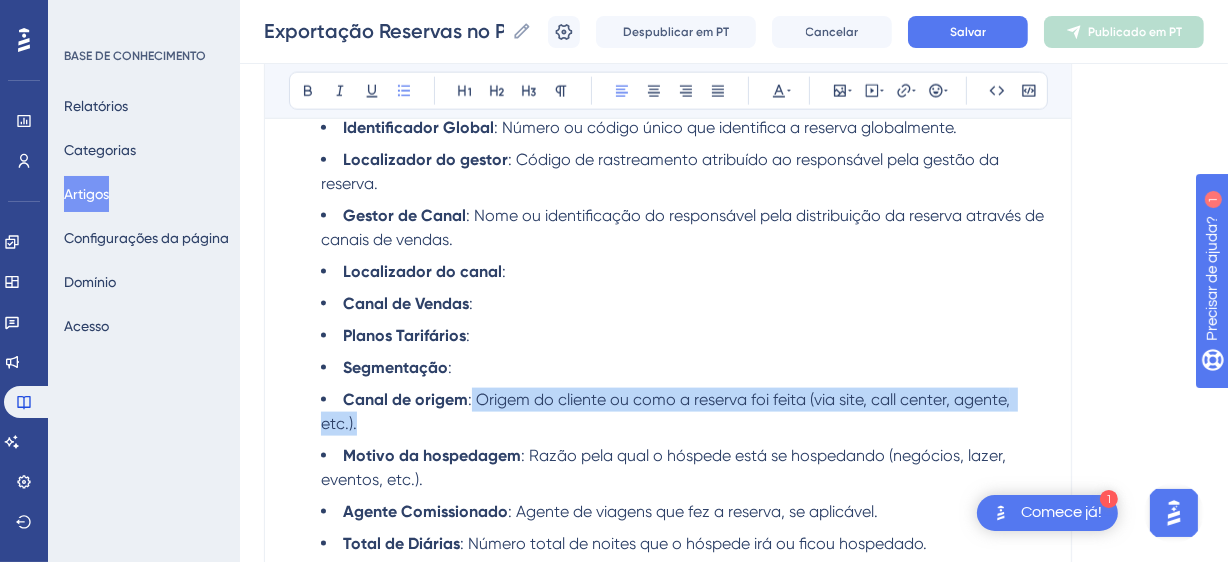 drag, startPoint x: 471, startPoint y: 396, endPoint x: 1061, endPoint y: 411, distance: 590.1907 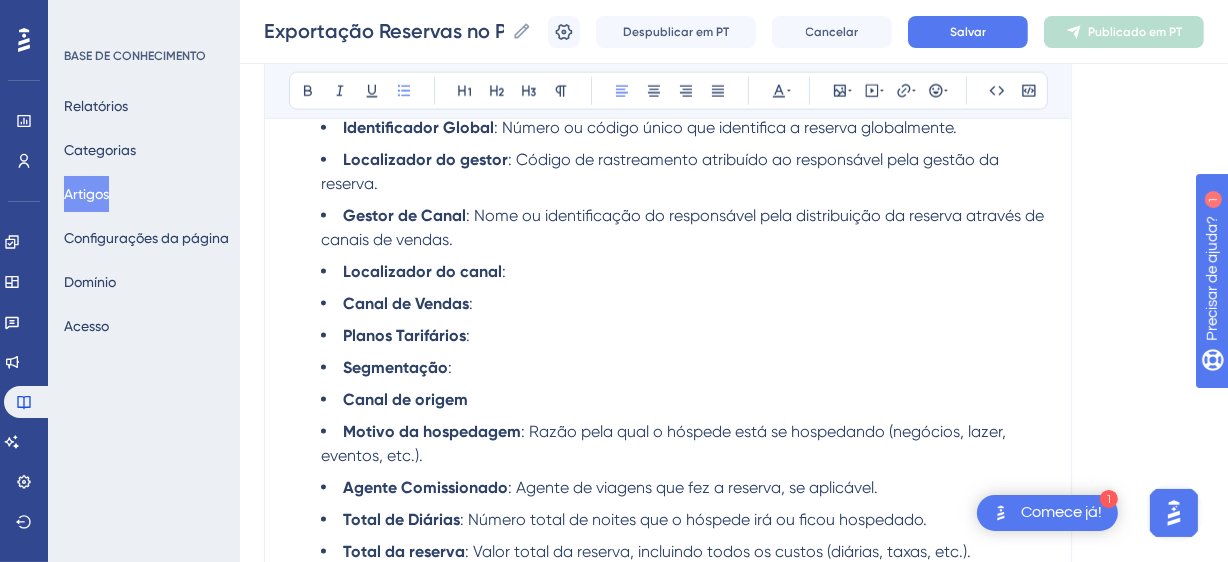 click on "Segmentação :" at bounding box center (684, 368) 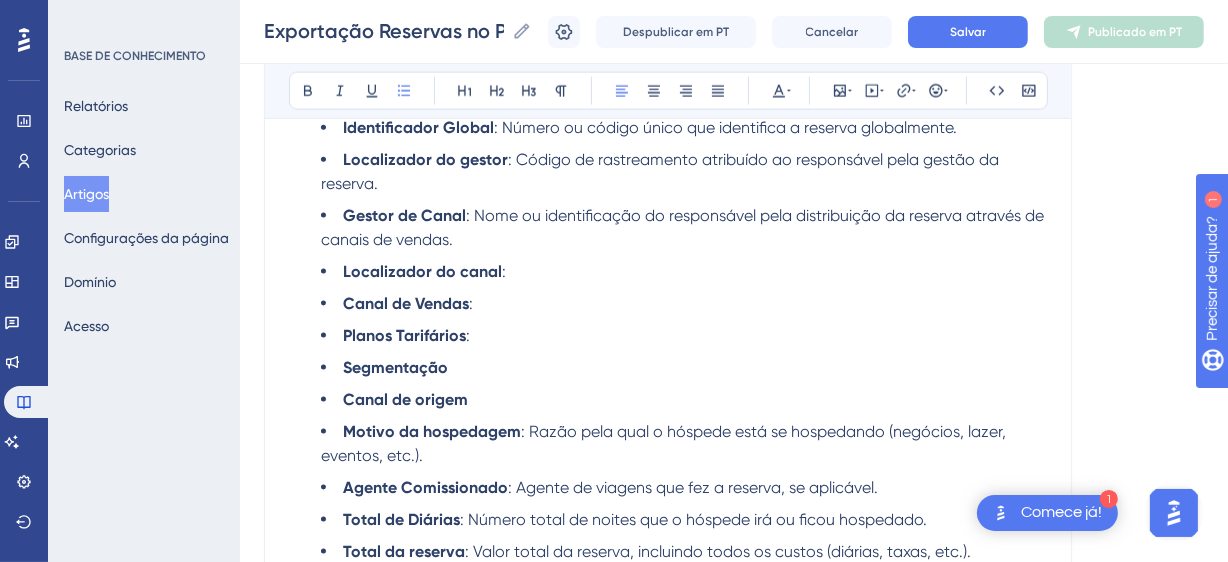 click on "Planos Tarifários :" at bounding box center (684, 336) 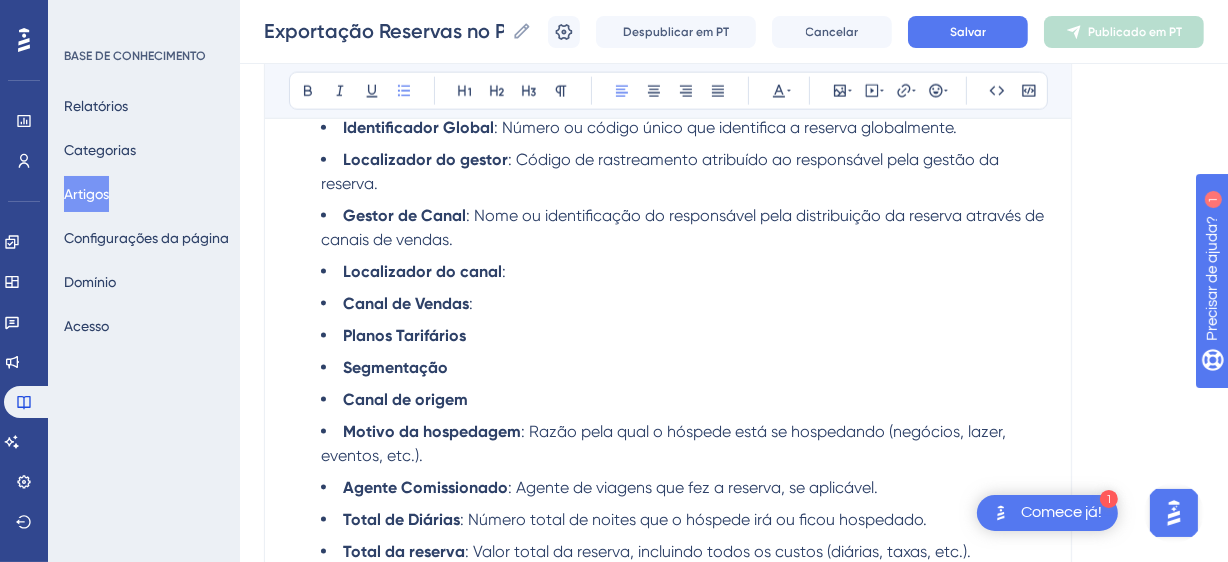 click on "Canal de Vendas :" at bounding box center [684, 304] 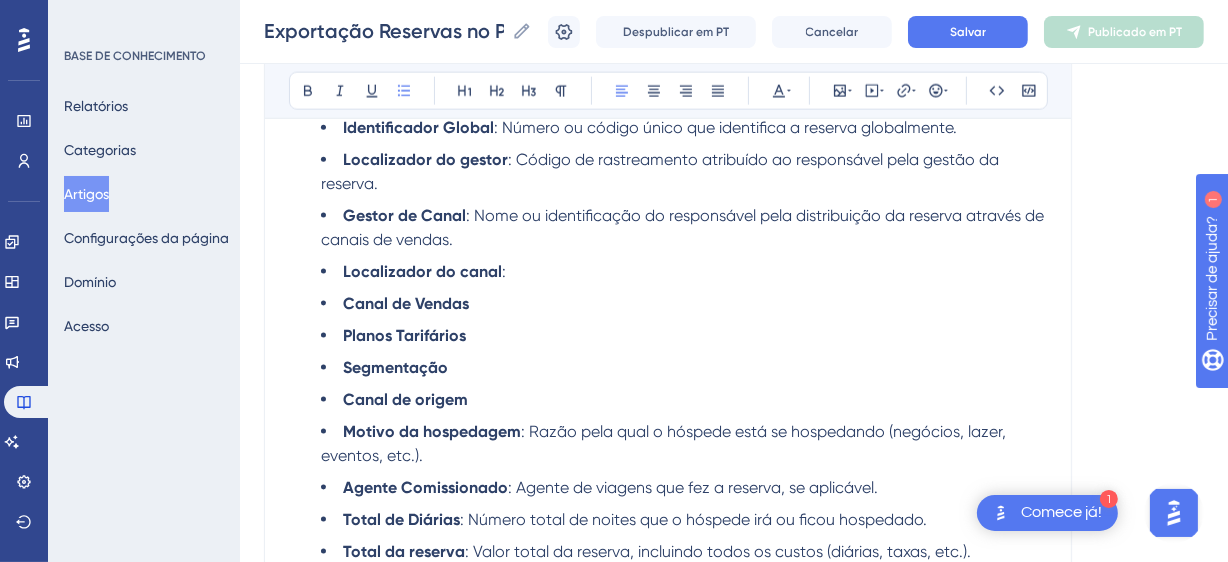 click on "Localizador do canal :" at bounding box center [684, 272] 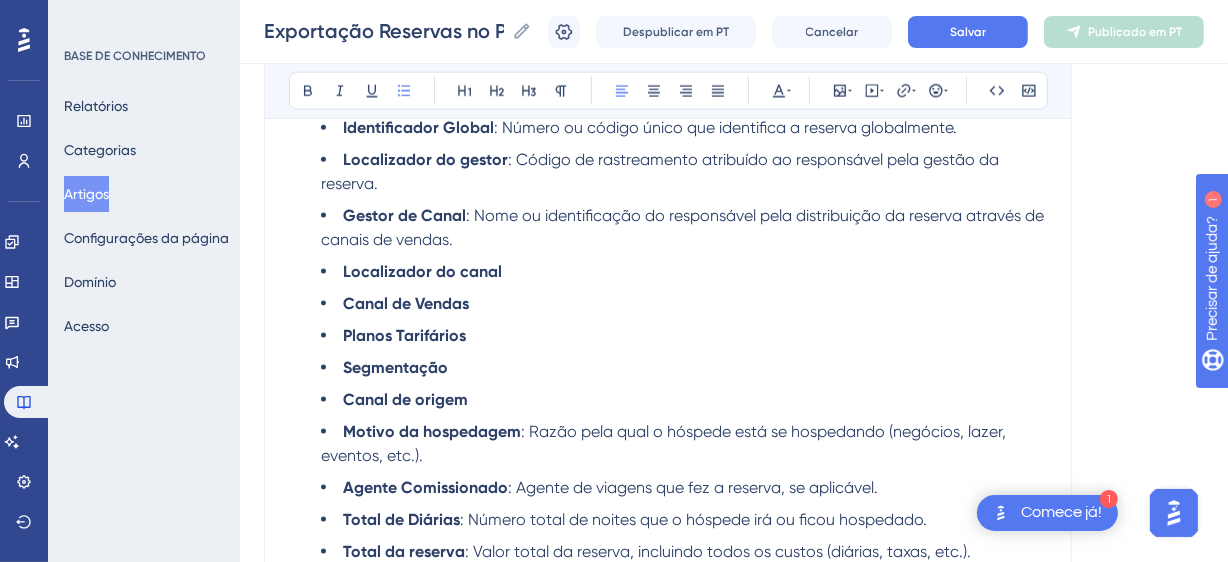 drag, startPoint x: 457, startPoint y: 239, endPoint x: 463, endPoint y: 210, distance: 29.614185 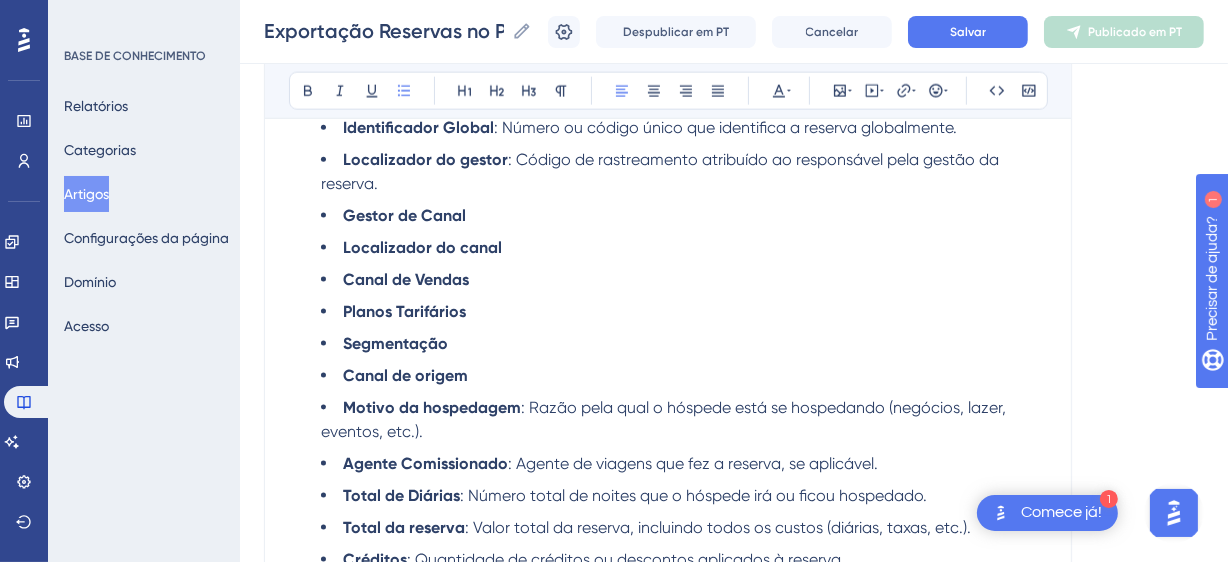 scroll, scrollTop: 2154, scrollLeft: 0, axis: vertical 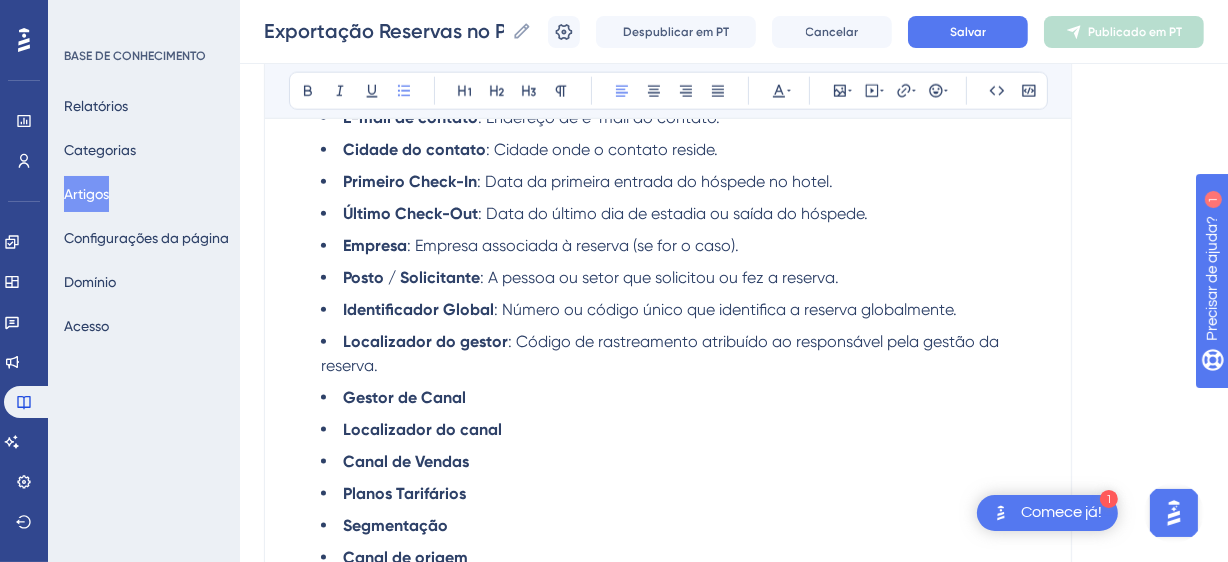 drag, startPoint x: 453, startPoint y: 360, endPoint x: 511, endPoint y: 341, distance: 61.03278 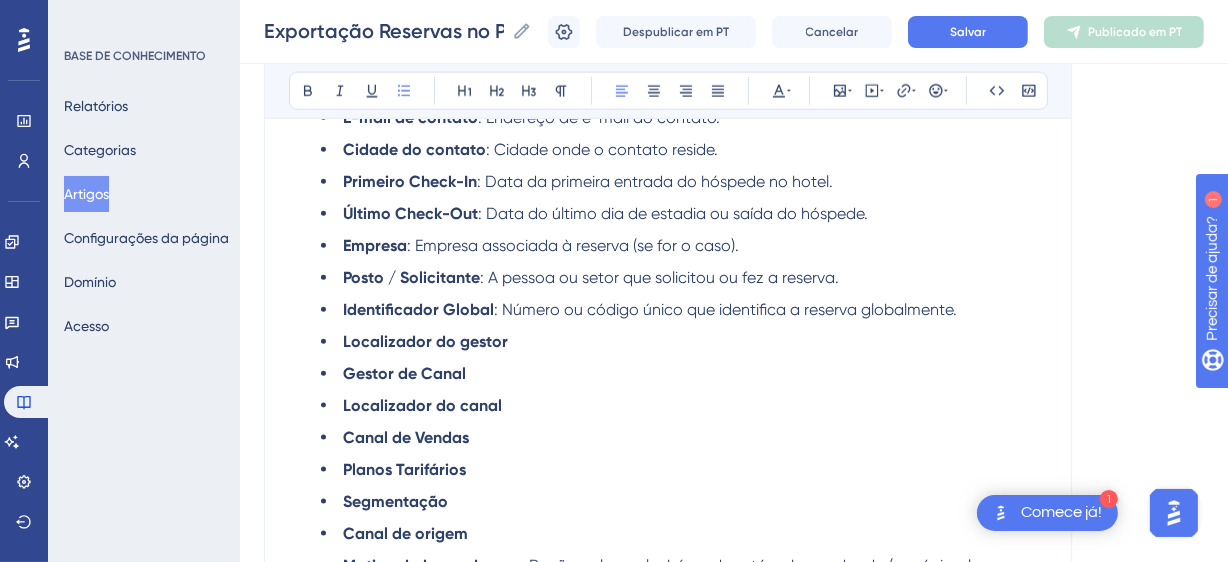 drag, startPoint x: 492, startPoint y: 308, endPoint x: 1024, endPoint y: 308, distance: 532 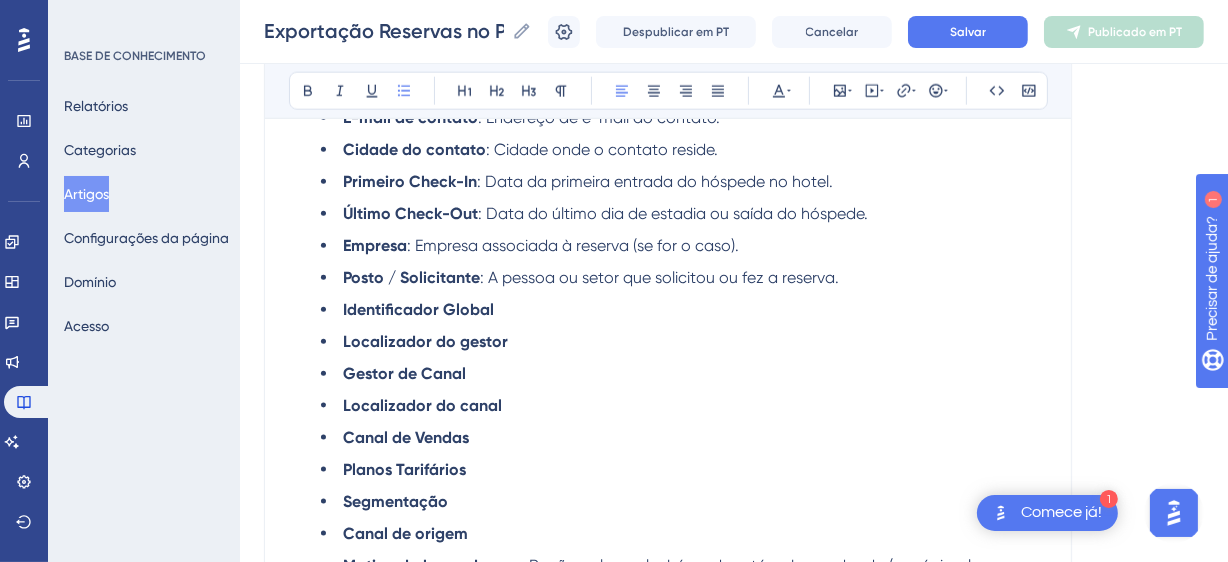 drag, startPoint x: 869, startPoint y: 274, endPoint x: 475, endPoint y: 284, distance: 394.1269 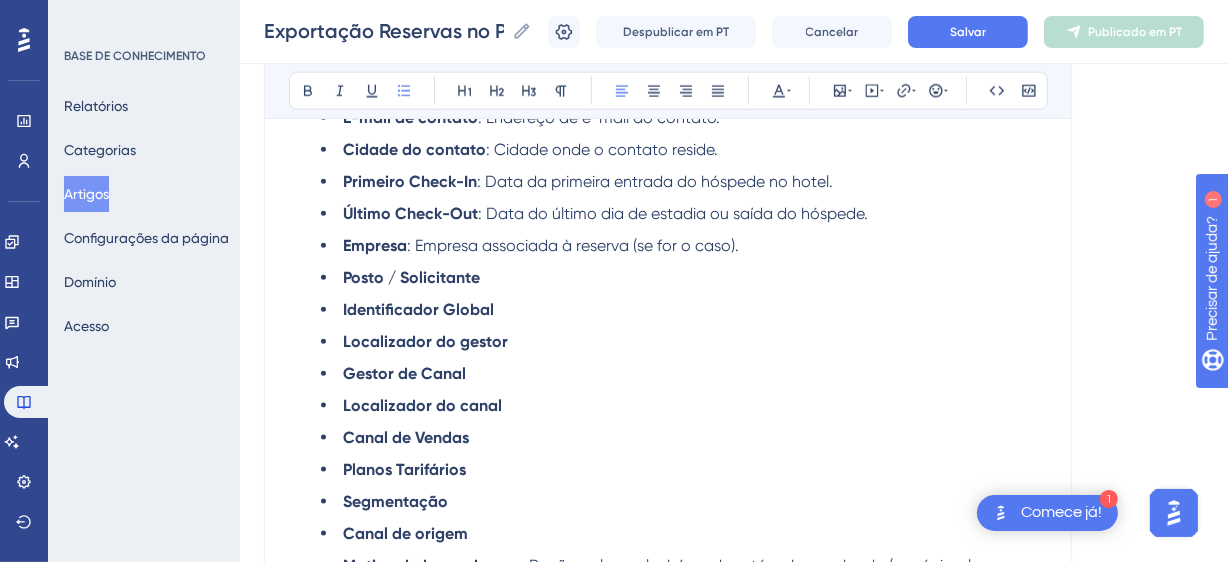 drag, startPoint x: 763, startPoint y: 243, endPoint x: 404, endPoint y: 243, distance: 359 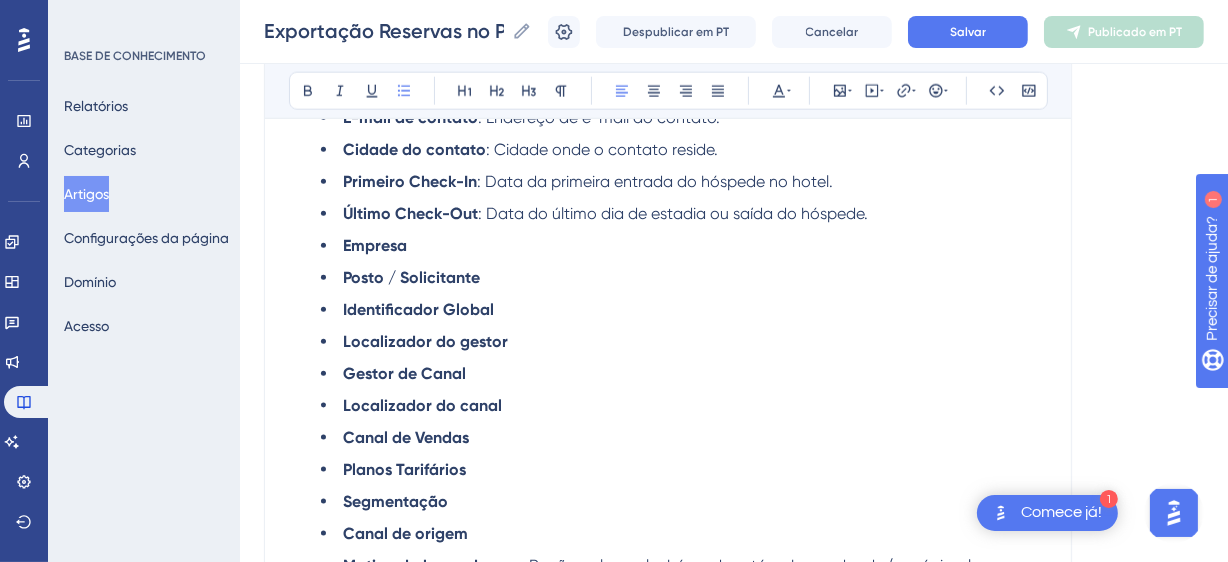 drag, startPoint x: 883, startPoint y: 210, endPoint x: 477, endPoint y: 211, distance: 406.00122 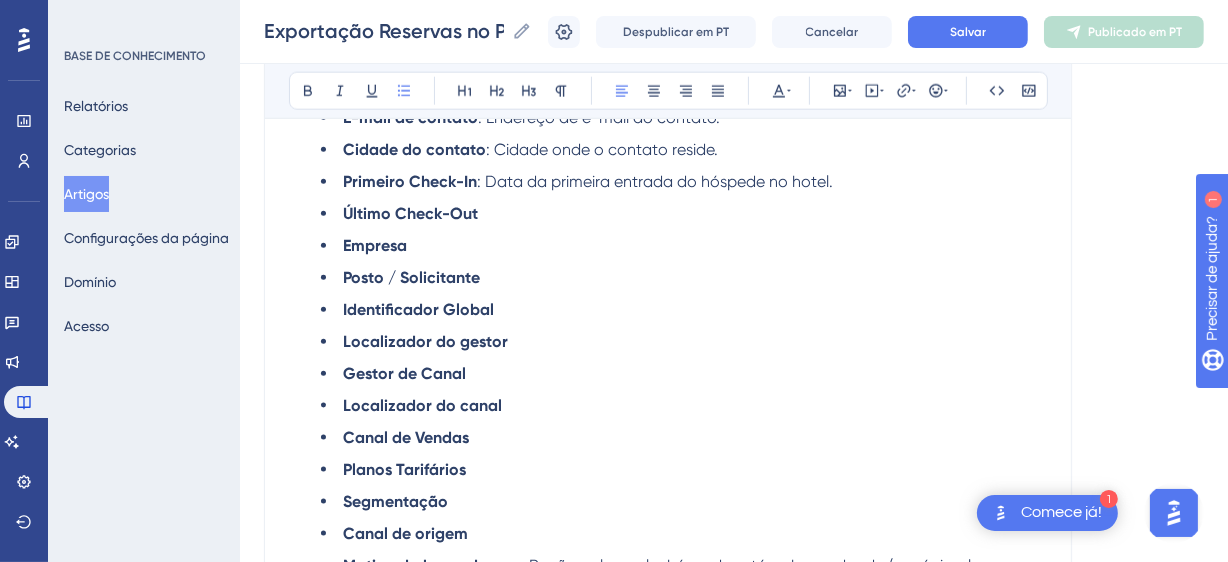 drag, startPoint x: 853, startPoint y: 178, endPoint x: 474, endPoint y: 180, distance: 379.00528 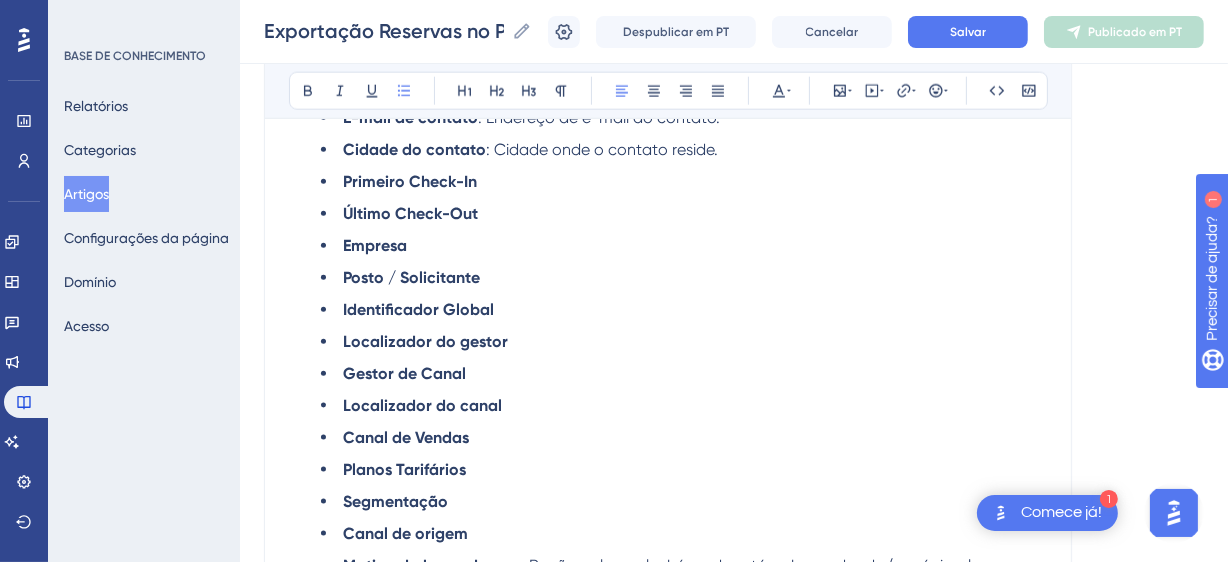 scroll, scrollTop: 1972, scrollLeft: 0, axis: vertical 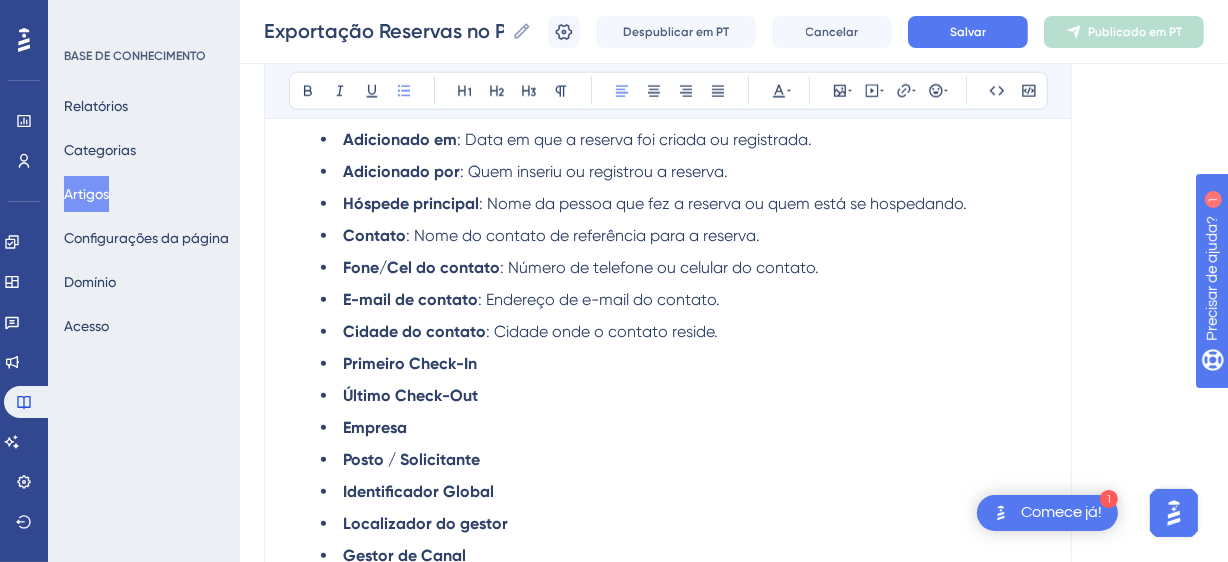 drag, startPoint x: 732, startPoint y: 328, endPoint x: 484, endPoint y: 332, distance: 248.03226 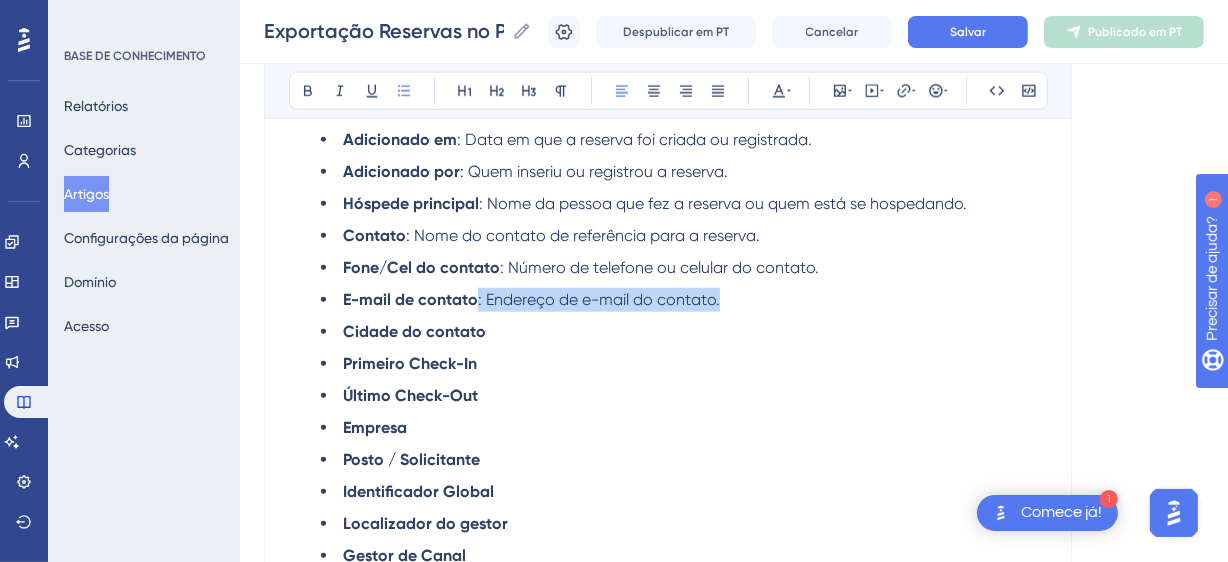 drag, startPoint x: 741, startPoint y: 290, endPoint x: 476, endPoint y: 291, distance: 265.0019 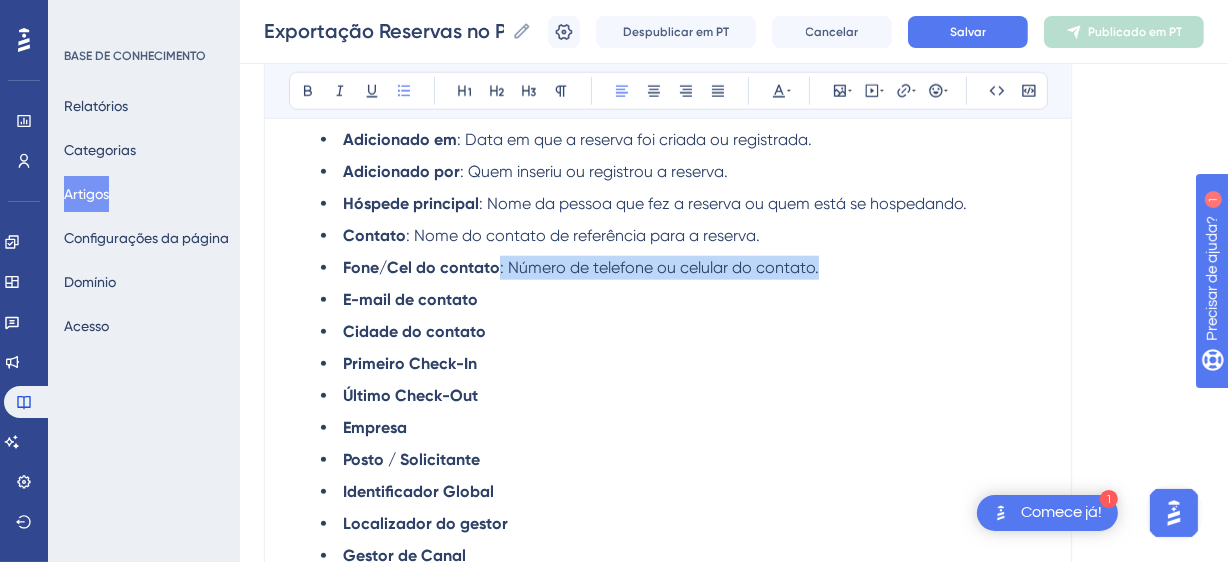 drag, startPoint x: 833, startPoint y: 260, endPoint x: 498, endPoint y: 271, distance: 335.18054 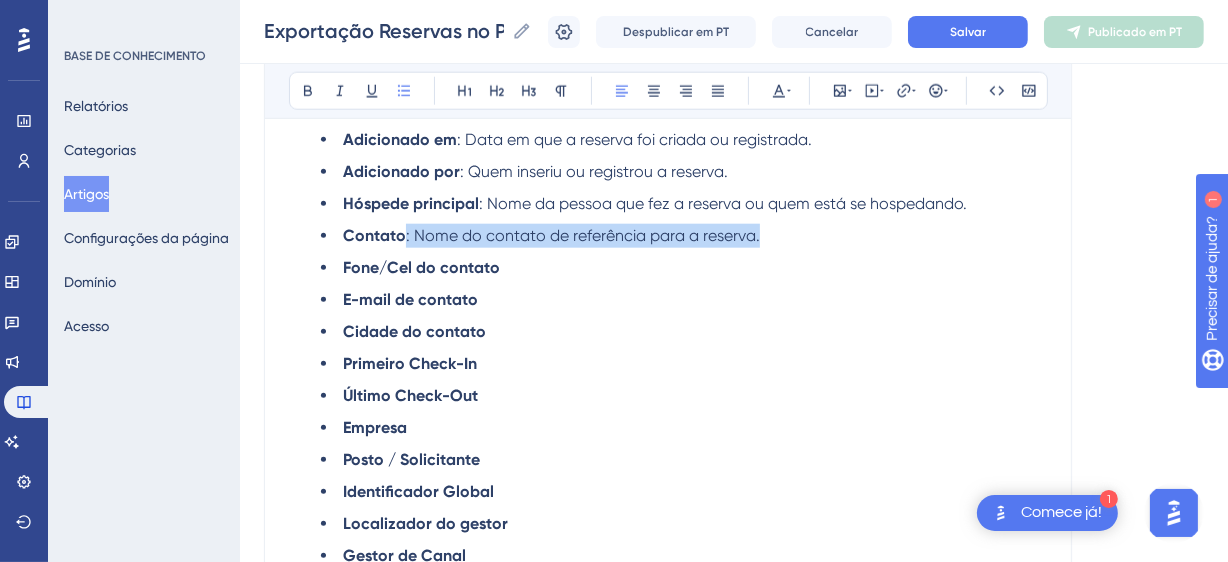 drag, startPoint x: 769, startPoint y: 230, endPoint x: 404, endPoint y: 240, distance: 365.13696 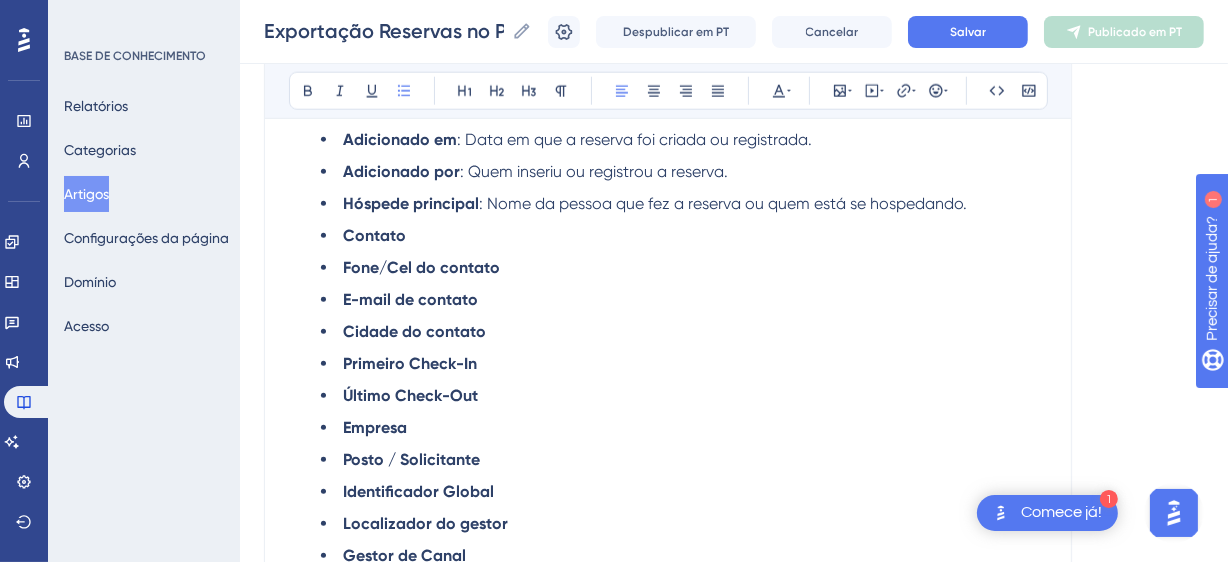 drag, startPoint x: 979, startPoint y: 200, endPoint x: 479, endPoint y: 210, distance: 500.09998 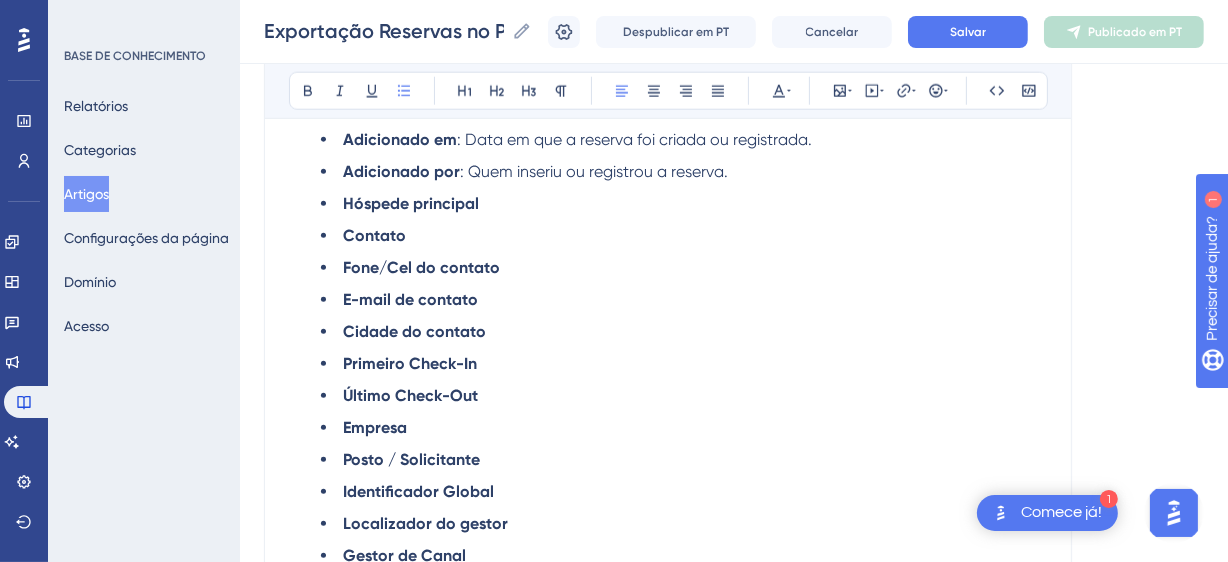drag, startPoint x: 593, startPoint y: 165, endPoint x: 454, endPoint y: 166, distance: 139.0036 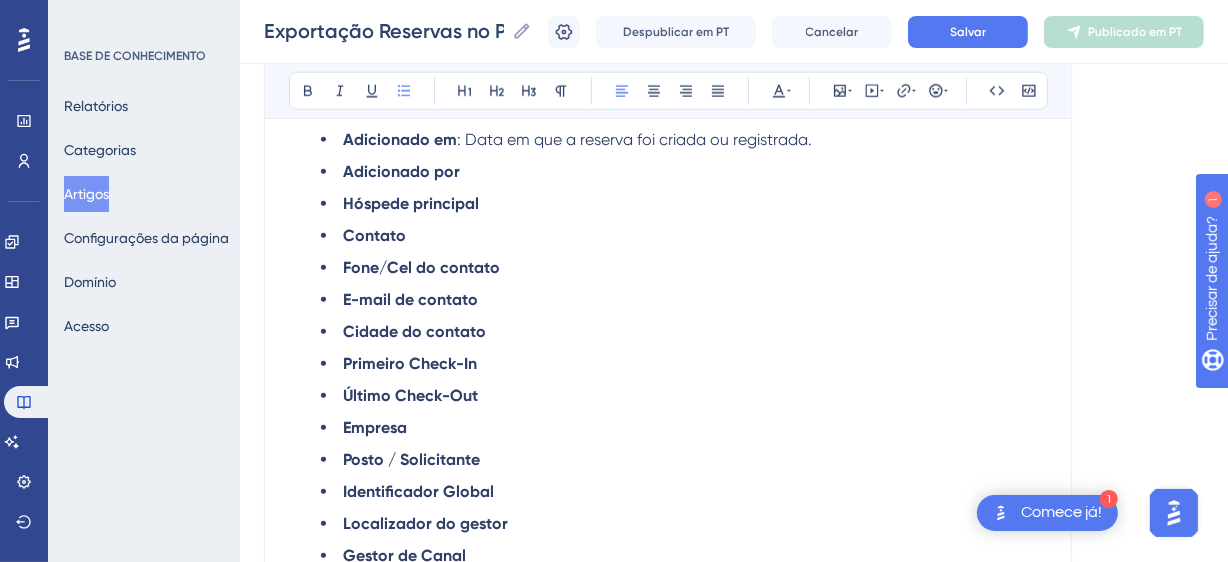 drag, startPoint x: 802, startPoint y: 143, endPoint x: 452, endPoint y: 143, distance: 350 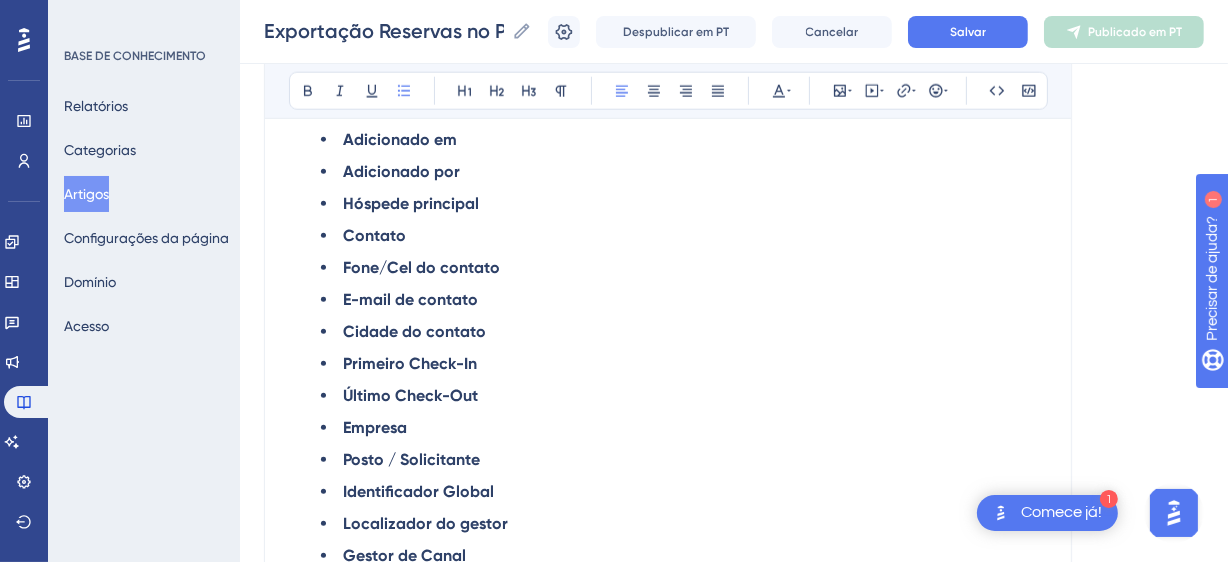 scroll, scrollTop: 1790, scrollLeft: 0, axis: vertical 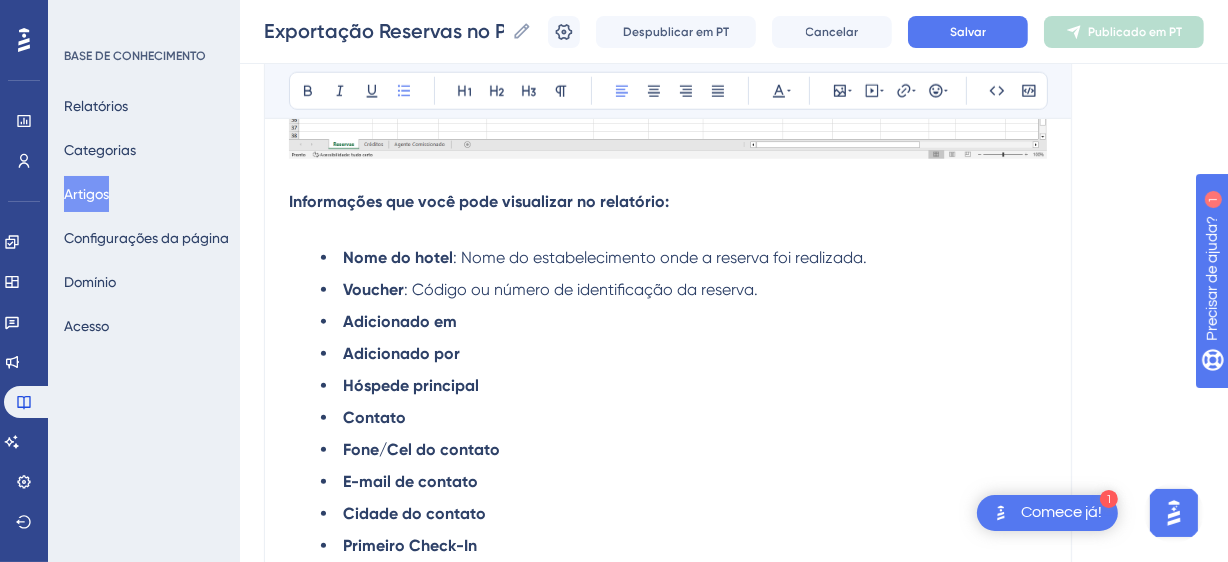 drag, startPoint x: 797, startPoint y: 286, endPoint x: 401, endPoint y: 290, distance: 396.0202 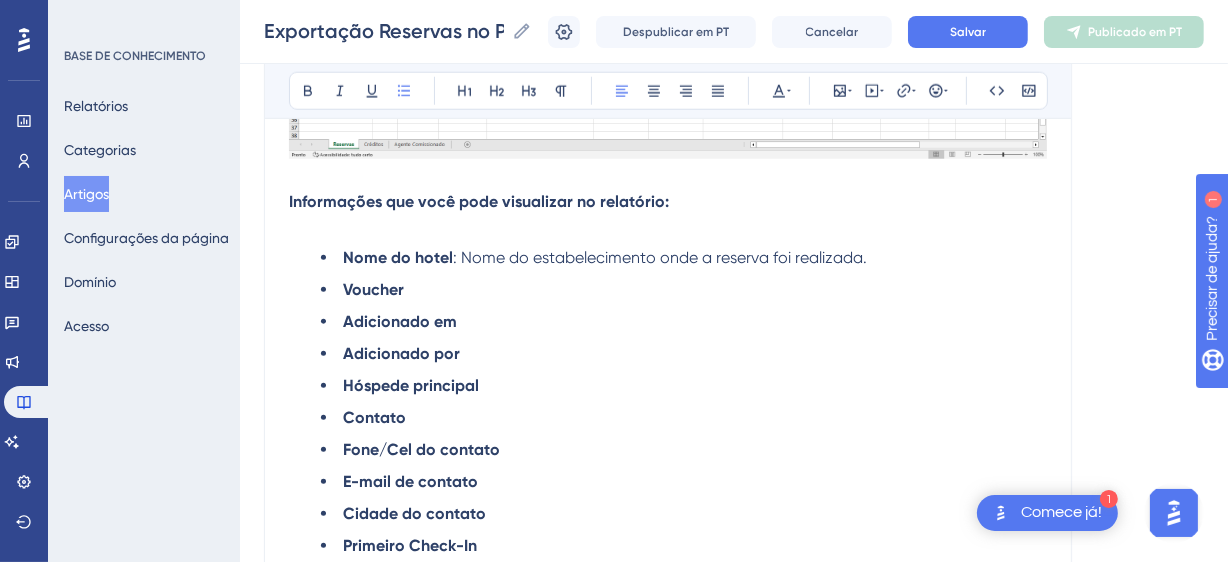 drag, startPoint x: 872, startPoint y: 249, endPoint x: 590, endPoint y: 252, distance: 282.01596 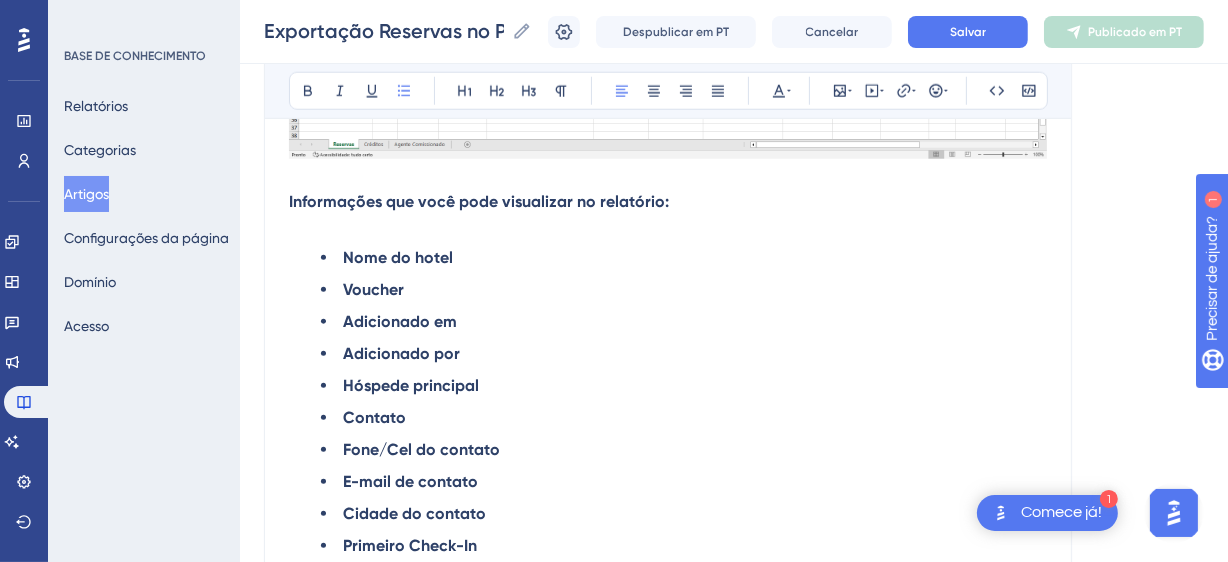 click on "Nome do hotel Voucher Adicionado em Adicionado por Hóspede principal Contato Fone/Cel do contato E-mail de contato Cidade do contato Primeiro Check-In Último Check-Out Empresa Posto / Solicitante Identificador Global Localizador do gestor Gestor de Canal Localizador do canal Canal de Vendas Planos Tarifários Segmentação Canal de origem Motivo da hospedagem : Razão pela qual o hóspede está se hospedando (negócios, lazer, eventos, etc.). Agente Comissionado : Agente de viagens que fez a reserva, se aplicável. Total de Diárias : Número total de noites que o hóspede irá ou ficou hospedado. Total da reserva : Valor total da reserva, incluindo todos os custos (diárias, taxas, etc.). Créditos : Quantidade de créditos ou descontos aplicados à reserva. Pendente : Situação do pagamento ou qualquer pendência relacionada à reserva. Observação : Qualquer anotação ou comentário adicional relacionado à reserva. Código do tarifário : Identificação única do tipo de tarifa aplicada à reserva." at bounding box center [668, 762] 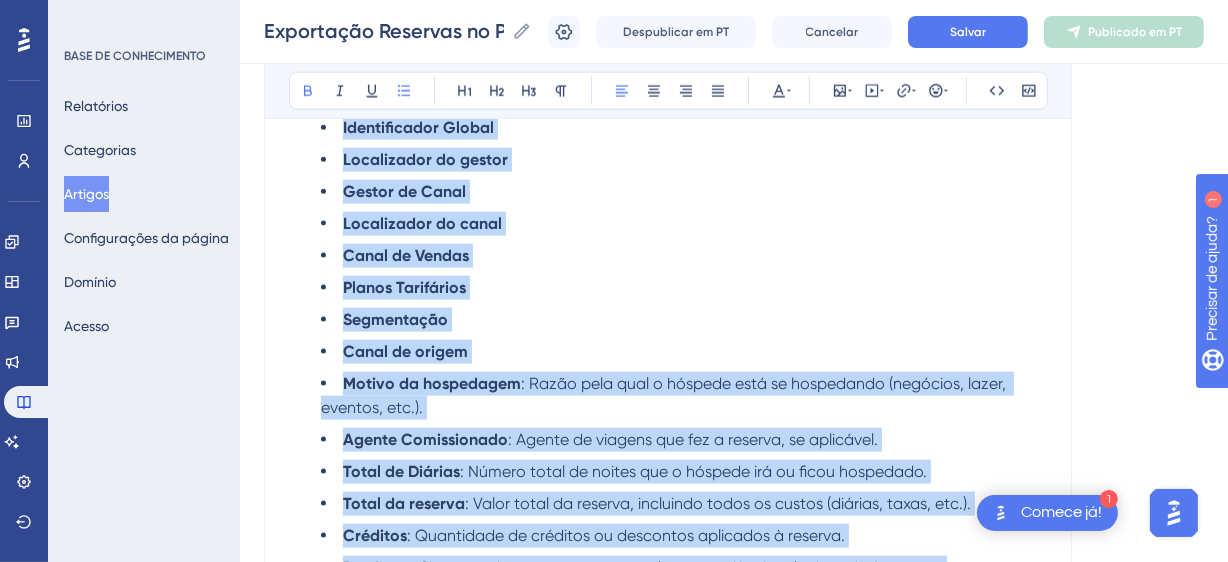 scroll, scrollTop: 2700, scrollLeft: 0, axis: vertical 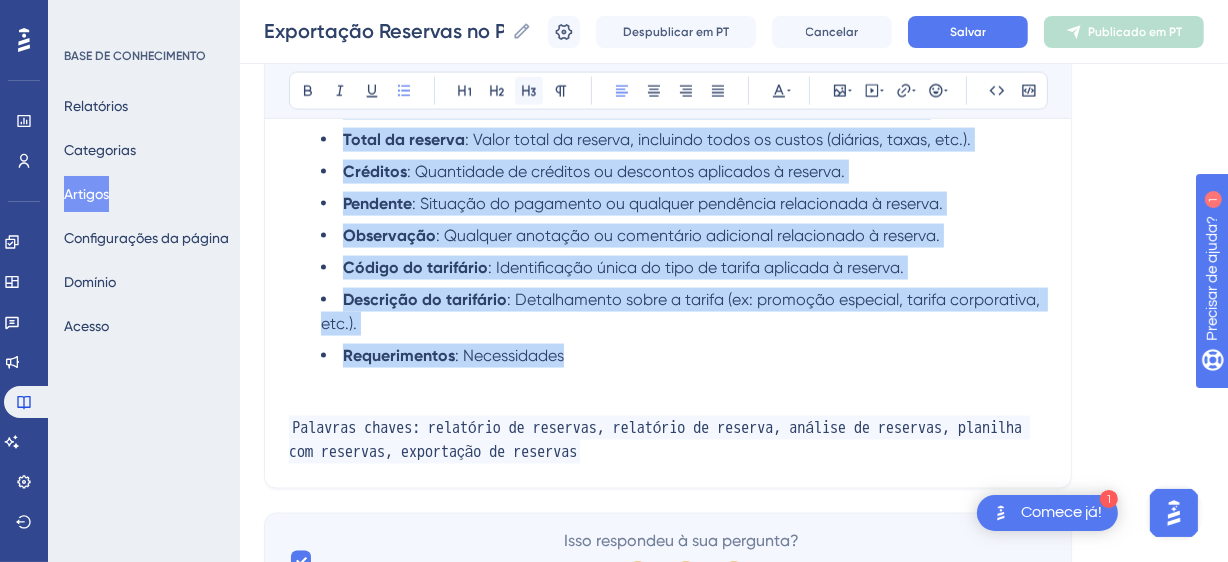drag, startPoint x: 339, startPoint y: 253, endPoint x: 537, endPoint y: 90, distance: 256.46246 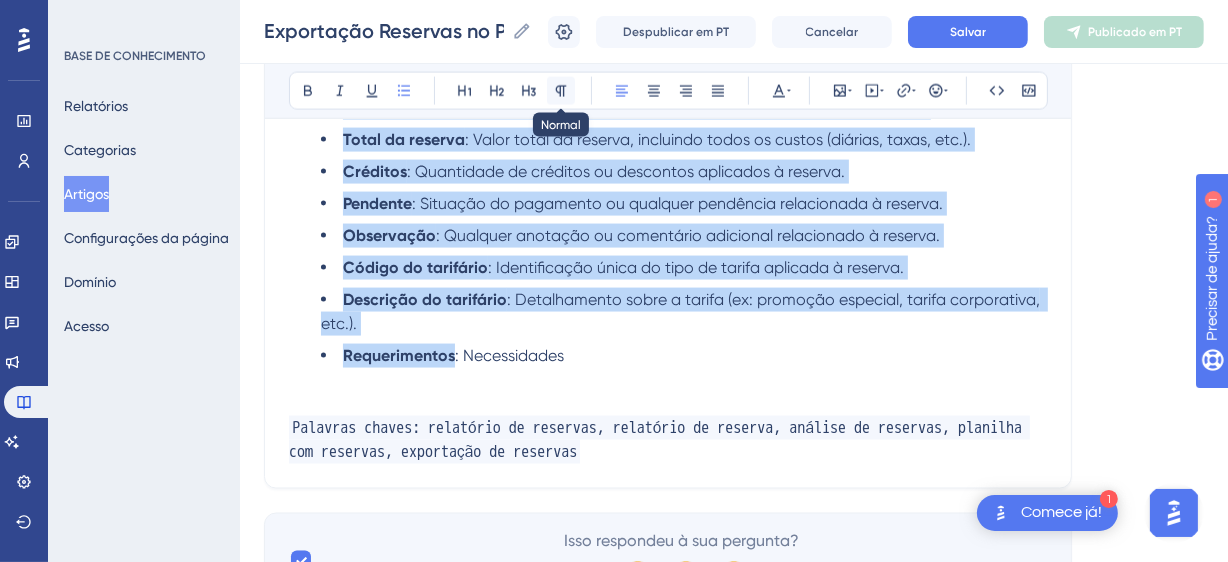 click 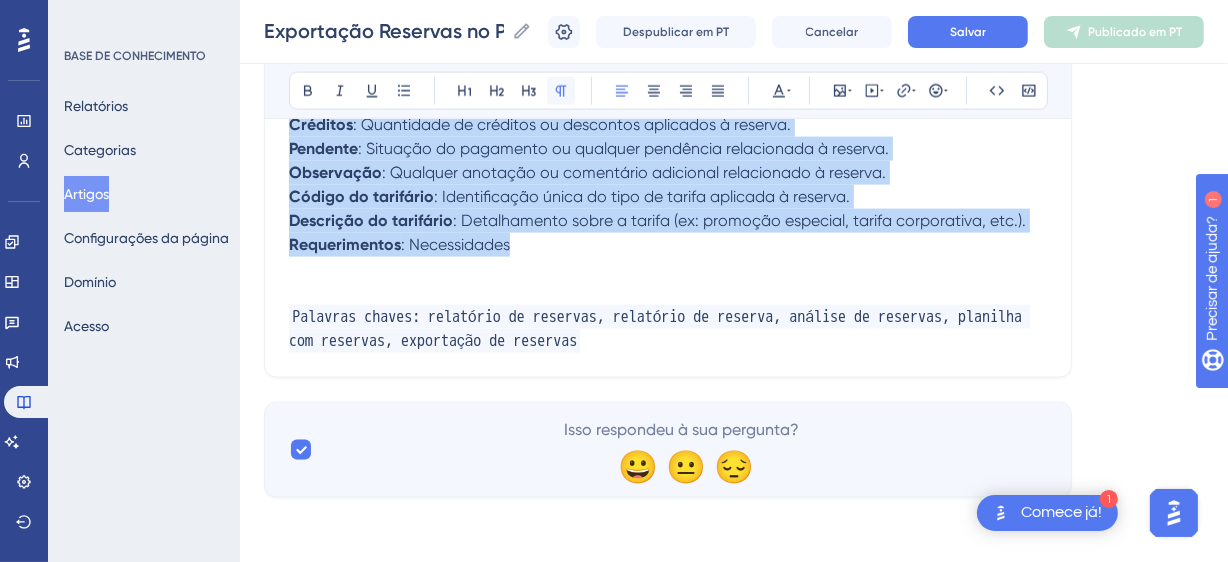 scroll, scrollTop: 2538, scrollLeft: 0, axis: vertical 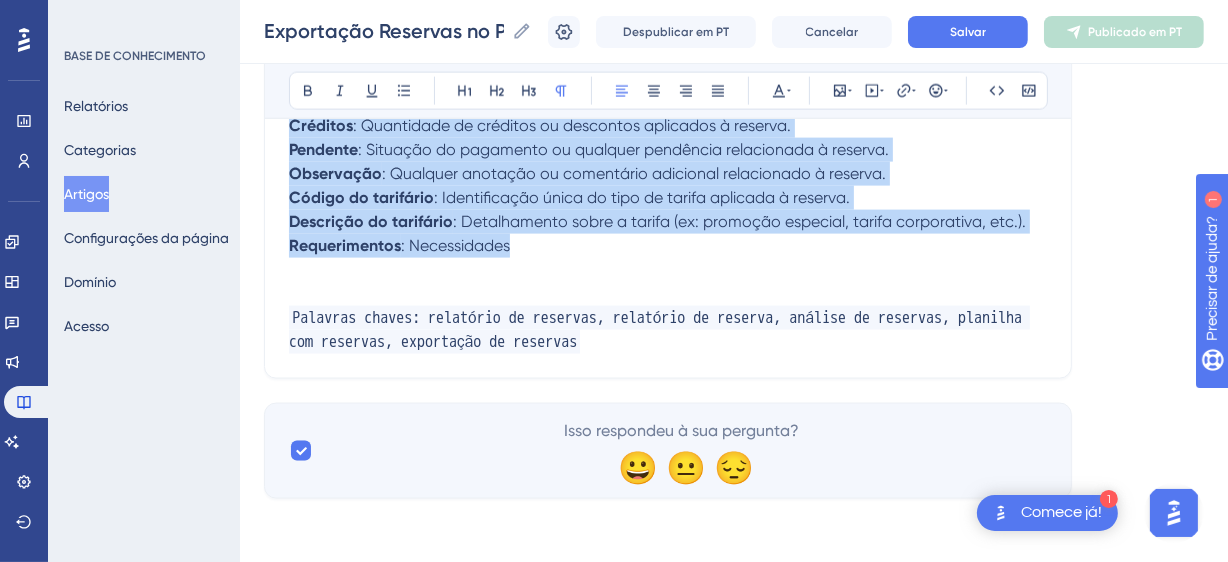 click on "Requerimentos : Necessidades" at bounding box center (668, 246) 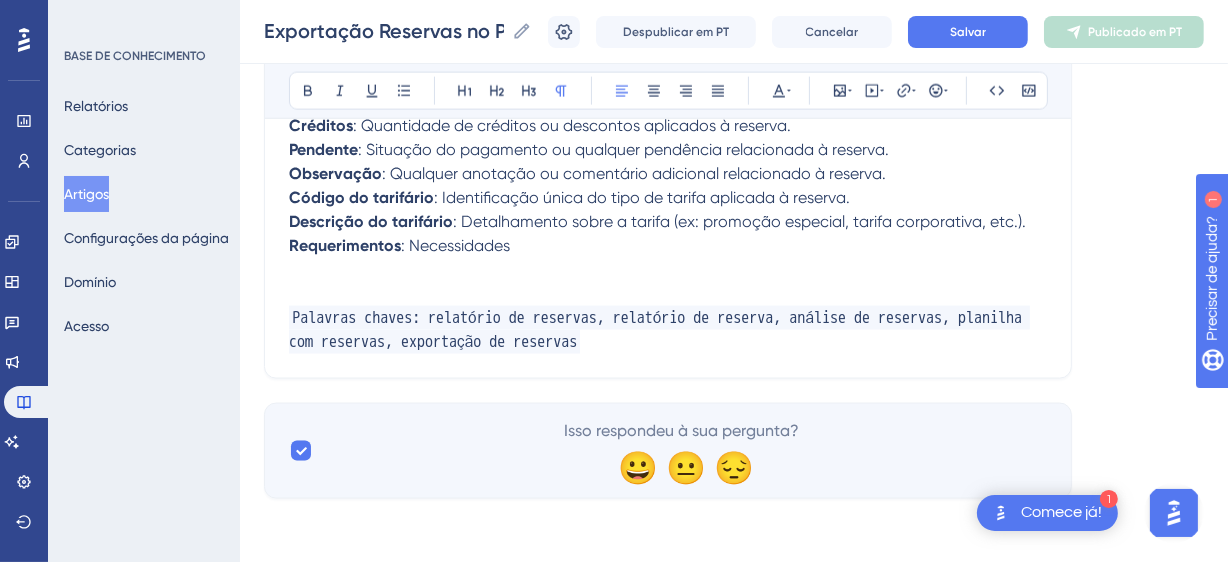 drag, startPoint x: 550, startPoint y: 254, endPoint x: 404, endPoint y: 251, distance: 146.03082 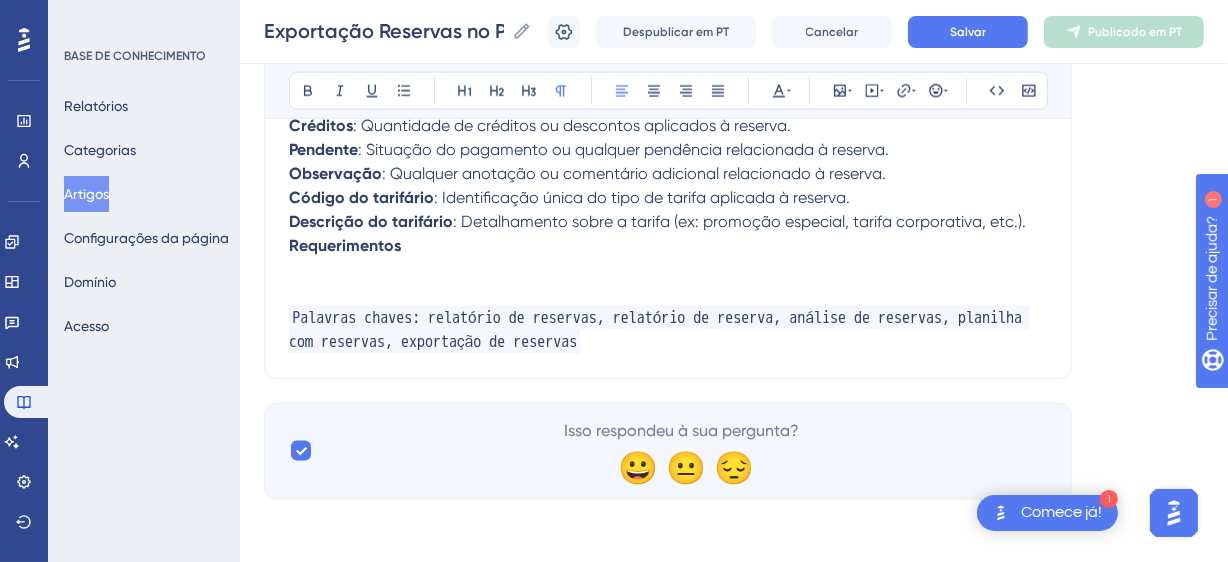 drag, startPoint x: 1035, startPoint y: 219, endPoint x: 449, endPoint y: 224, distance: 586.0213 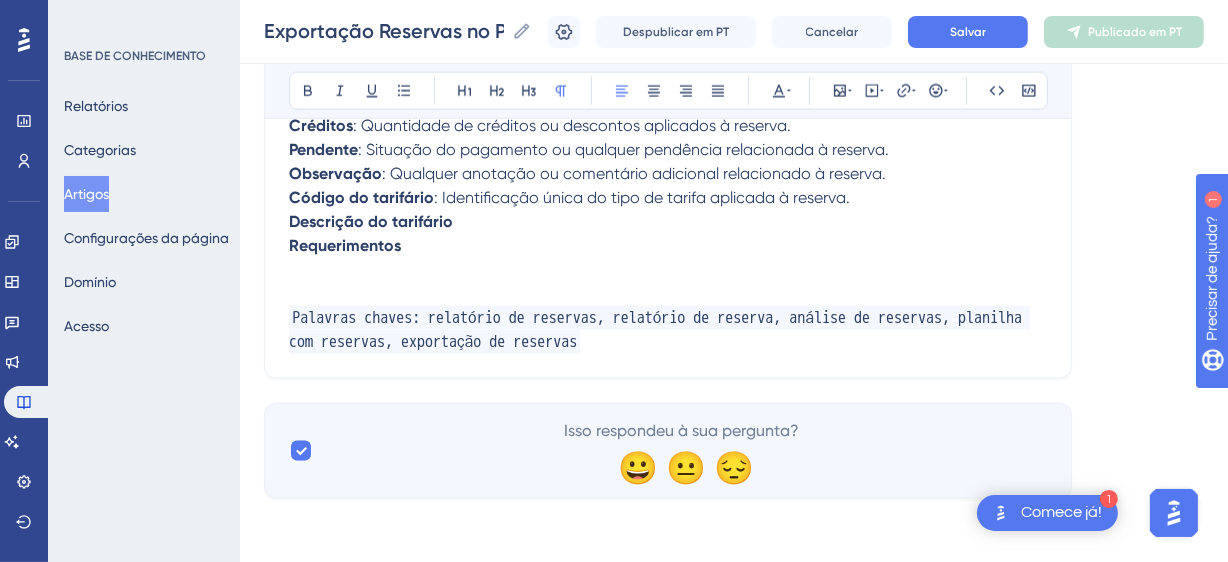 drag, startPoint x: 892, startPoint y: 190, endPoint x: 428, endPoint y: 197, distance: 464.0528 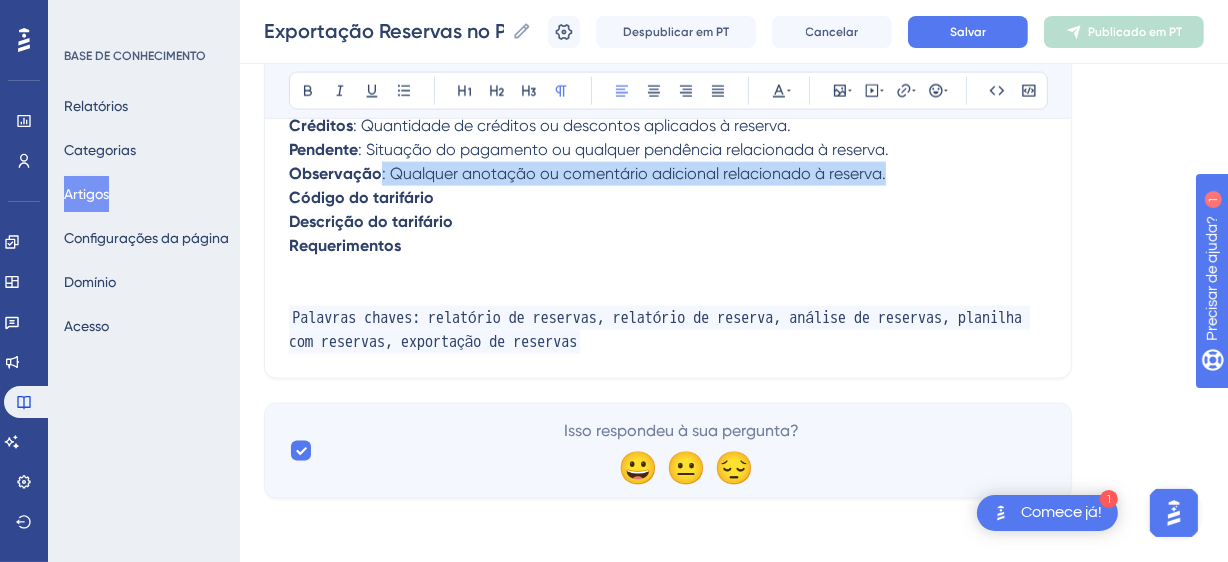 drag, startPoint x: 899, startPoint y: 175, endPoint x: 380, endPoint y: 177, distance: 519.00385 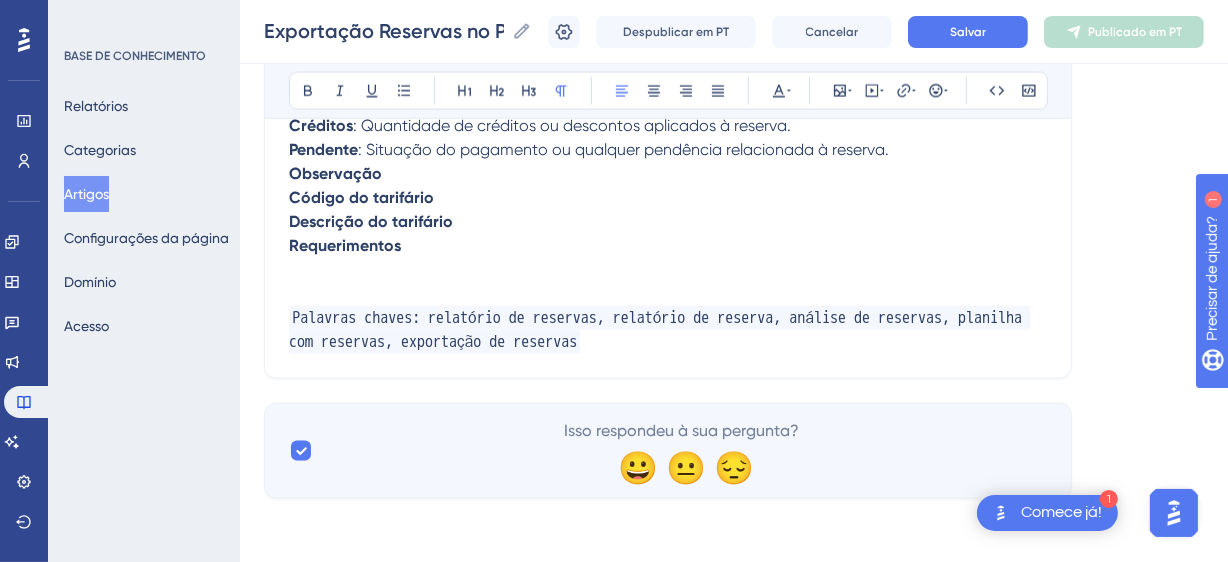 drag, startPoint x: 887, startPoint y: 144, endPoint x: 359, endPoint y: 148, distance: 528.01514 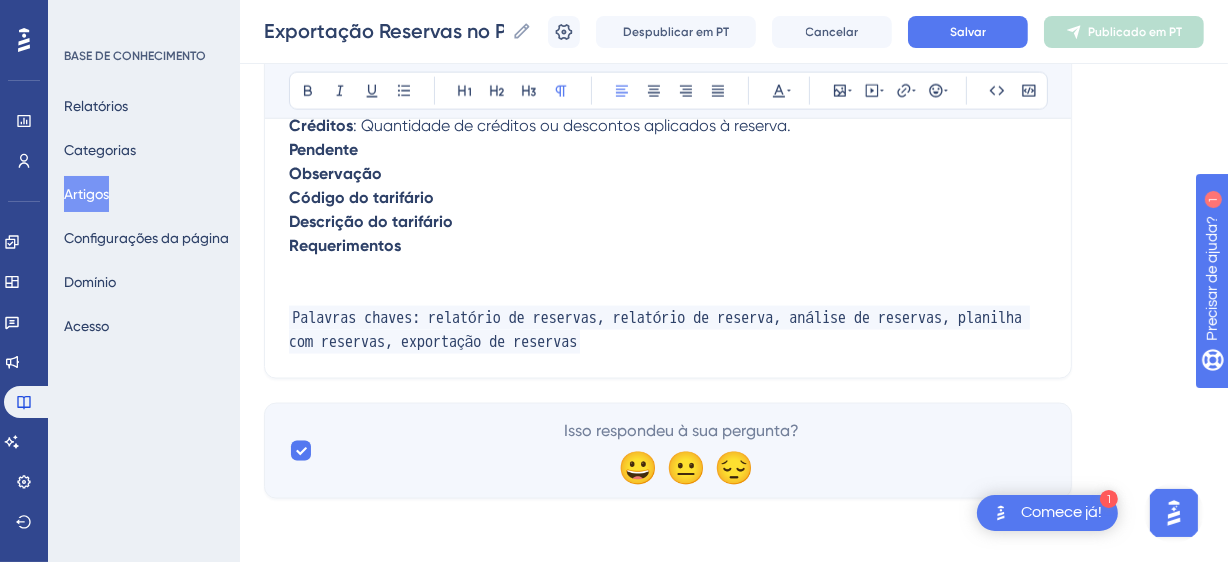 scroll, scrollTop: 2356, scrollLeft: 0, axis: vertical 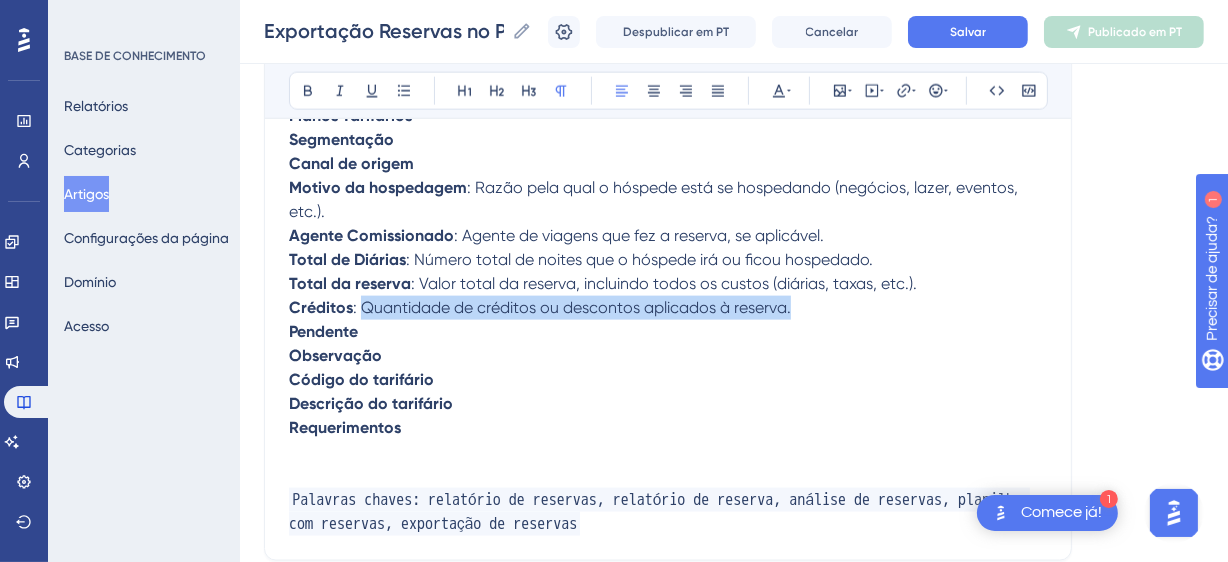 drag, startPoint x: 751, startPoint y: 298, endPoint x: 362, endPoint y: 307, distance: 389.1041 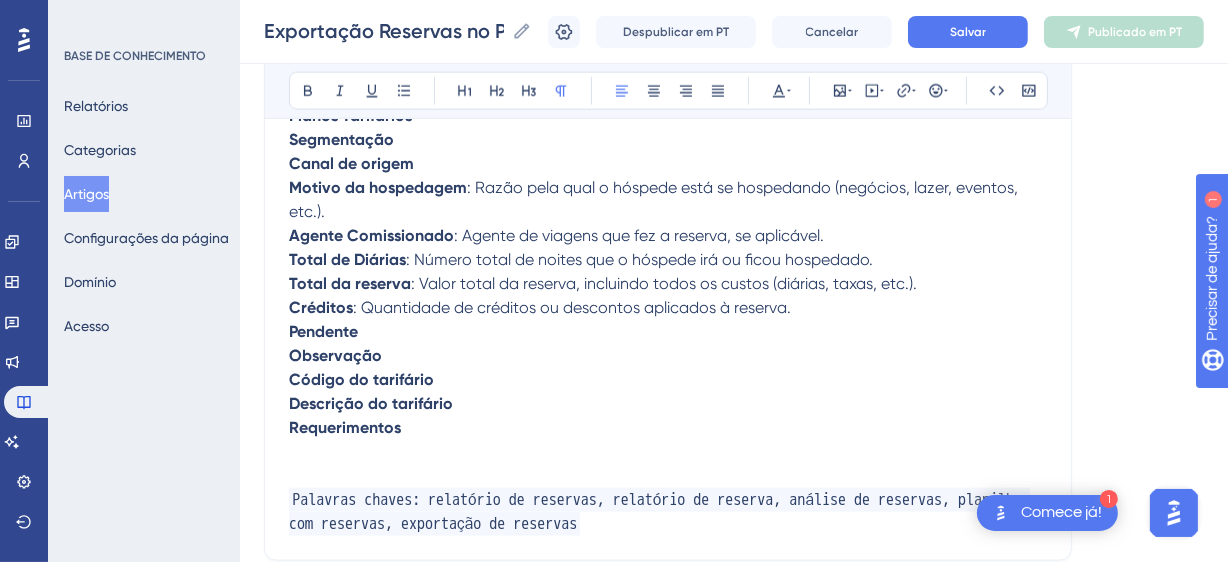 click on "Pendente" at bounding box center (668, 332) 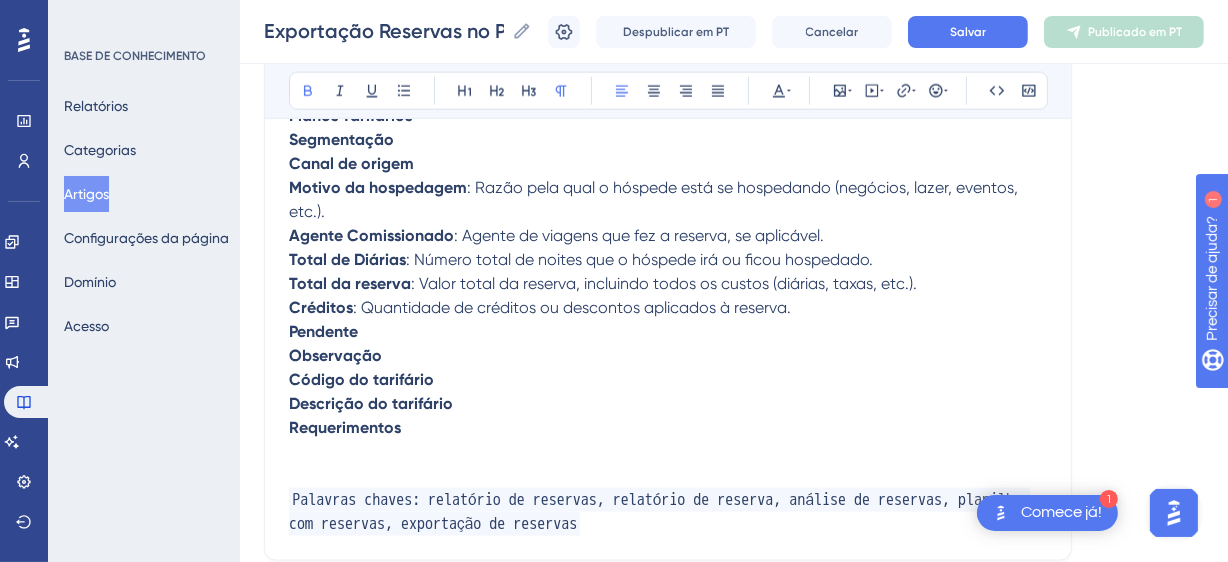 click on "Pendente" at bounding box center (668, 332) 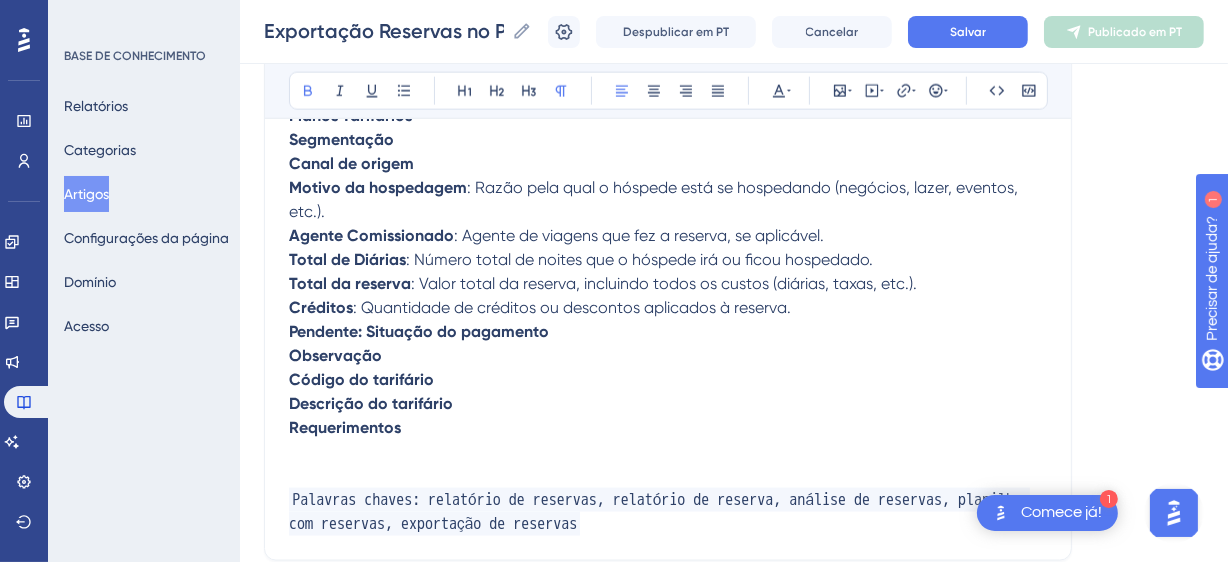 drag, startPoint x: 594, startPoint y: 330, endPoint x: 369, endPoint y: 335, distance: 225.05554 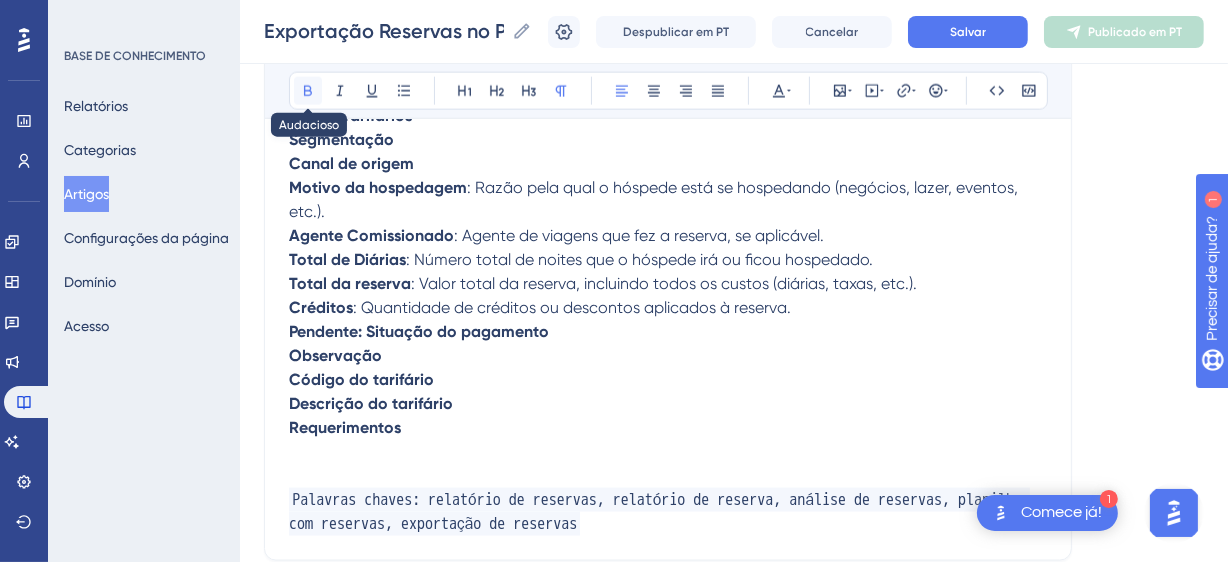 click 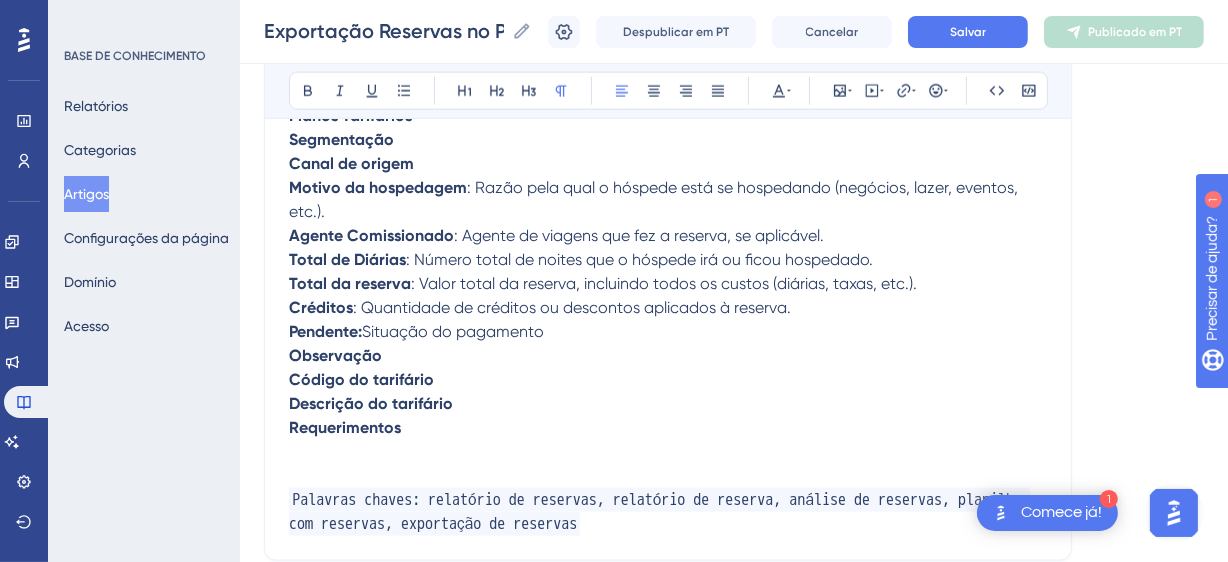 click on "Situação do pagamento" at bounding box center [453, 331] 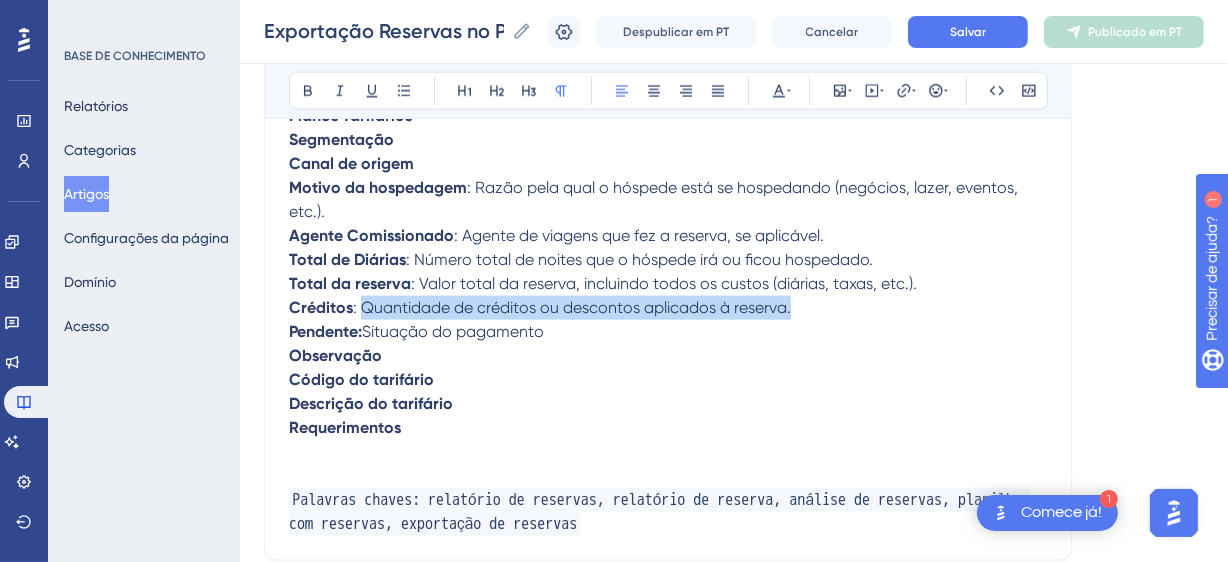 drag, startPoint x: 807, startPoint y: 302, endPoint x: 360, endPoint y: 310, distance: 447.0716 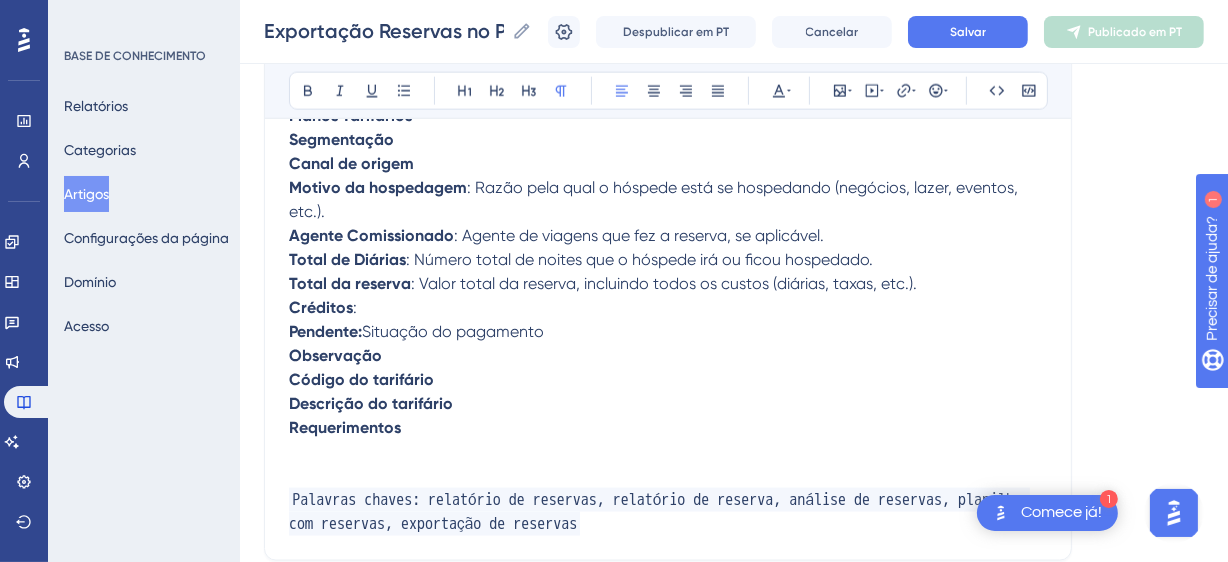 drag, startPoint x: 918, startPoint y: 274, endPoint x: 414, endPoint y: 281, distance: 504.0486 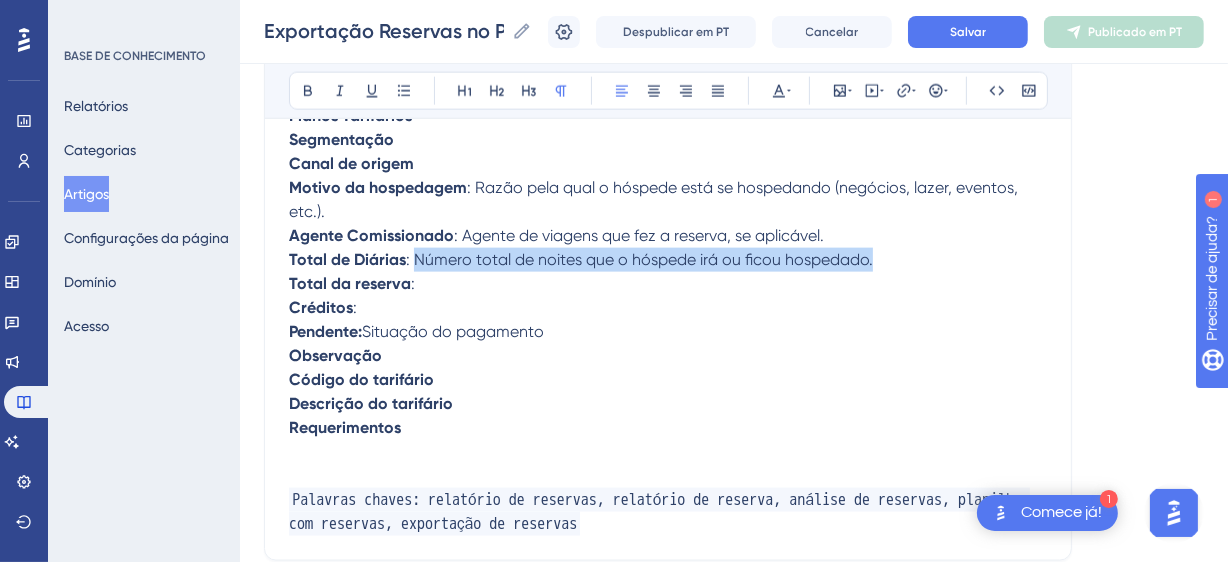 drag, startPoint x: 906, startPoint y: 256, endPoint x: 415, endPoint y: 266, distance: 491.10184 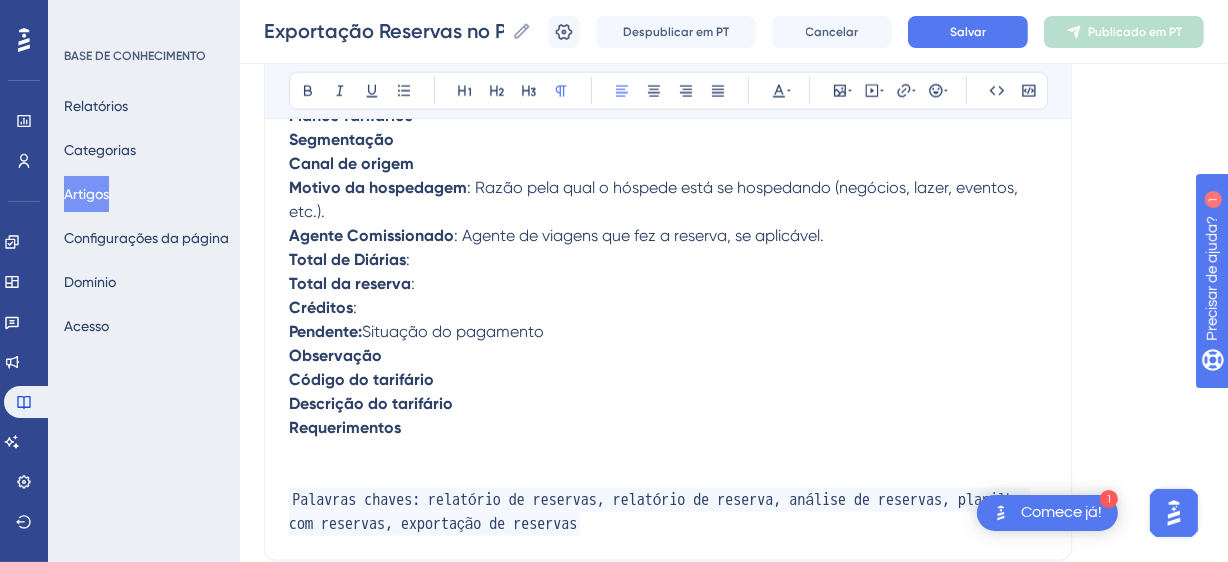 drag, startPoint x: 840, startPoint y: 232, endPoint x: 460, endPoint y: 234, distance: 380.00525 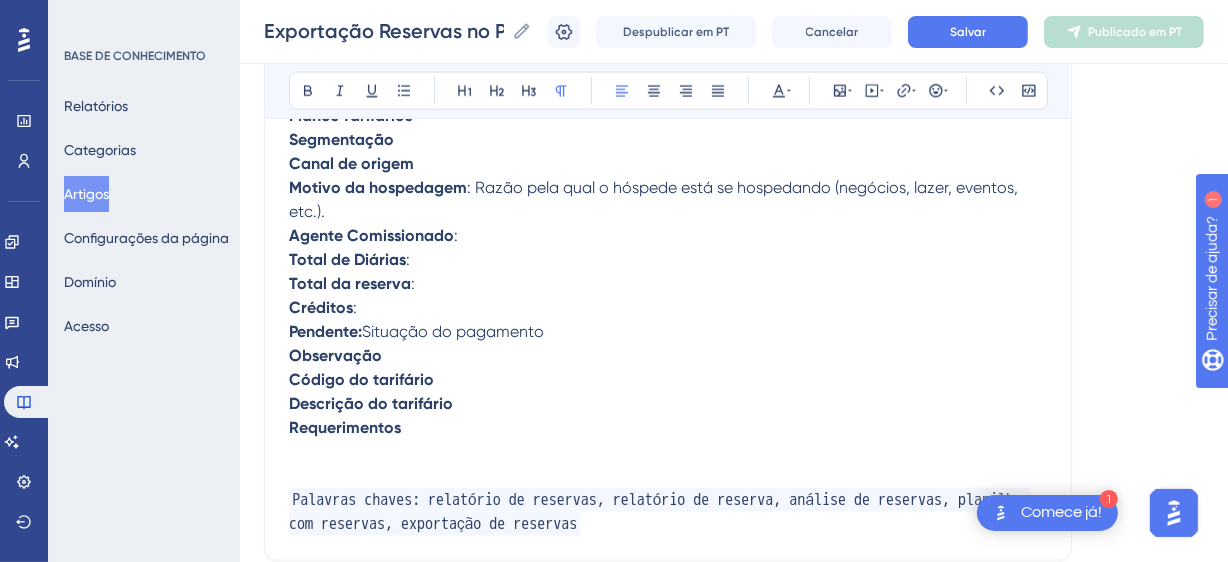 drag, startPoint x: 519, startPoint y: 204, endPoint x: 476, endPoint y: 184, distance: 47.423622 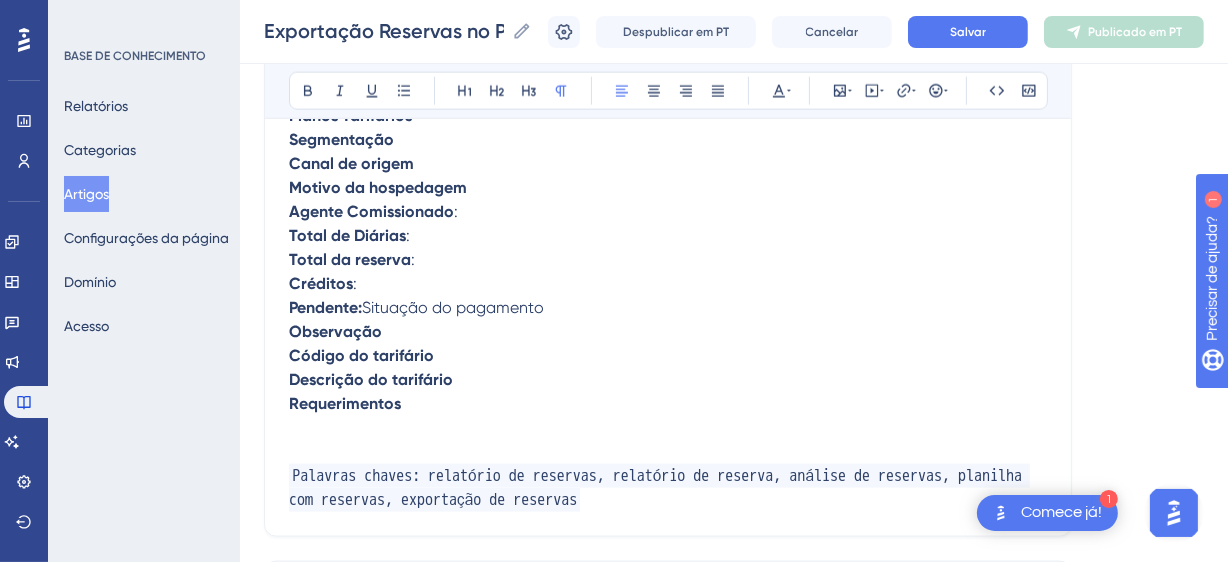 click on "Agente Comissionado :" at bounding box center [668, 212] 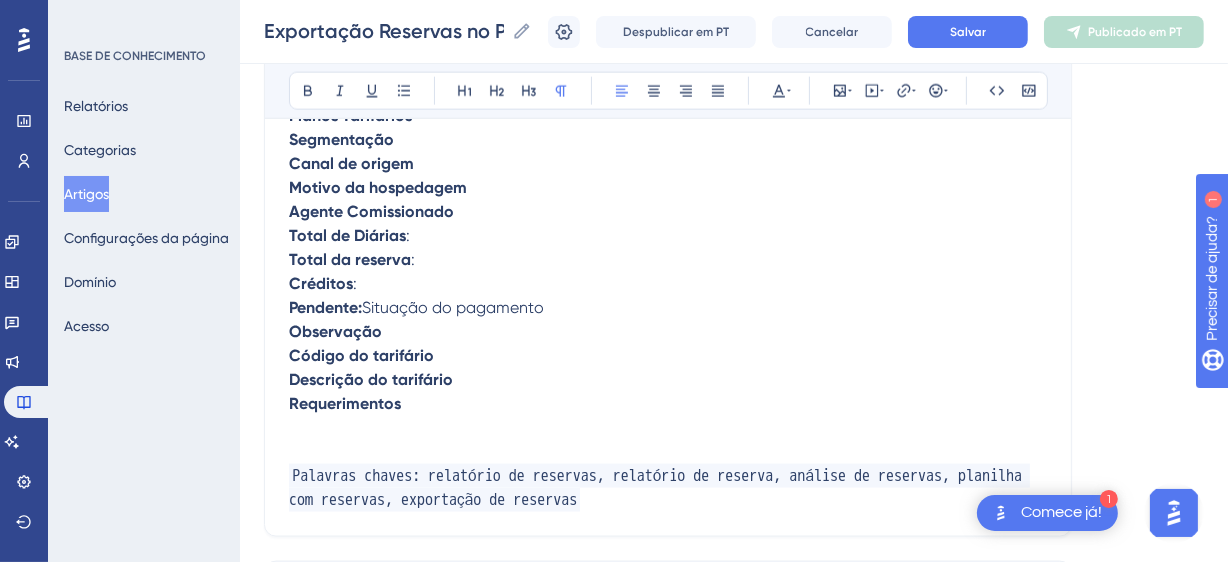 click on "Total de Diárias :" at bounding box center (668, 236) 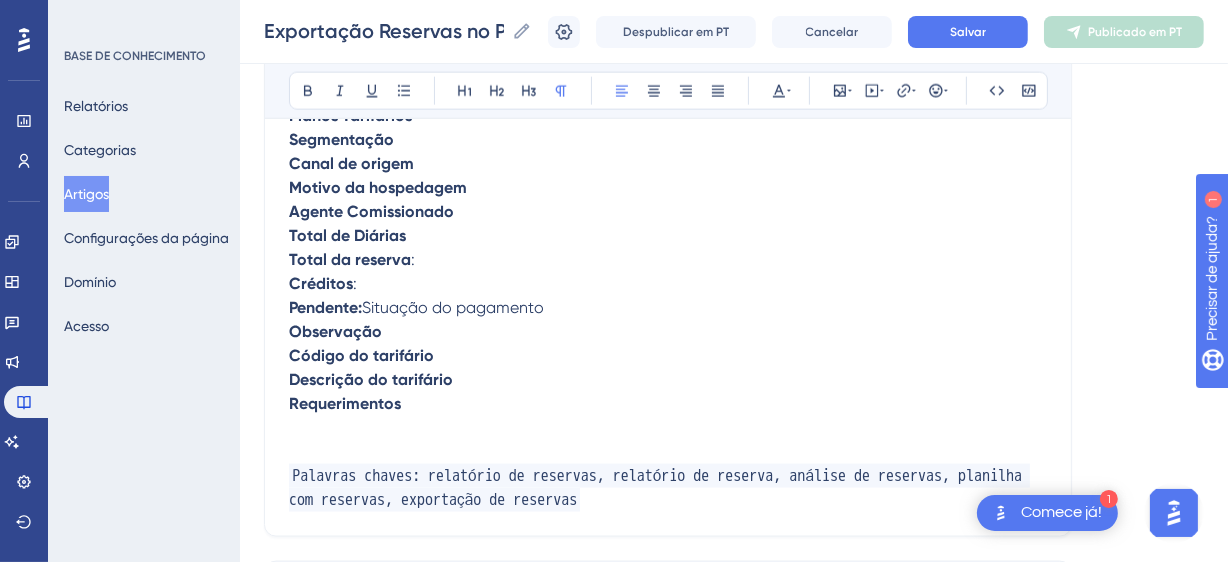 click on "Total da reserva :" at bounding box center (668, 260) 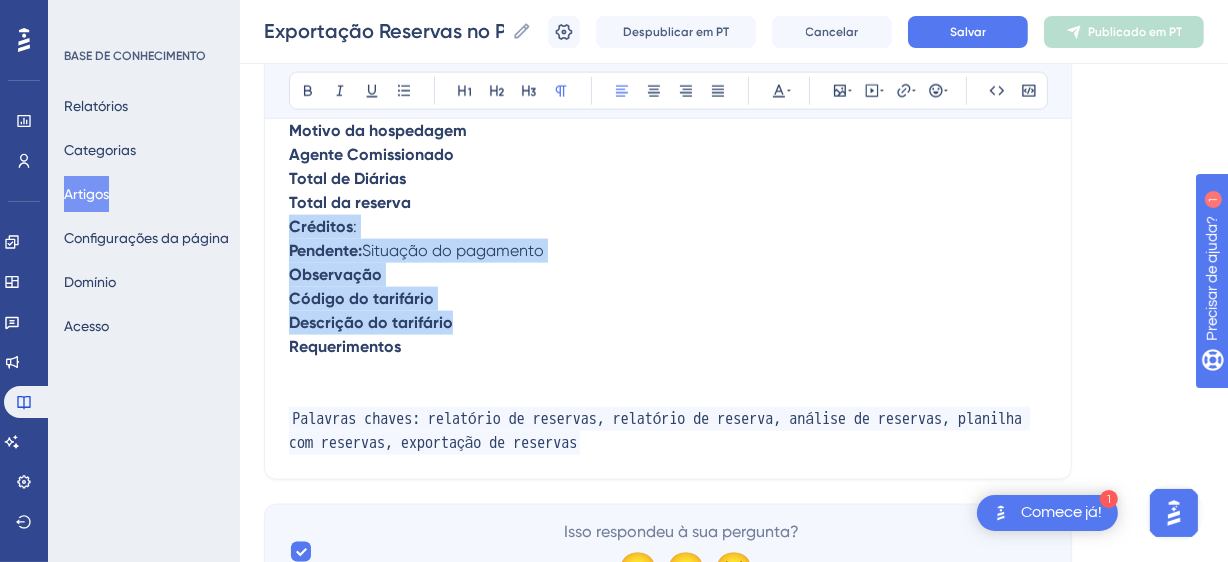 scroll, scrollTop: 1868, scrollLeft: 0, axis: vertical 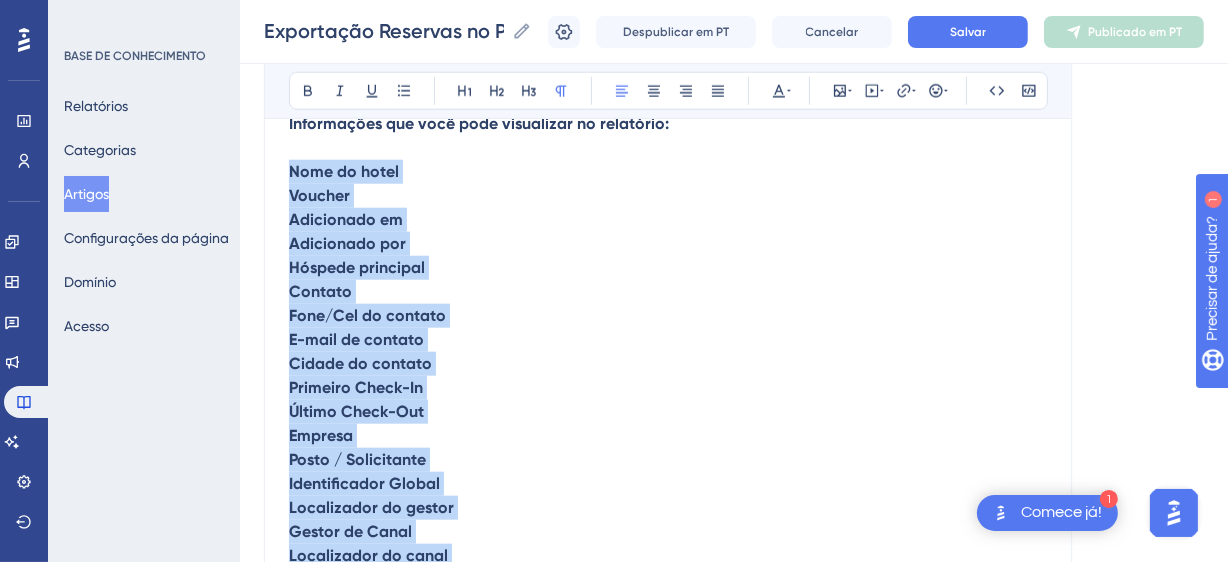 drag, startPoint x: 441, startPoint y: 346, endPoint x: 280, endPoint y: 170, distance: 238.53091 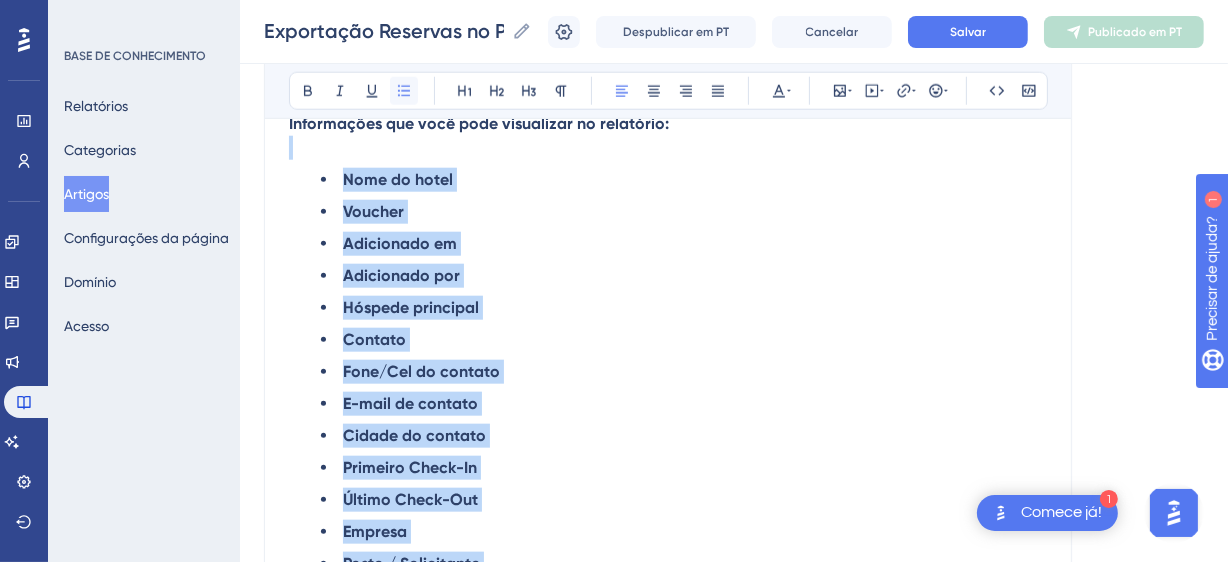 click 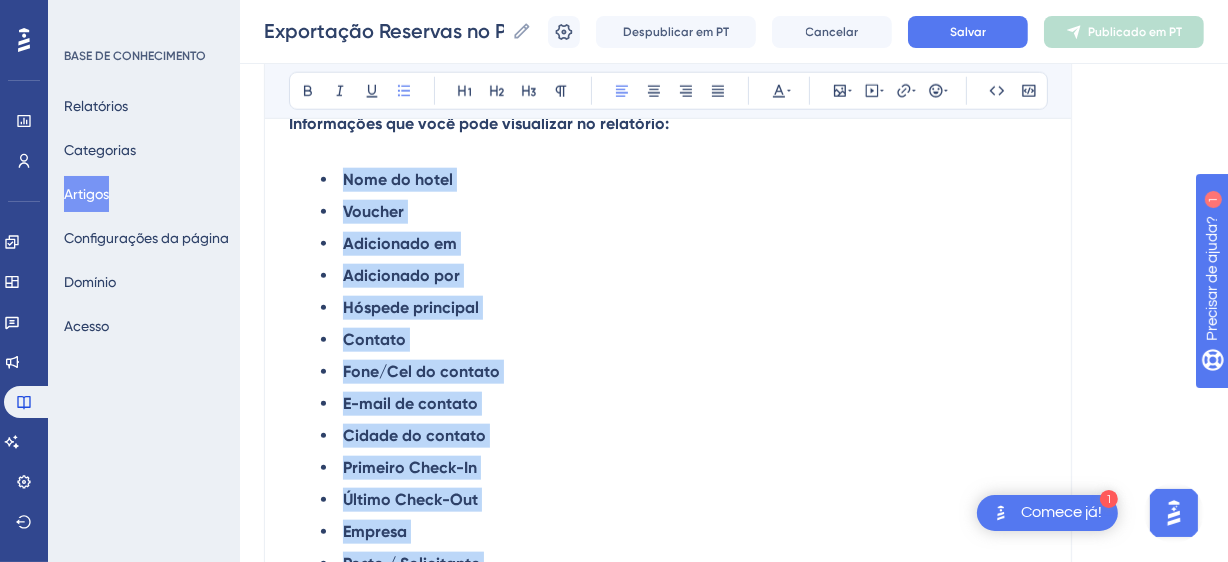 click on "Nome do hotel Voucher Adicionado em Adicionado por Hóspede principal Contato Fone/Cel do contato E-mail de contato Cidade do contato Primeiro Check-In Último Check-Out Empresa Posto / Solicitante Identificador Global Localizador do gestor Gestor de Canal Localizador do canal Canal de Vendas Planos Tarifários Segmentação Canal de origem Motivo da hospedagem Agente Comissionado Total de Diárias Total da reserva Créditos :  Pendente:  Situação do pagamento Observação Código do tarifário Descrição do tarifário Requerimentos" at bounding box center [668, 660] 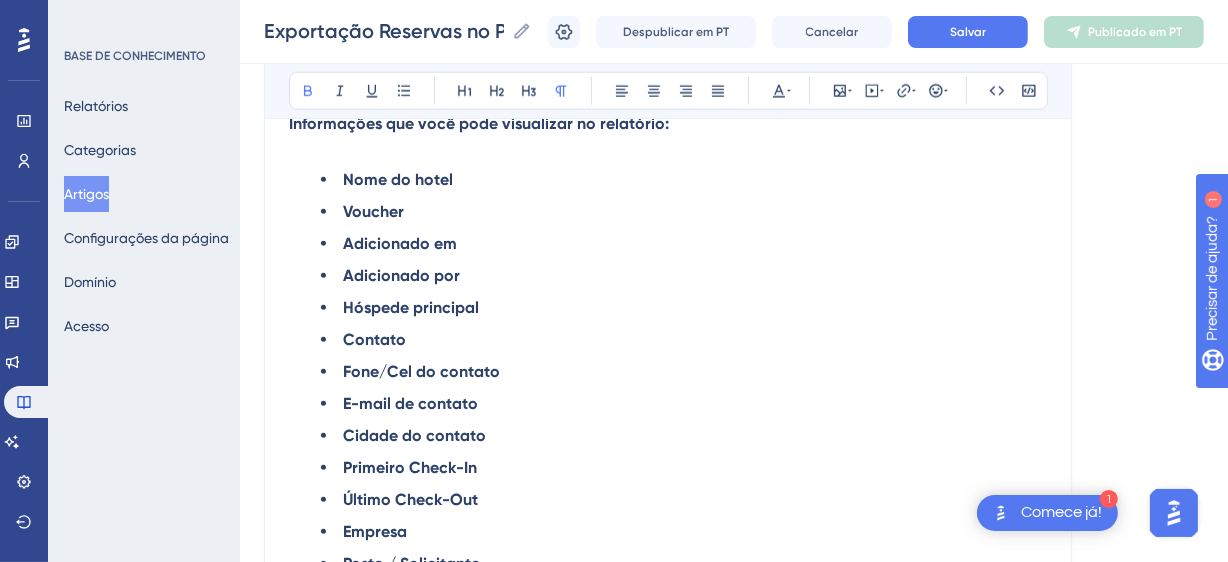 click at bounding box center [668, 148] 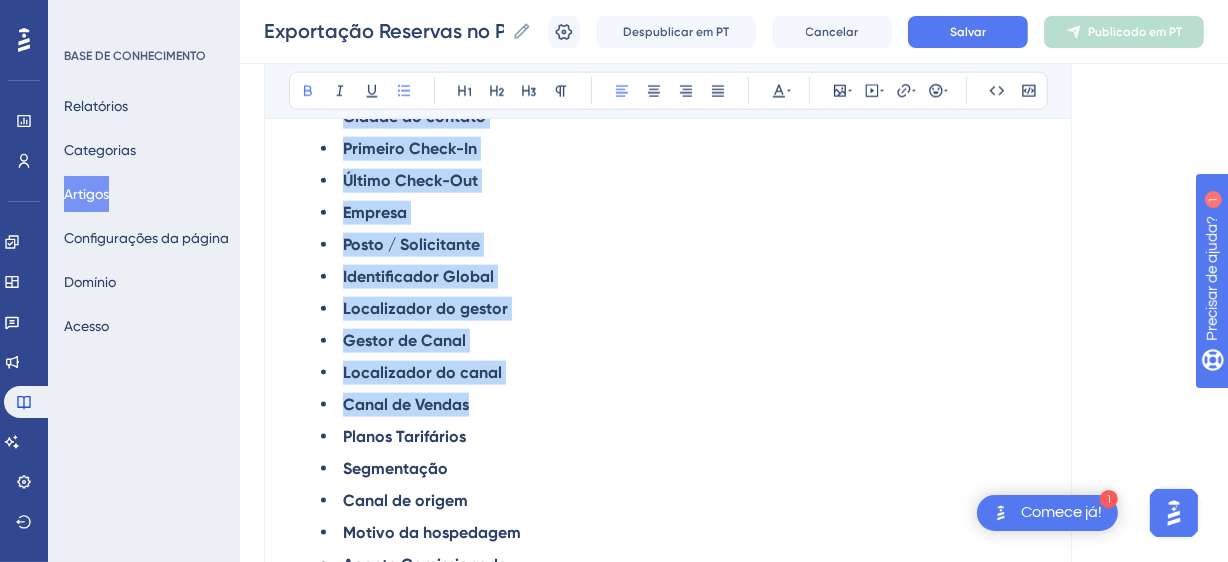 scroll, scrollTop: 2550, scrollLeft: 0, axis: vertical 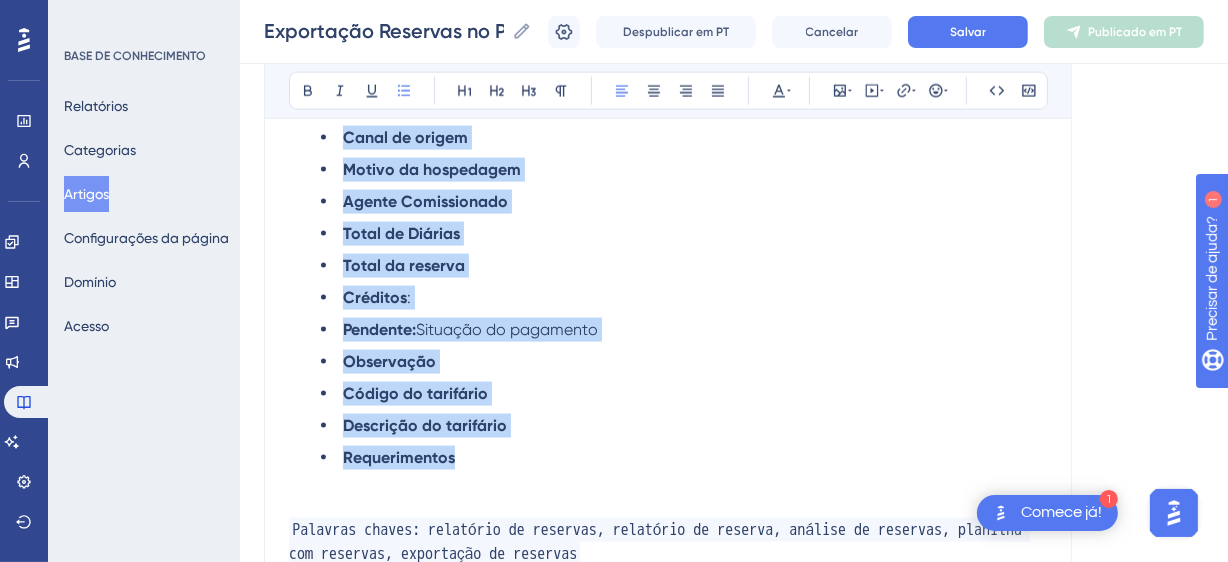 drag, startPoint x: 348, startPoint y: 243, endPoint x: 480, endPoint y: 455, distance: 249.73586 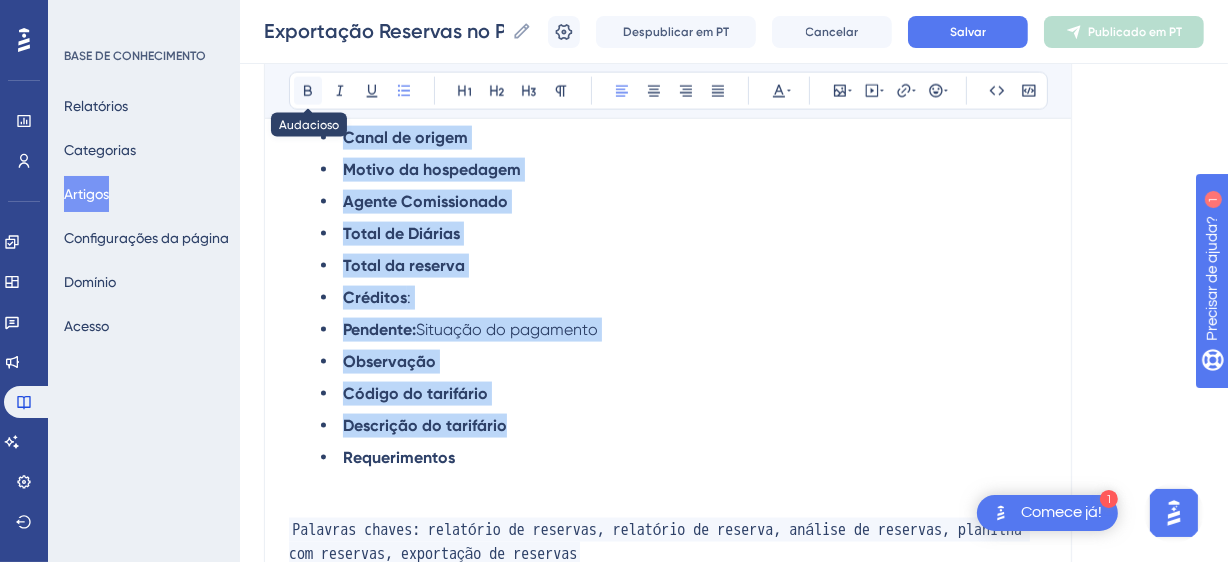 click 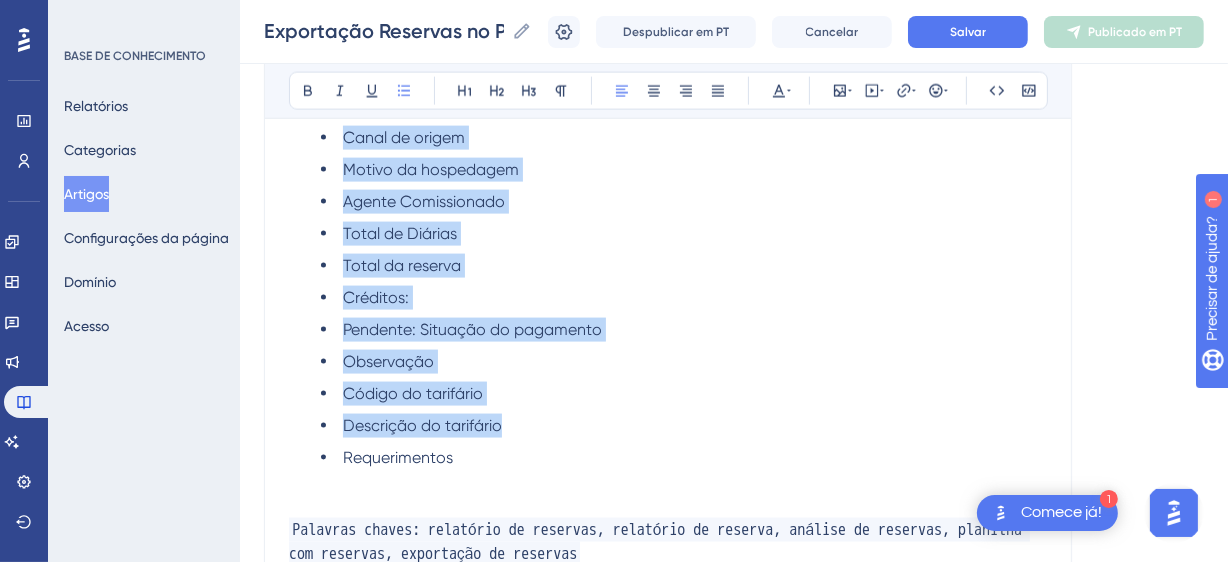 click on "Total da reserva" at bounding box center [684, 266] 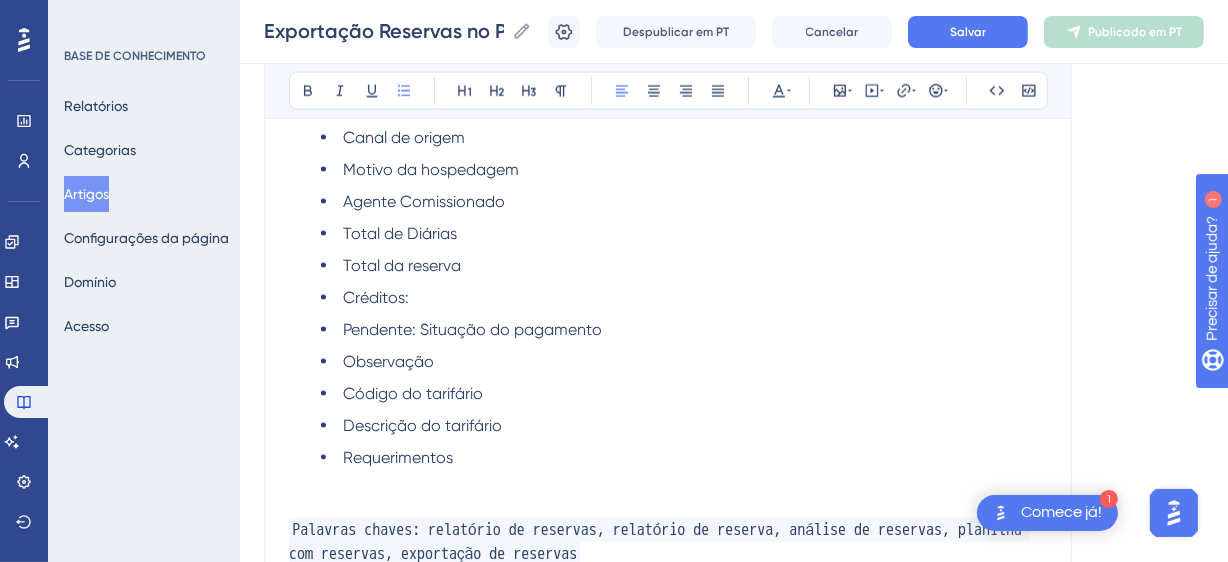 scroll, scrollTop: 2732, scrollLeft: 0, axis: vertical 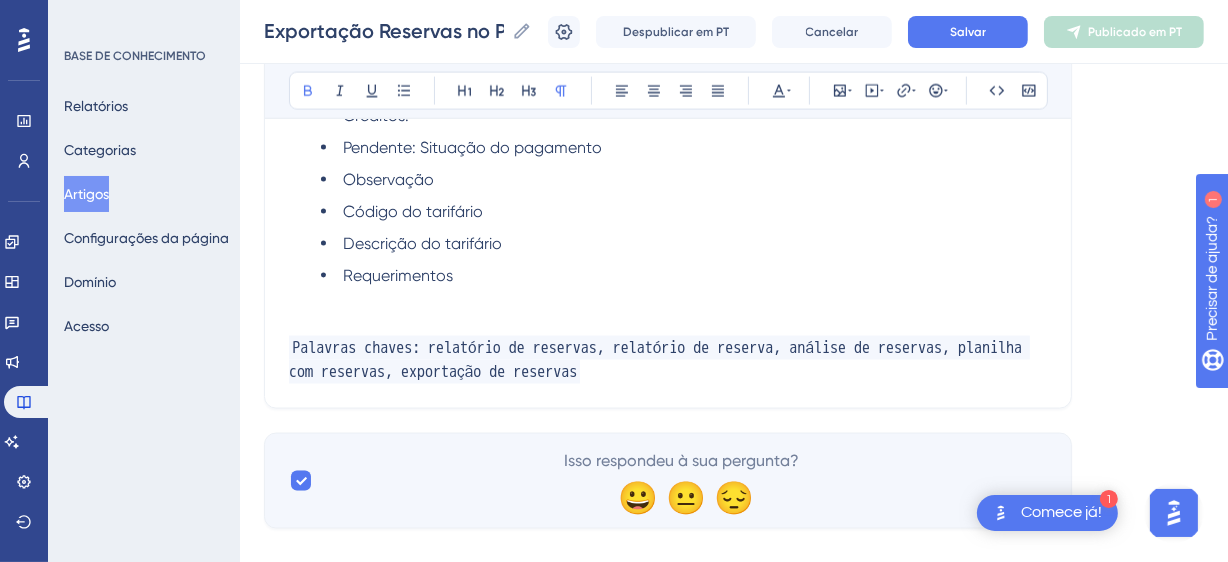click at bounding box center [668, 324] 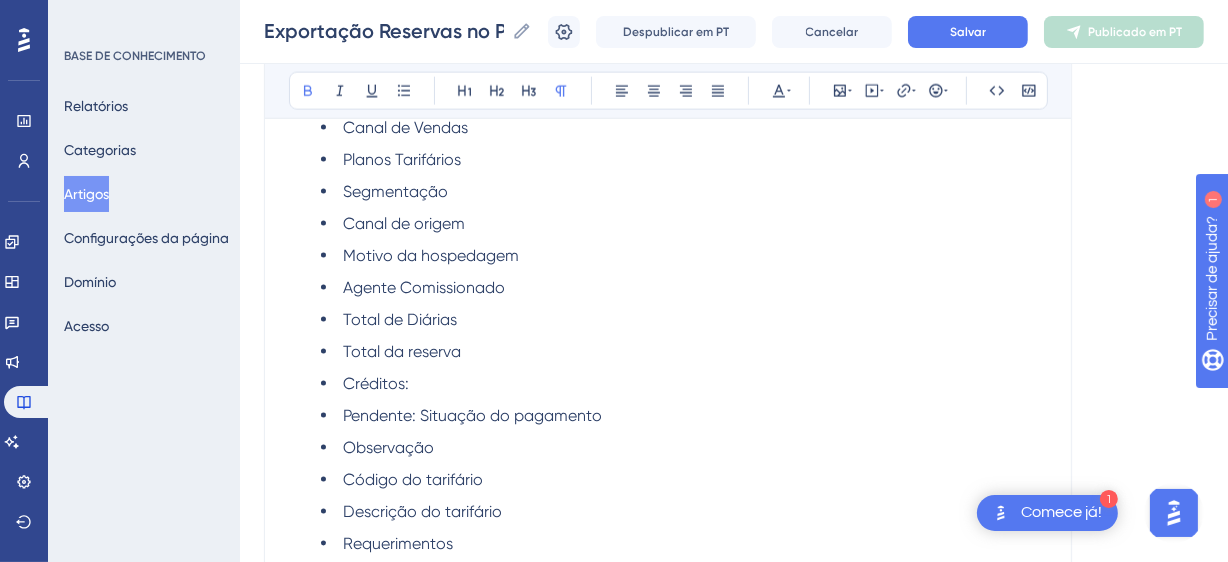 scroll, scrollTop: 2464, scrollLeft: 0, axis: vertical 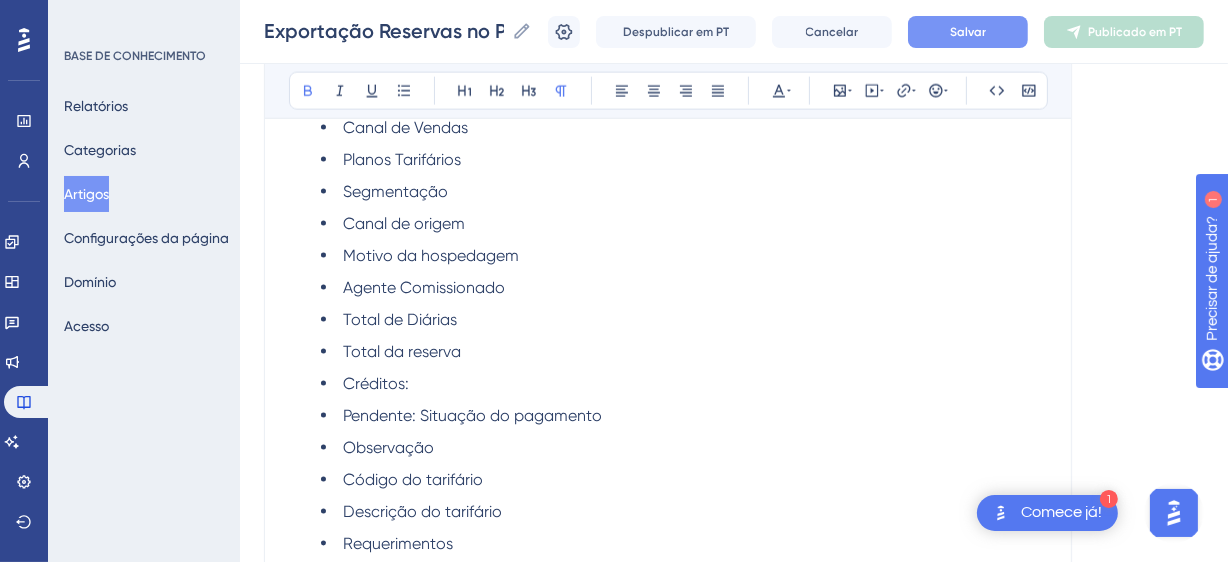 click on "Salvar" at bounding box center [968, 32] 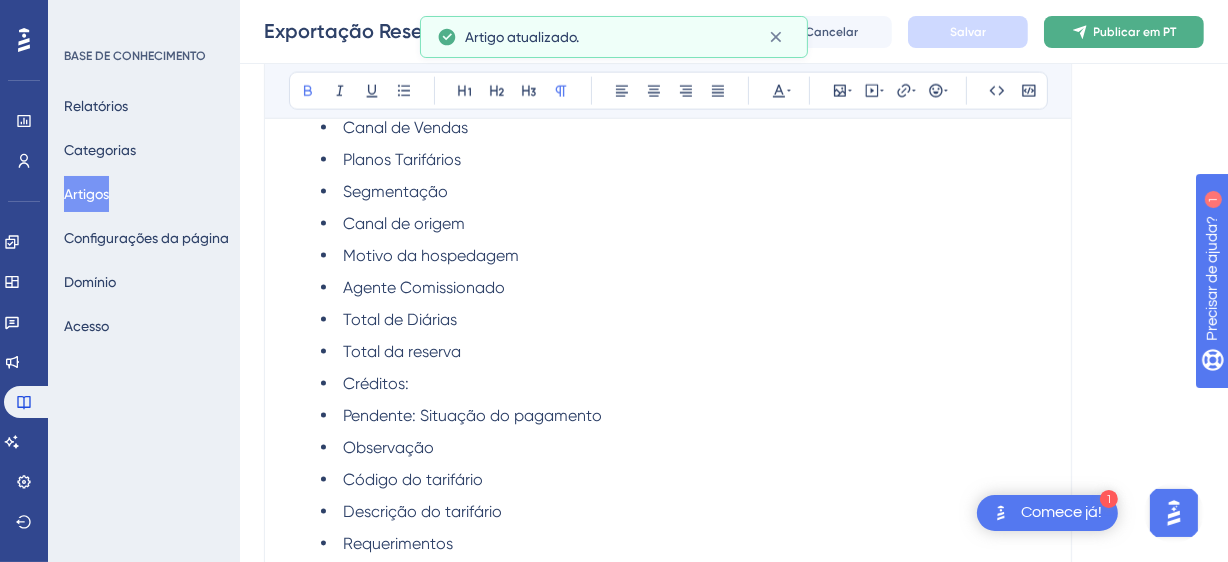 click on "Publicar em PT" at bounding box center (1124, 32) 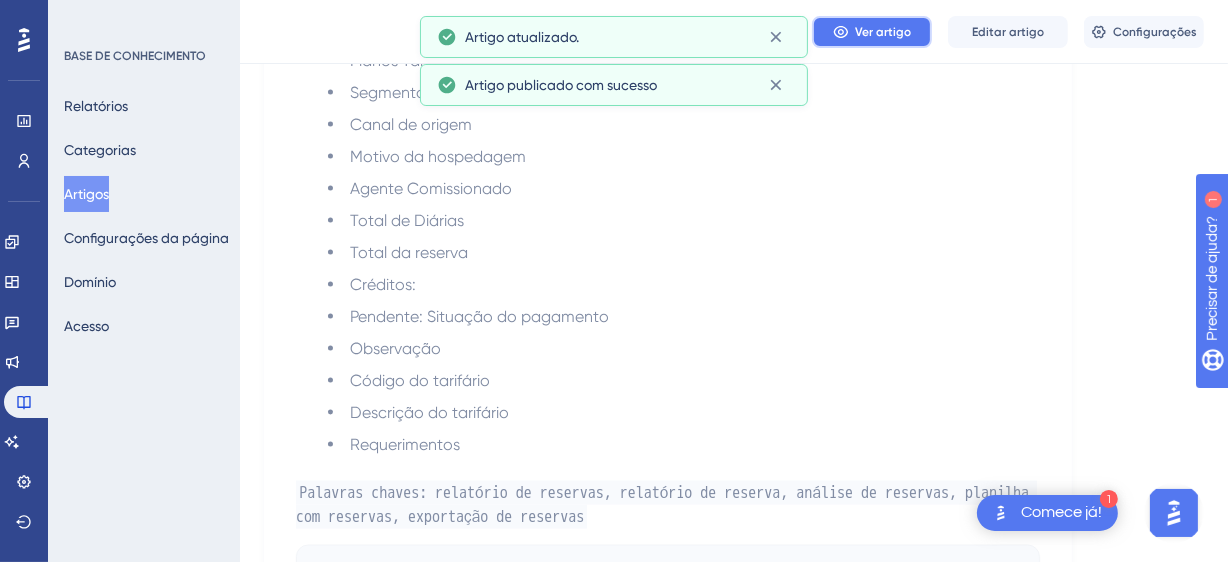 click on "Ver artigo" at bounding box center (883, 32) 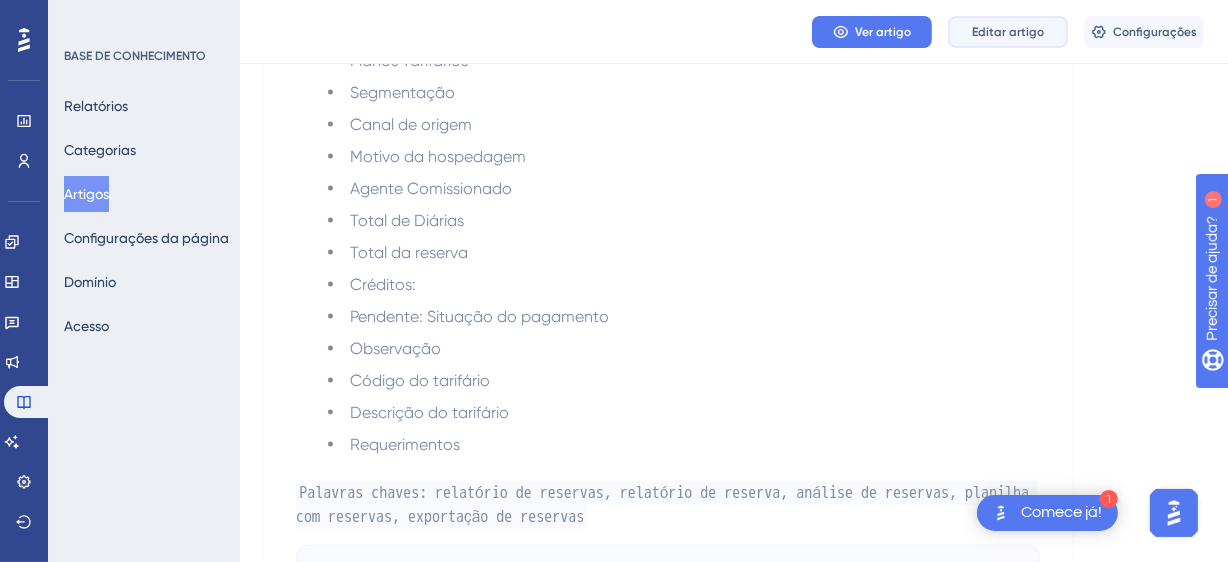 click on "Editar artigo" at bounding box center [1008, 32] 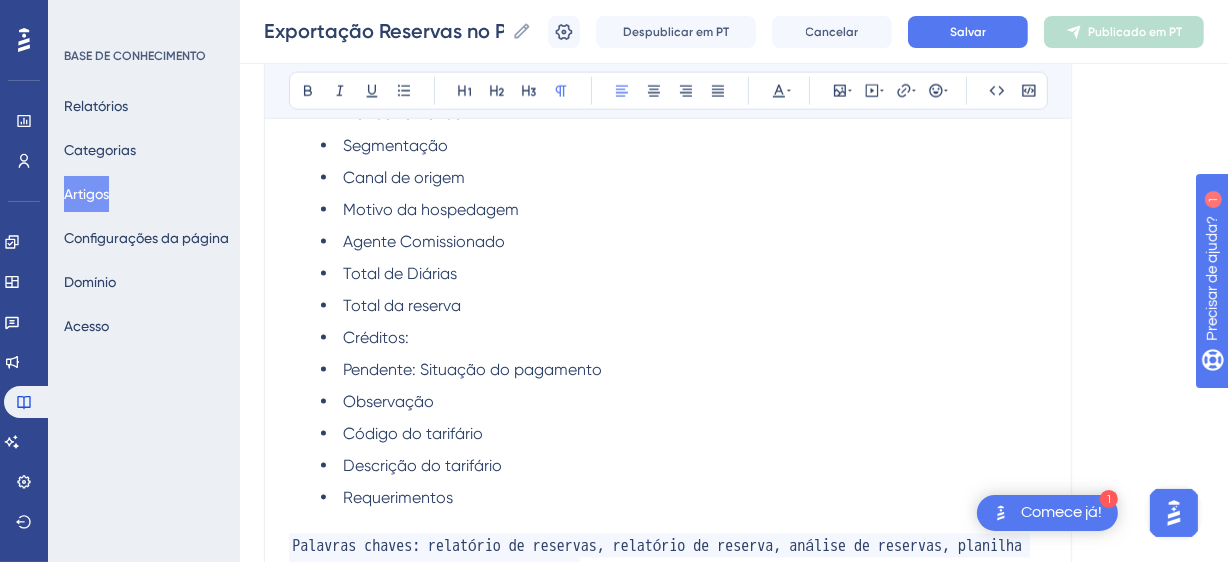 scroll, scrollTop: 1782, scrollLeft: 0, axis: vertical 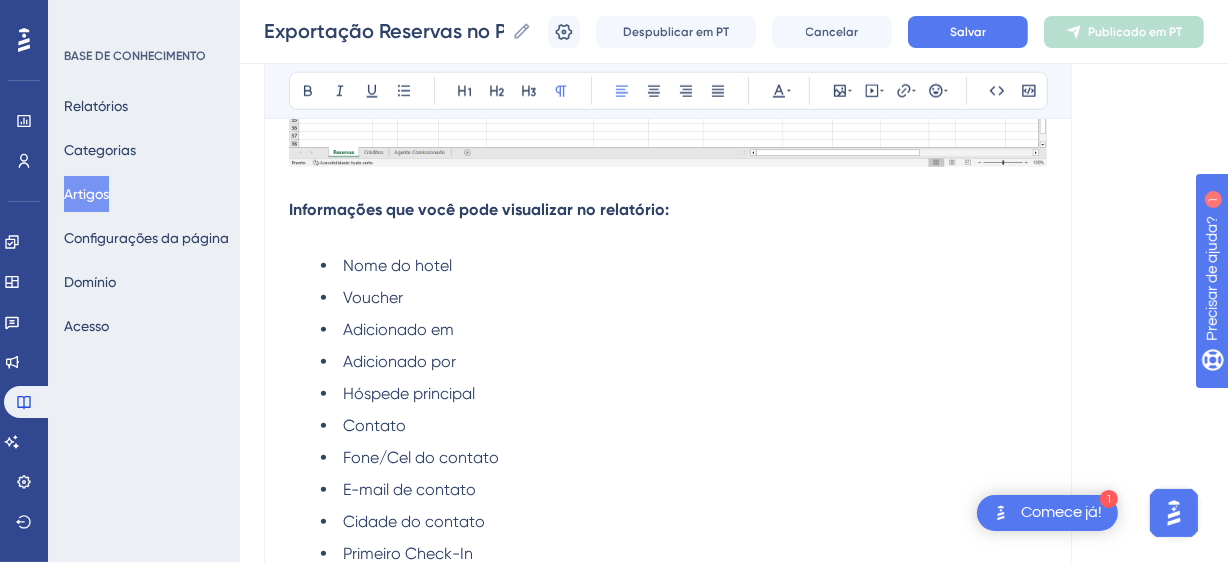 click on "Informações que você pode visualizar no relatório:" at bounding box center (479, 209) 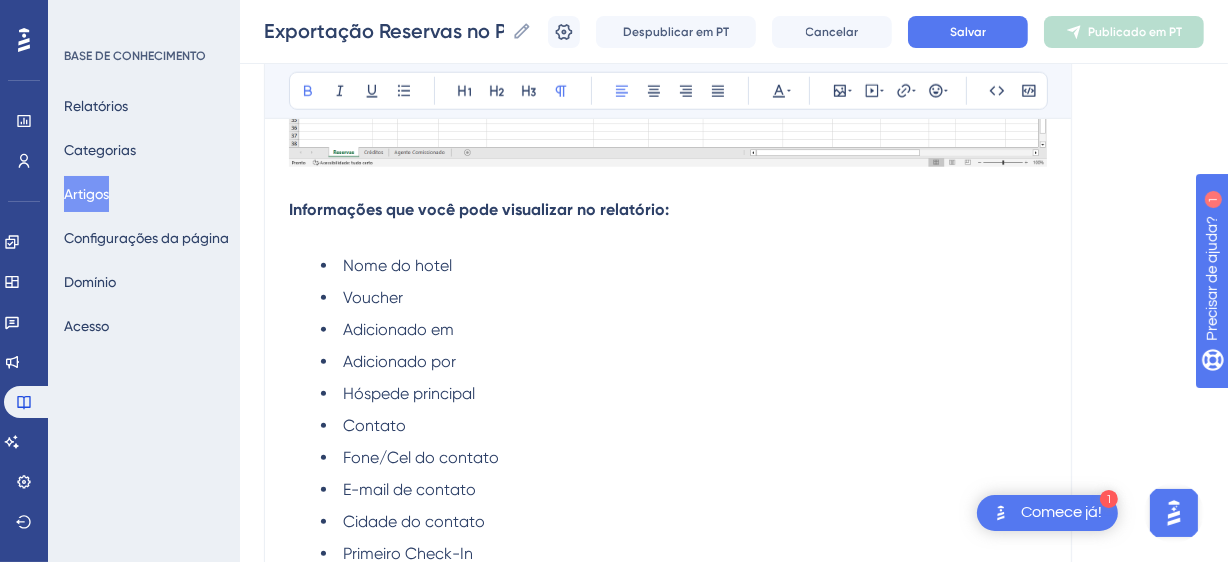 click on "Informações que você pode visualizar no relatório:" at bounding box center (479, 209) 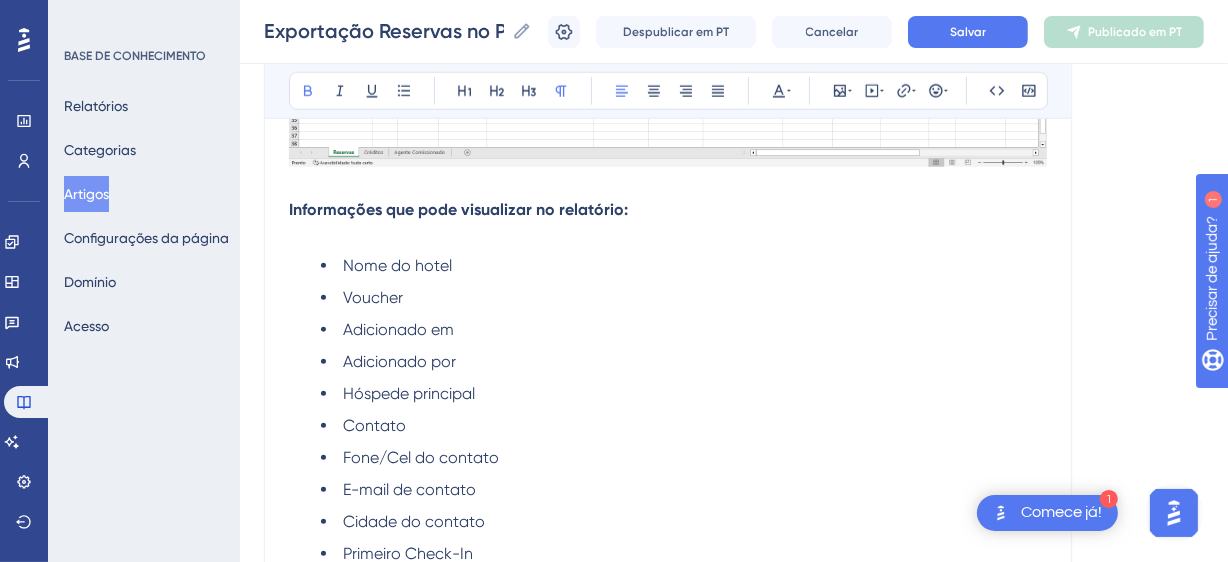 click on "Informações que pode visualizar no relatório:" at bounding box center [458, 209] 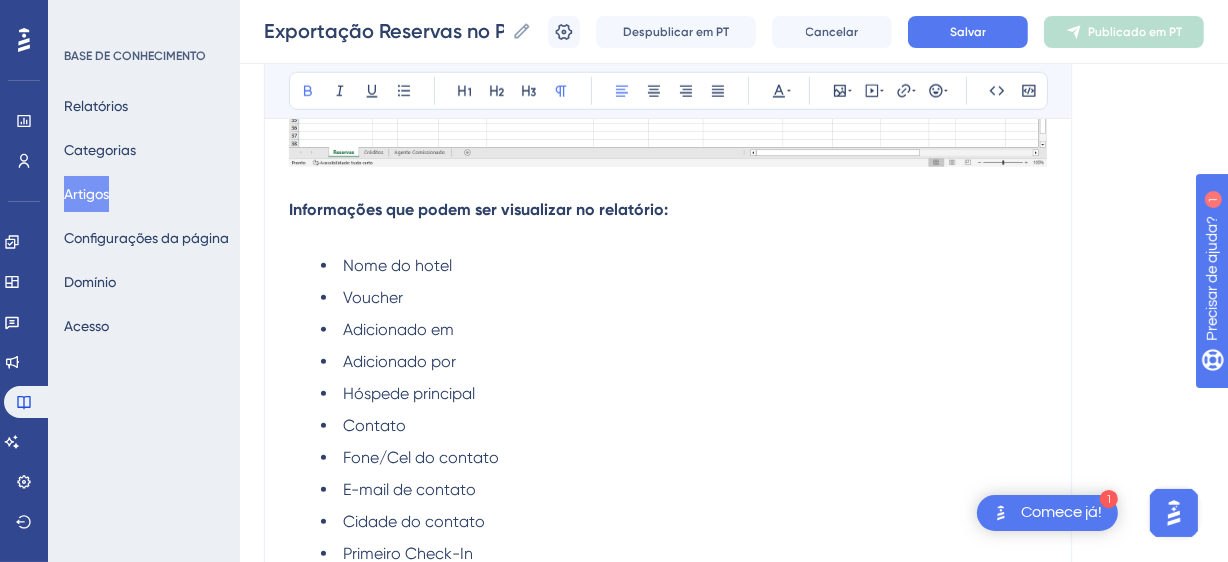 click on "Informações que podem ser visualizar no relatório:" at bounding box center (478, 209) 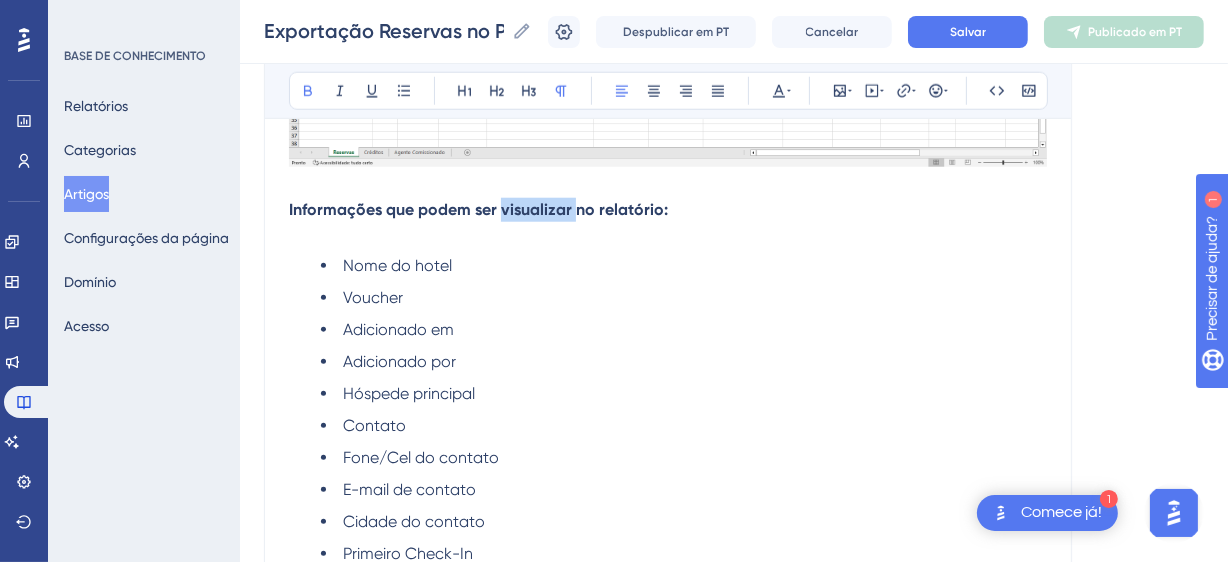 click on "Informações que podem ser visualizar no relatório:" at bounding box center [478, 209] 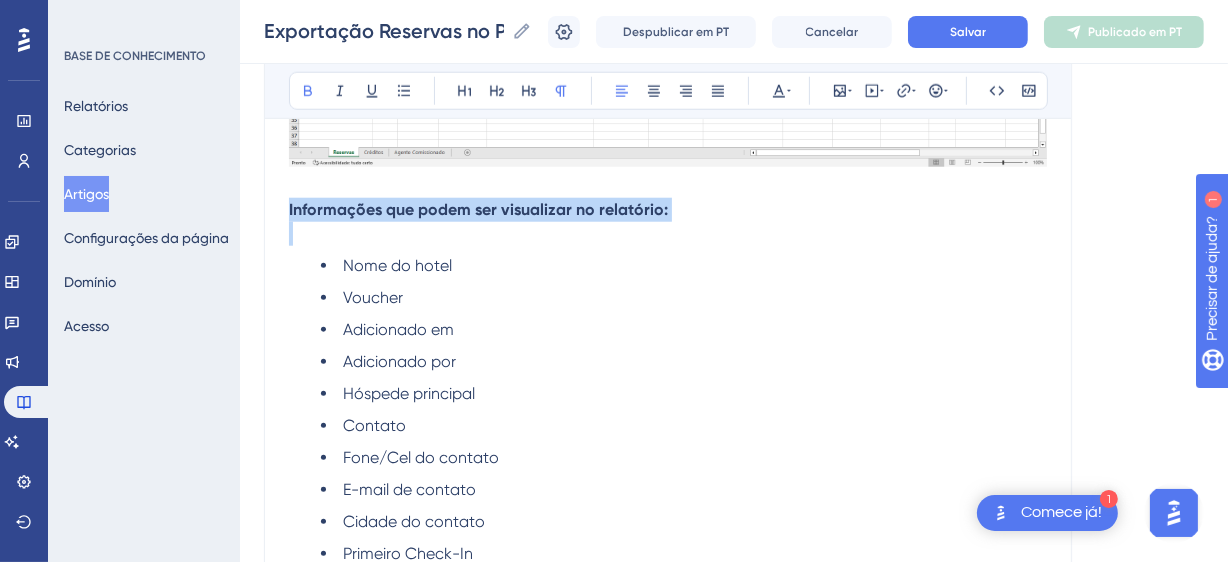 click on "Informações que podem ser visualizar no relatório:" at bounding box center [478, 209] 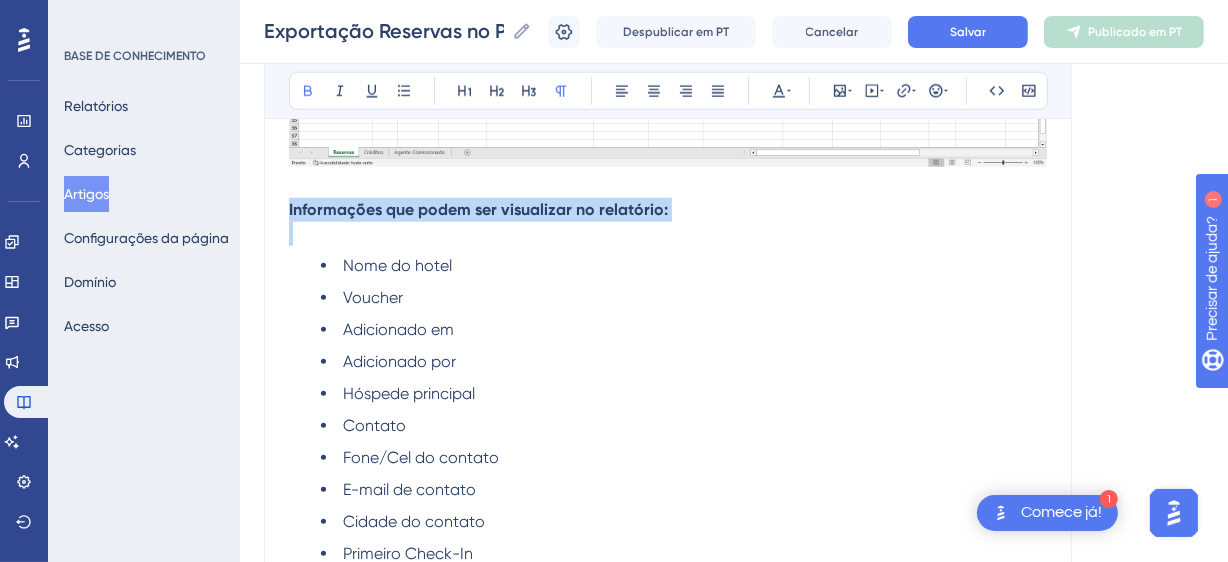 click on "Informações que podem ser visualizar no relatório:" at bounding box center (478, 209) 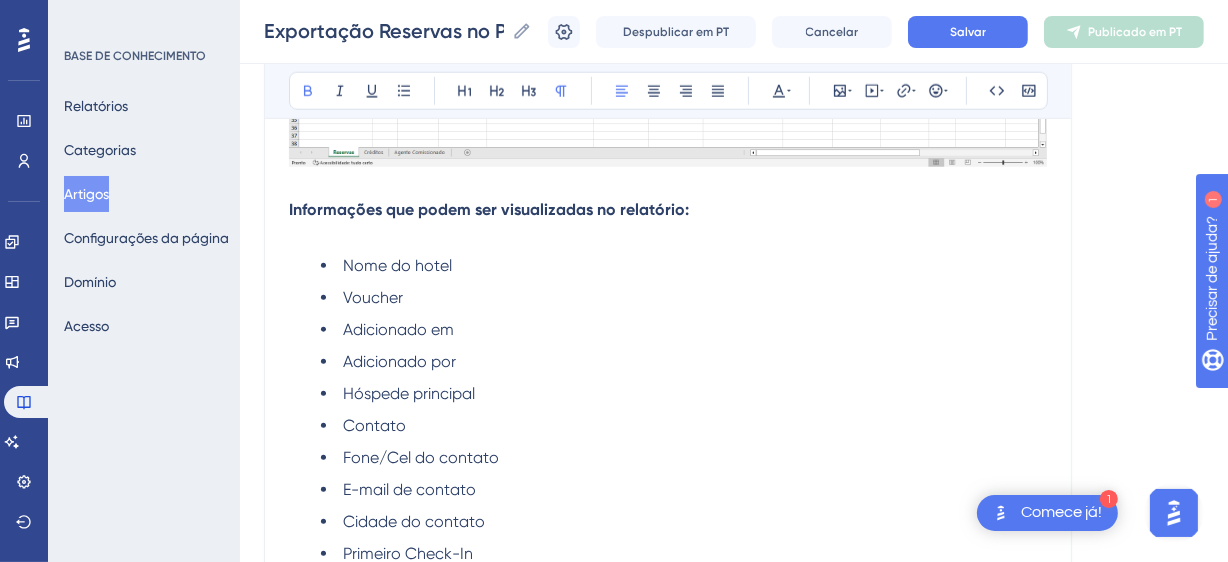 click on "Informações que podem ser visualizadas no relatório:" at bounding box center (489, 209) 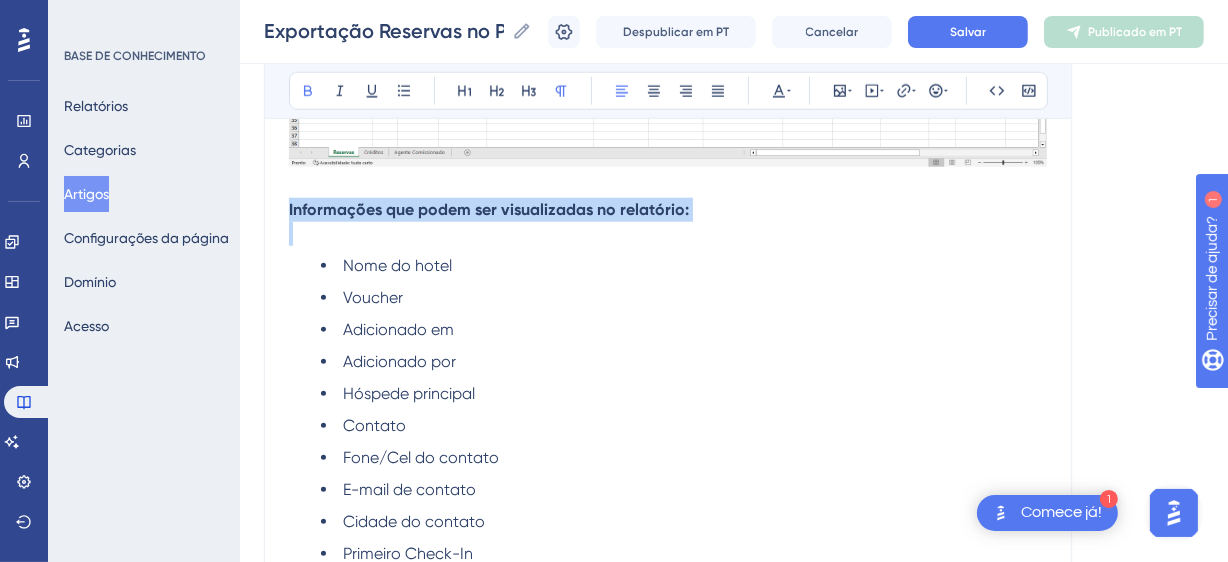 click on "Informações que podem ser visualizadas no relatório:" at bounding box center [489, 209] 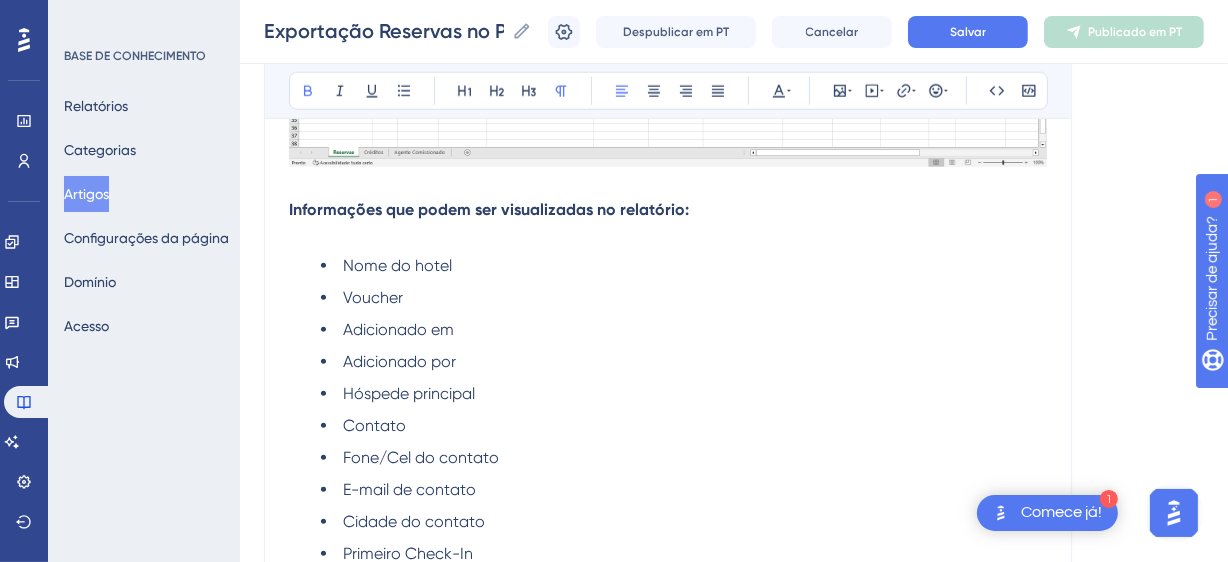click on "Informações que podem ser visualizadas no relatório:" at bounding box center [489, 209] 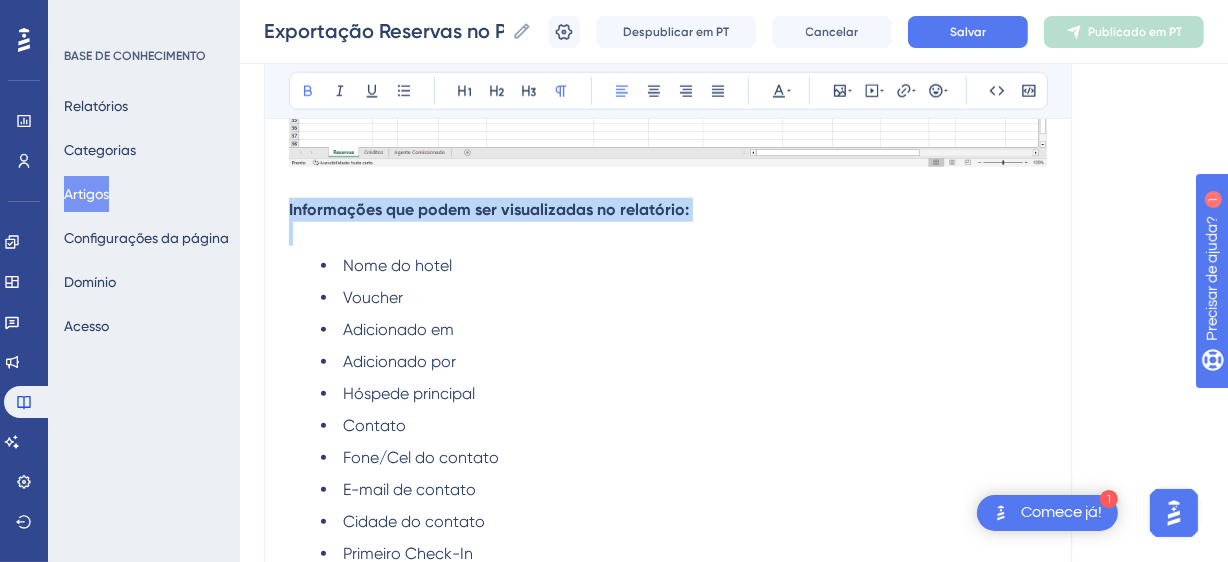click on "Informações que podem ser visualizadas no relatório:" at bounding box center [489, 209] 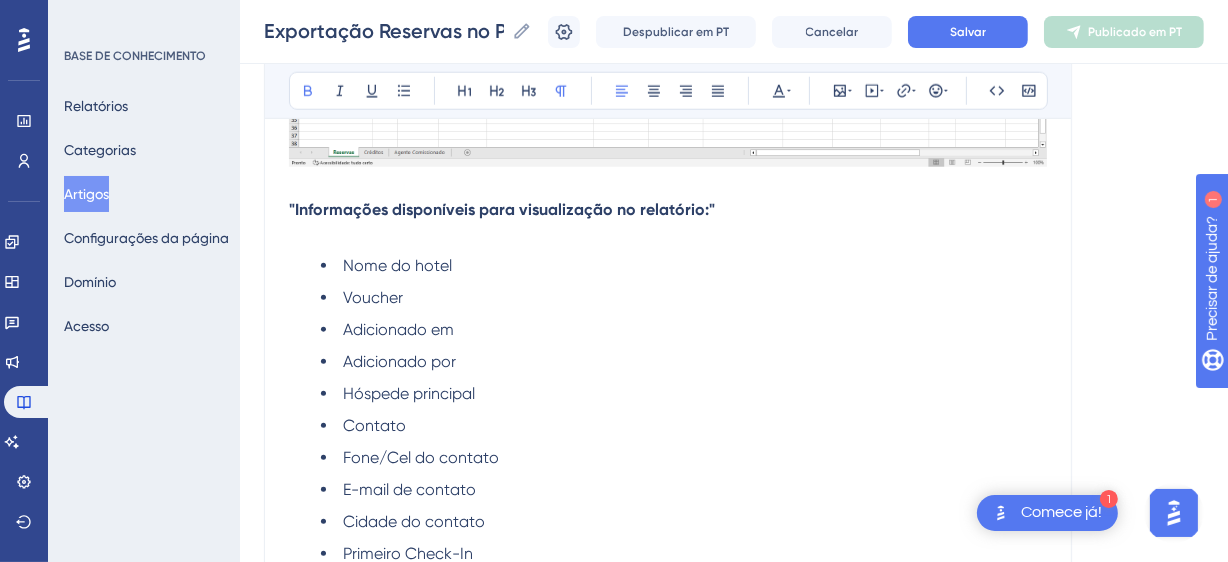 click on ""Informações disponíveis para visualização no relatório:"" at bounding box center [502, 209] 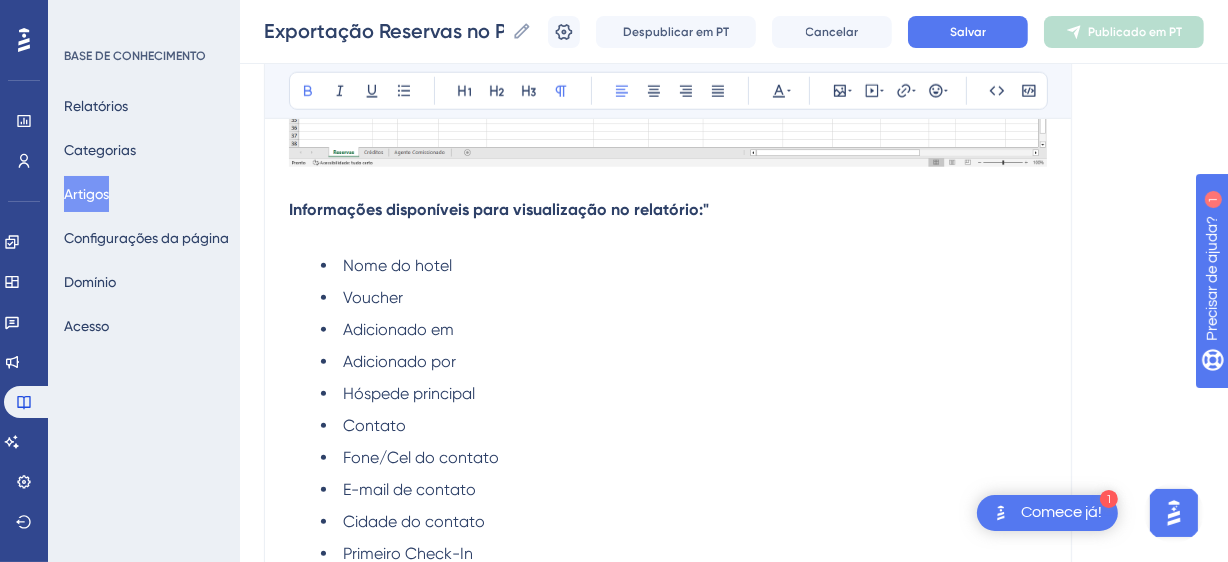 click on "Informações disponíveis para visualização no relatório:"" at bounding box center [668, 210] 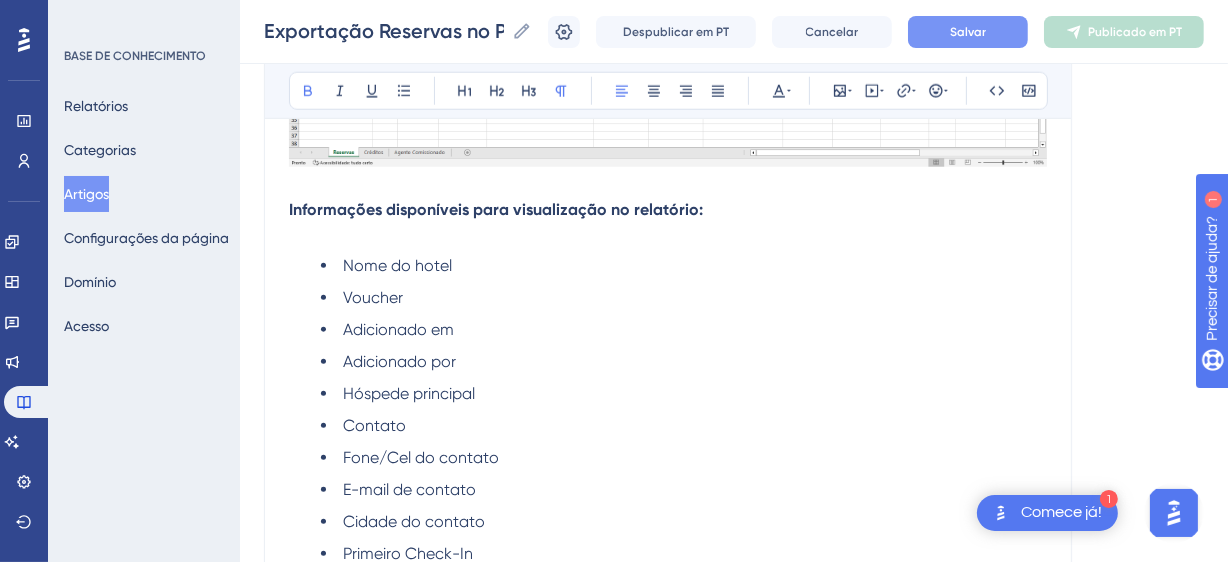 click on "Salvar" at bounding box center (968, 32) 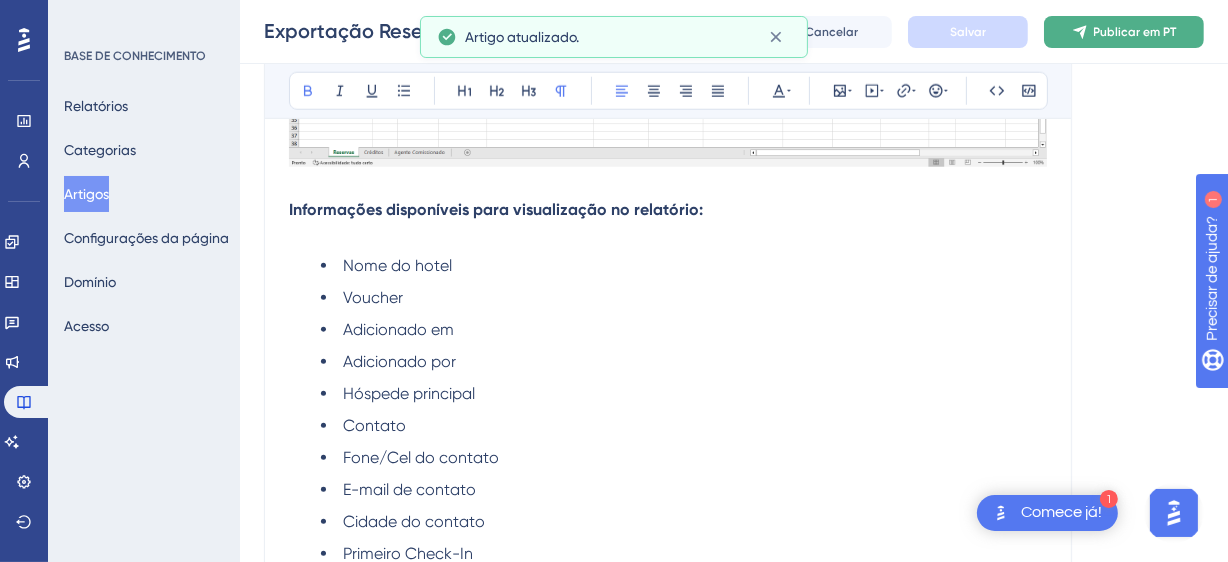 click on "Publicar em PT" at bounding box center (1135, 32) 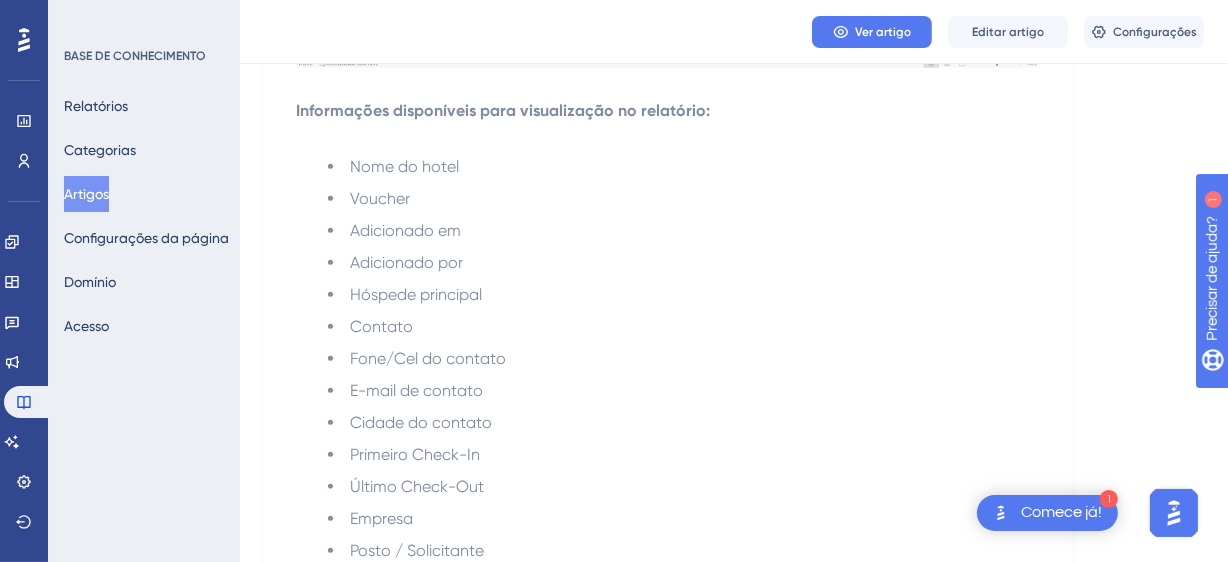 drag, startPoint x: 115, startPoint y: 193, endPoint x: 82, endPoint y: 182, distance: 34.785053 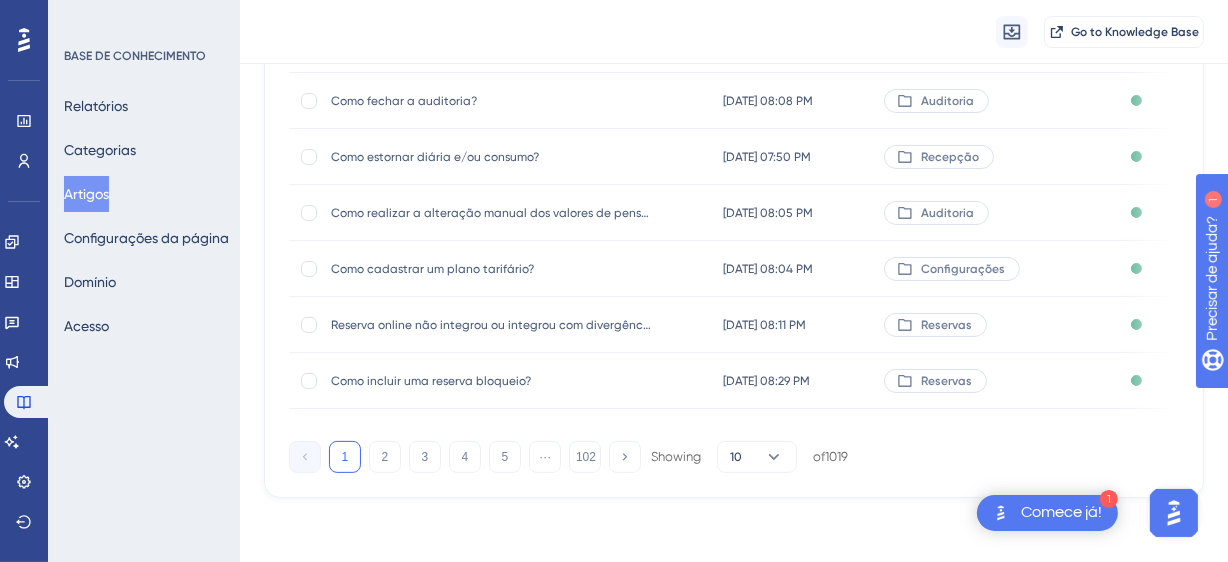 scroll, scrollTop: 0, scrollLeft: 0, axis: both 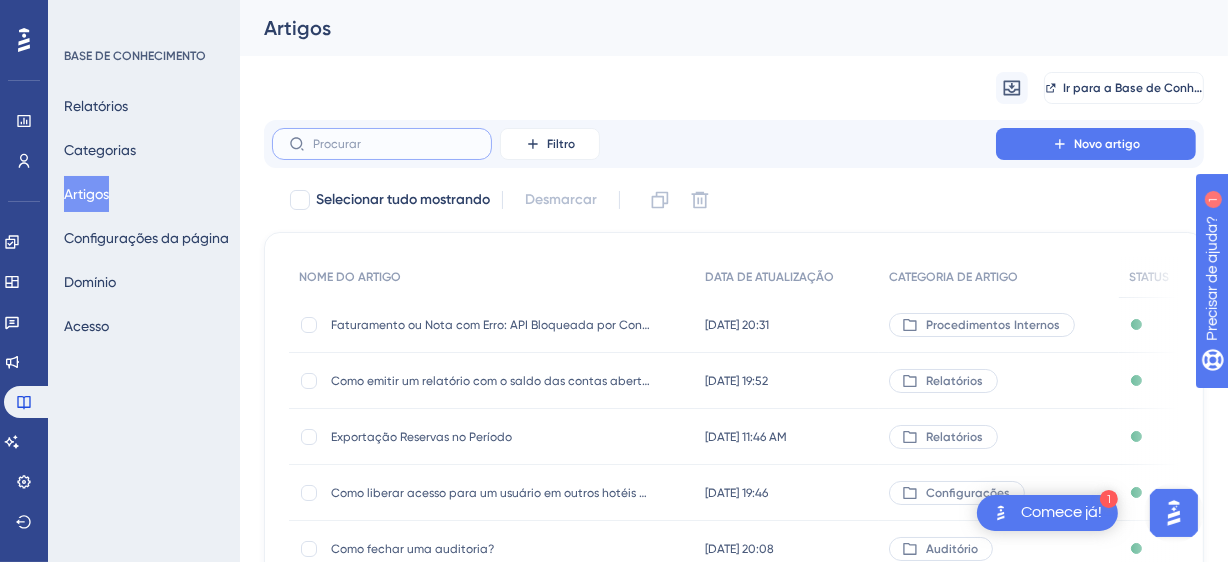 click at bounding box center [394, 144] 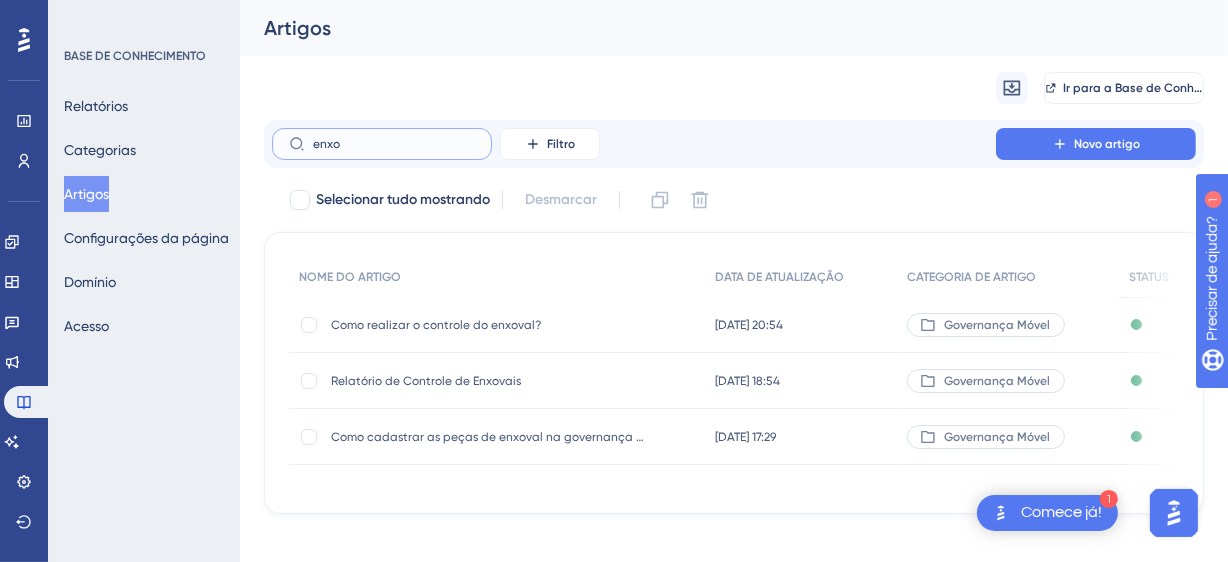 type on "enxo" 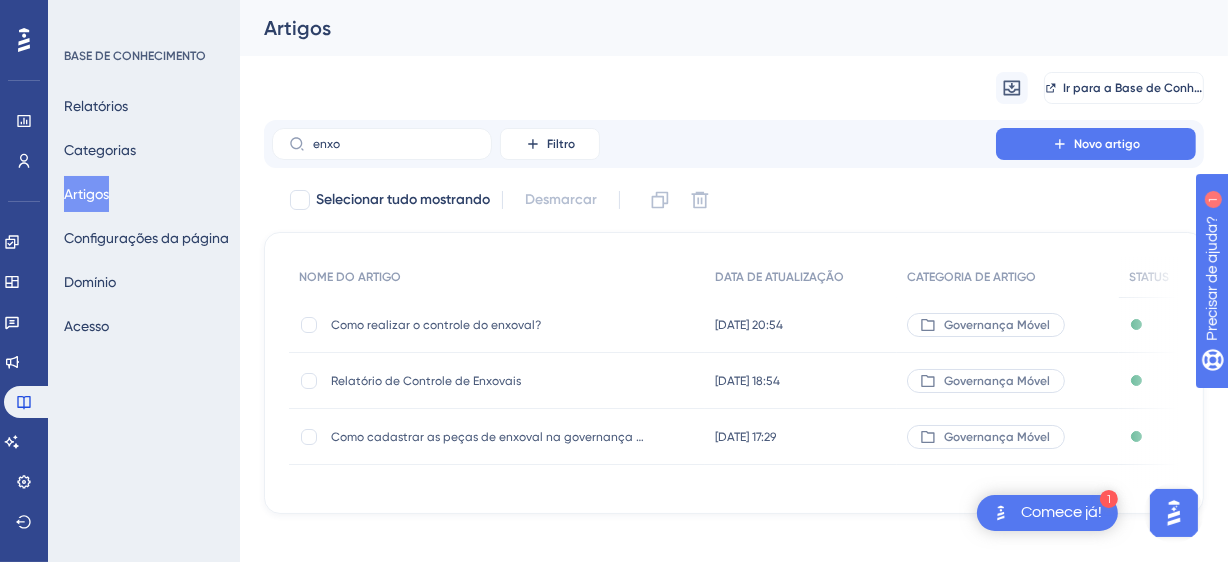 click on "Como realizar o controle do enxoval? Como realizar o controle do enxoval?" at bounding box center [491, 325] 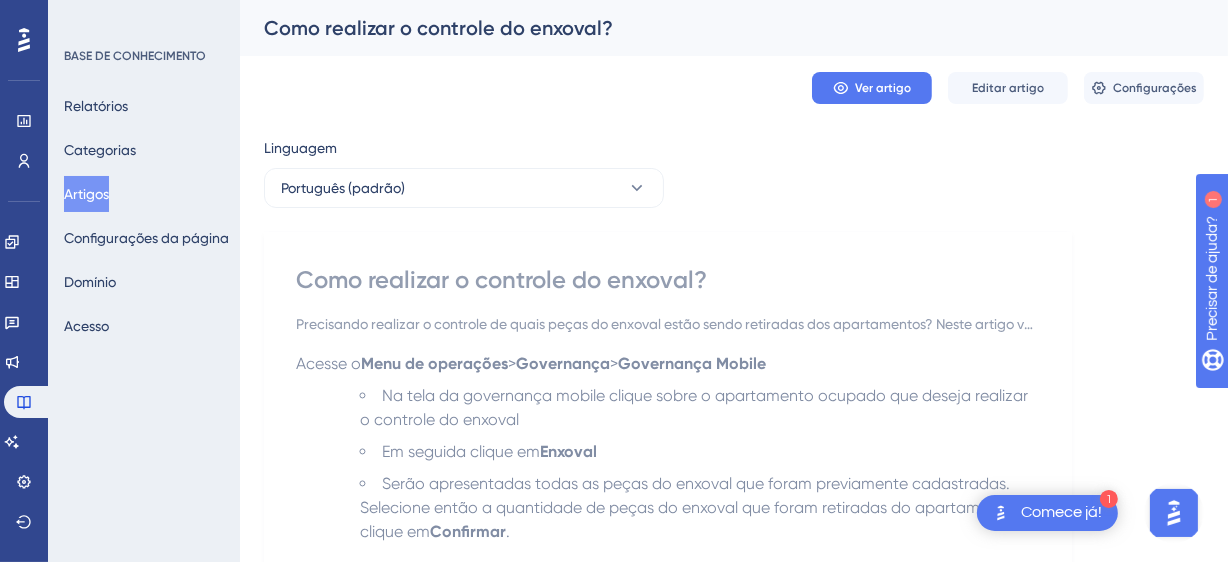 click on "Artigos" at bounding box center [86, 194] 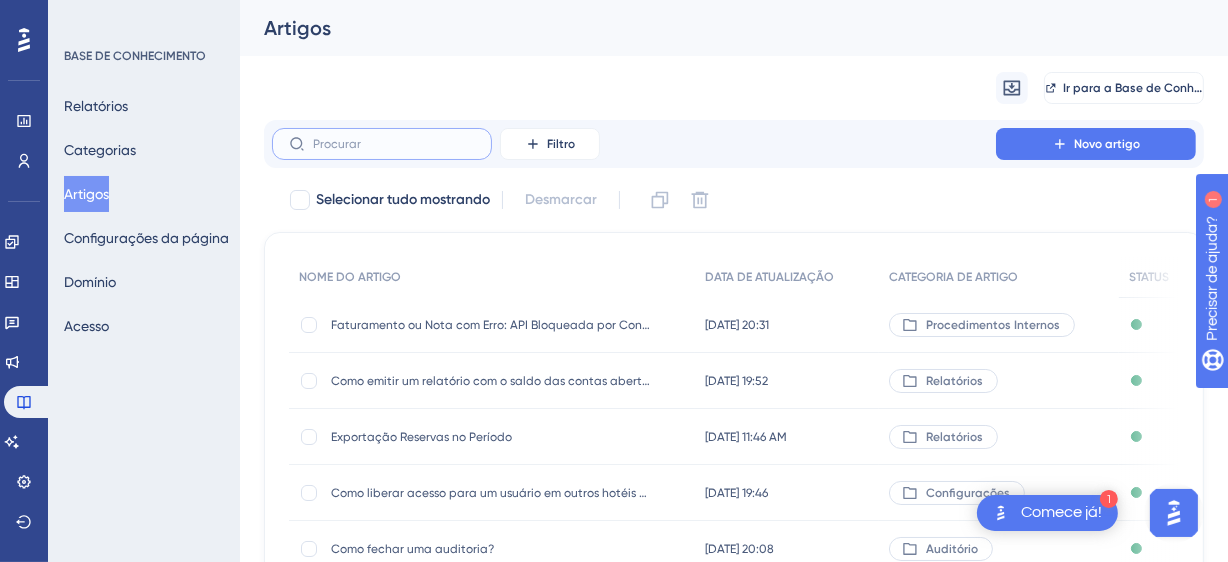 click at bounding box center (394, 144) 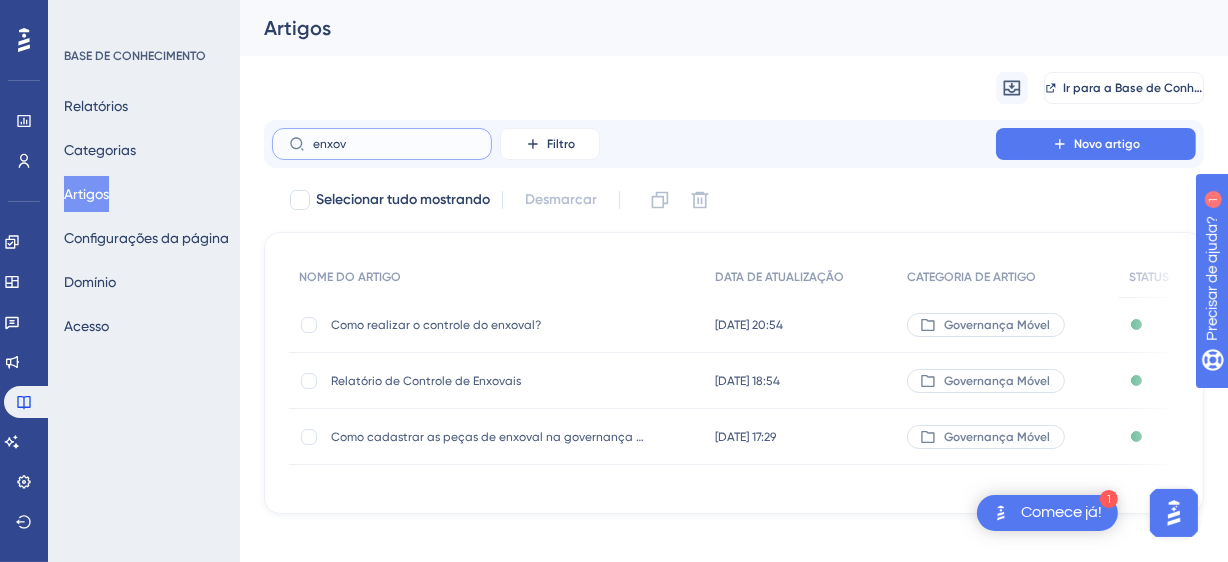 type on "enxov" 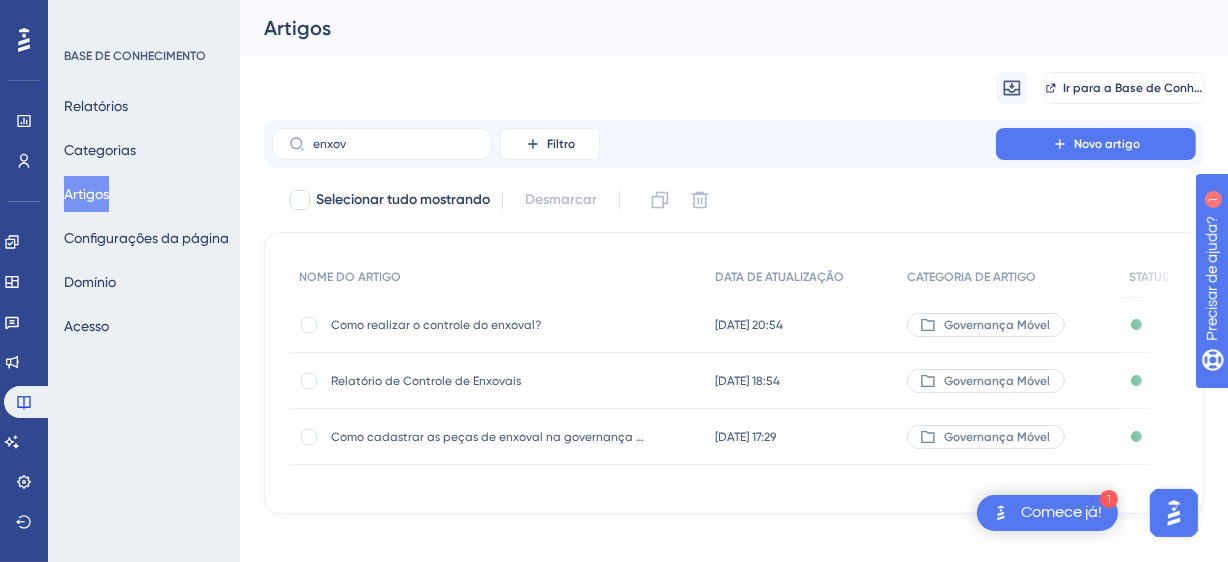 click on "Como realizar o controle do enxoval?" at bounding box center (436, 325) 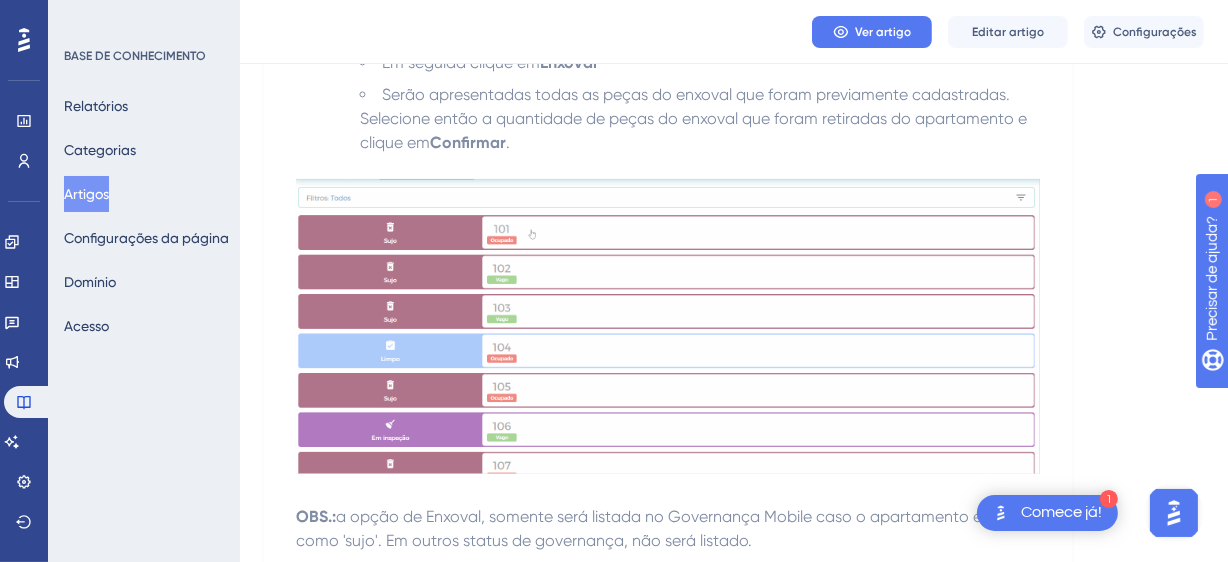 scroll, scrollTop: 18, scrollLeft: 0, axis: vertical 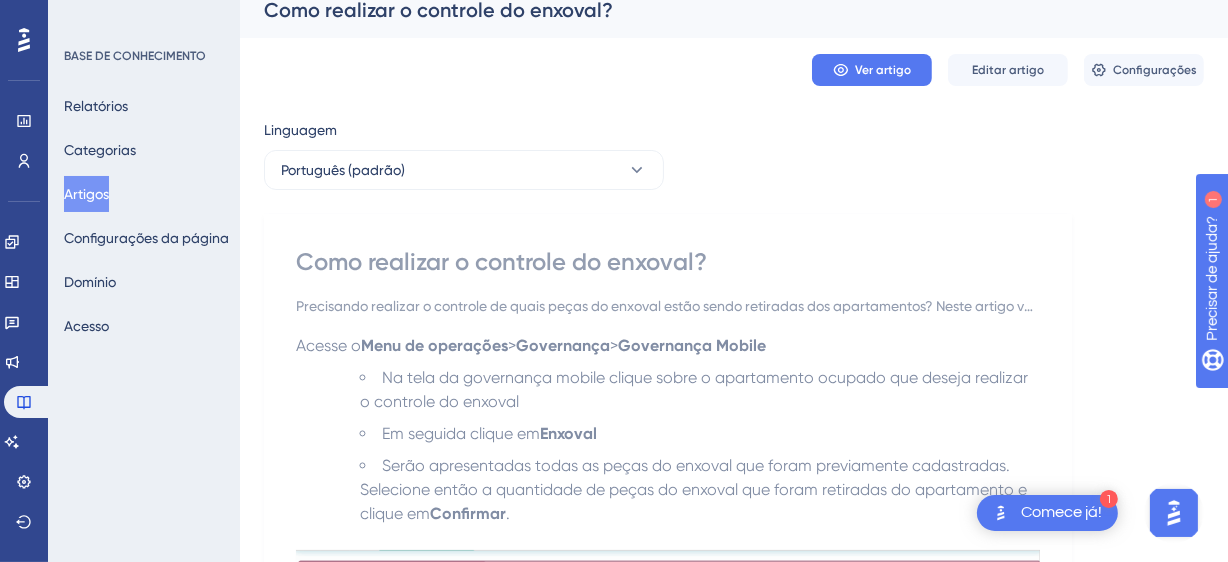 click on "Artigos" at bounding box center (86, 194) 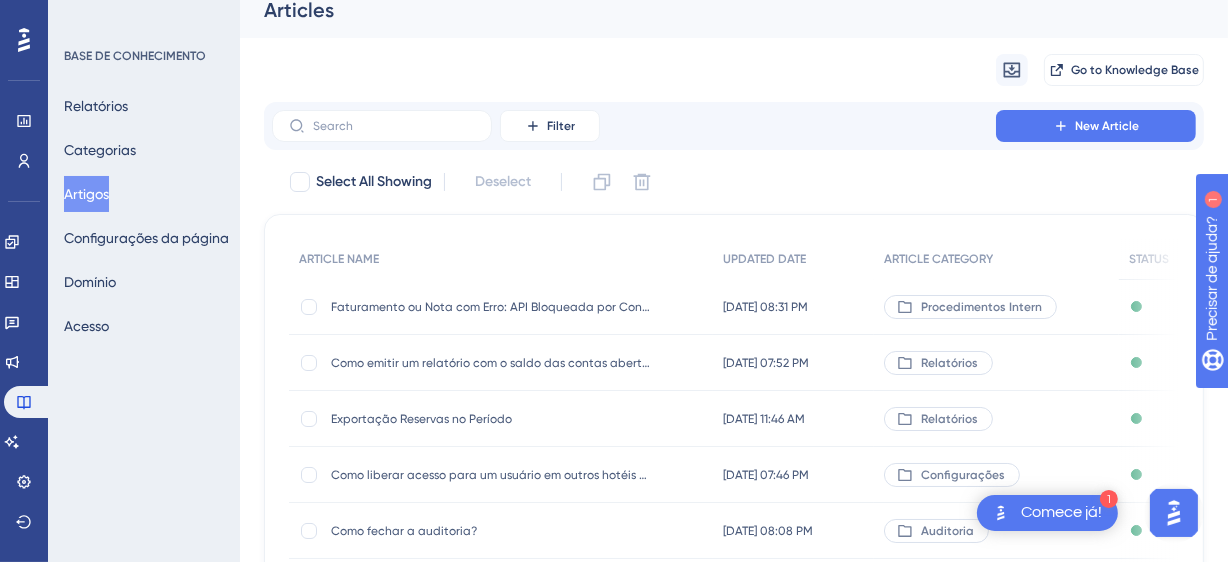 scroll, scrollTop: 0, scrollLeft: 0, axis: both 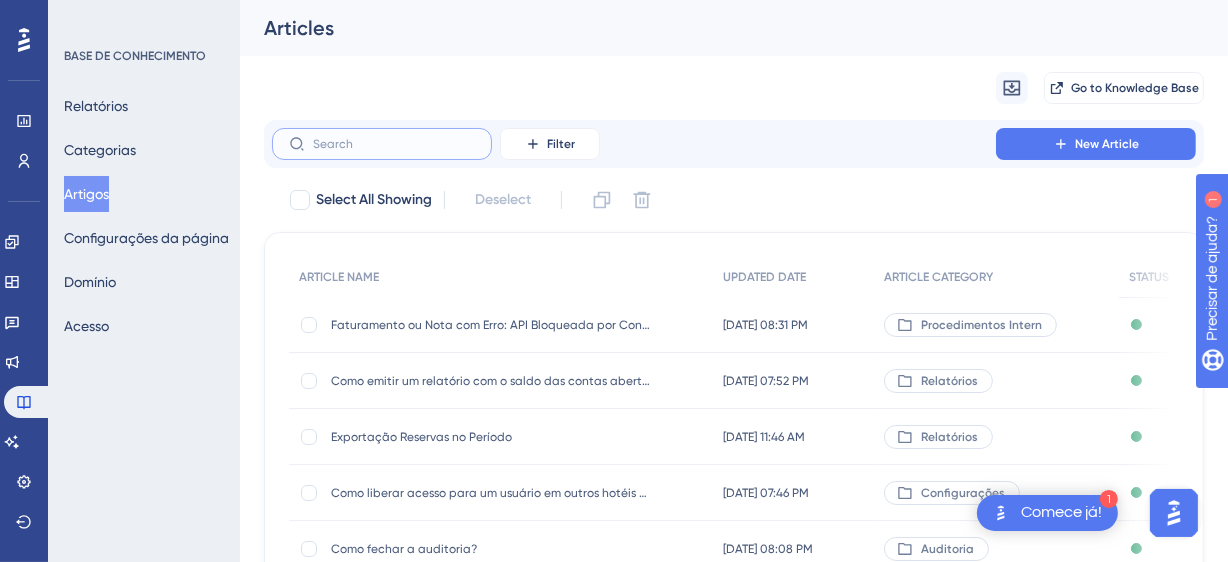 click at bounding box center (394, 144) 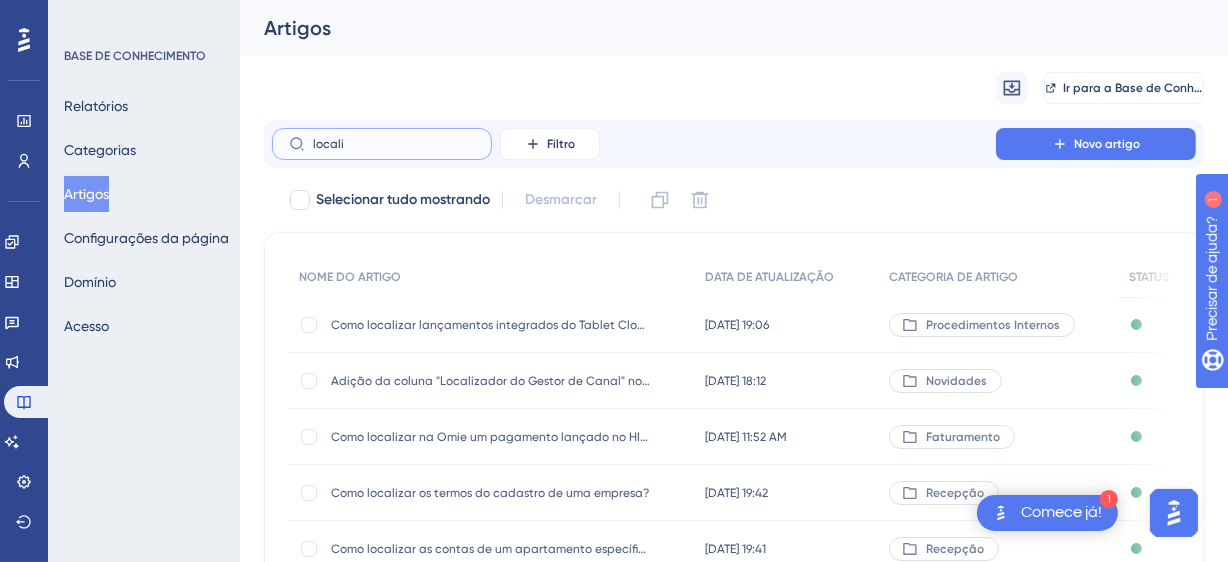 type on "localia" 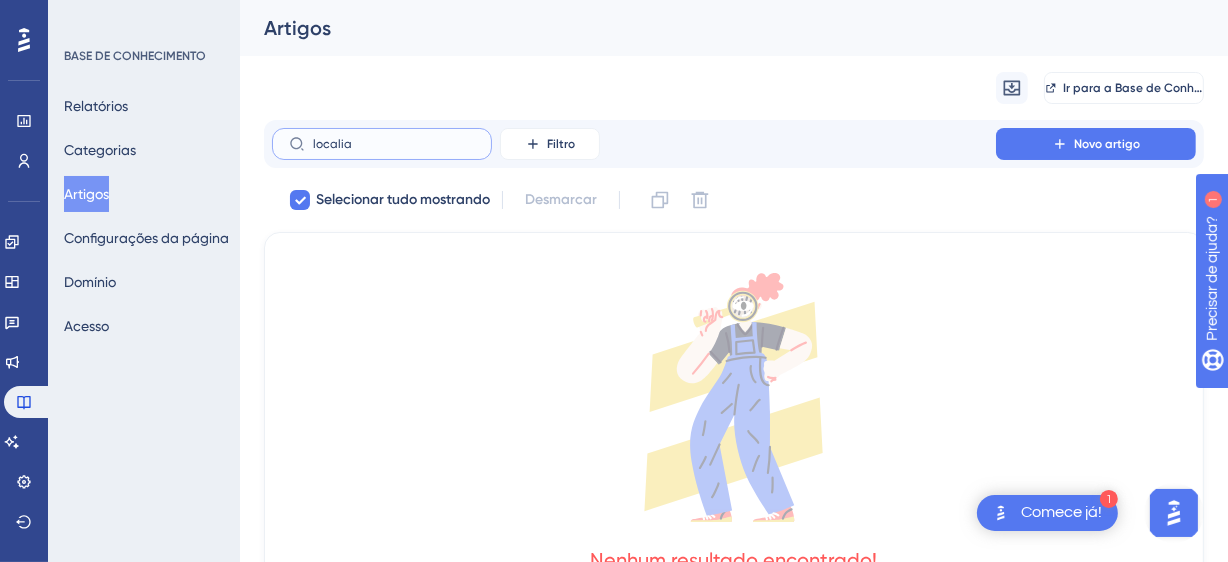 type on "locali" 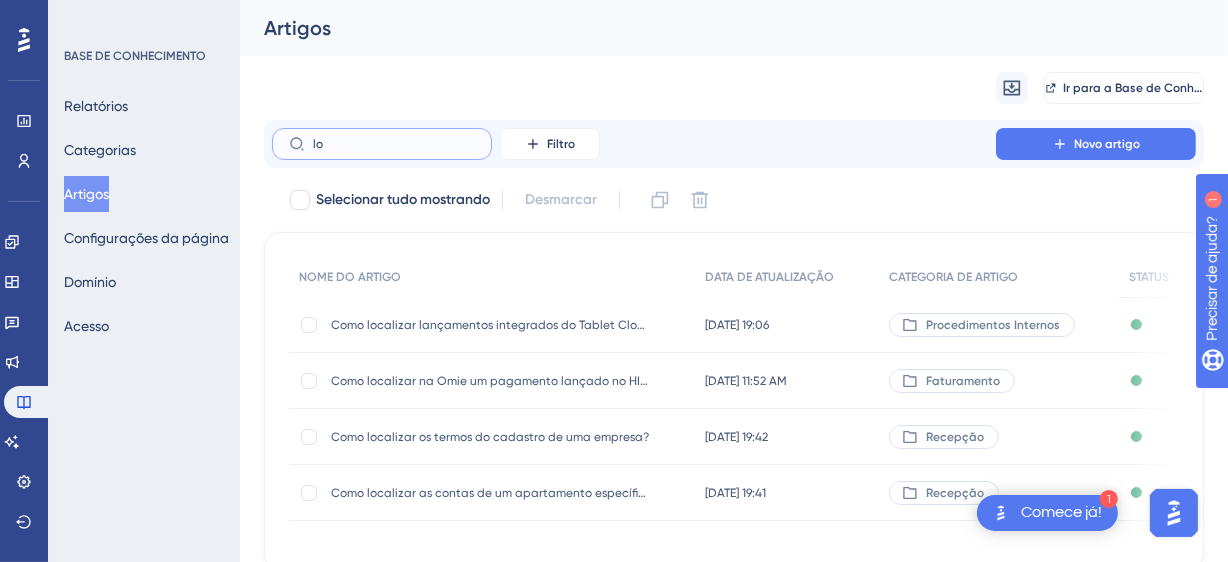 type on "l" 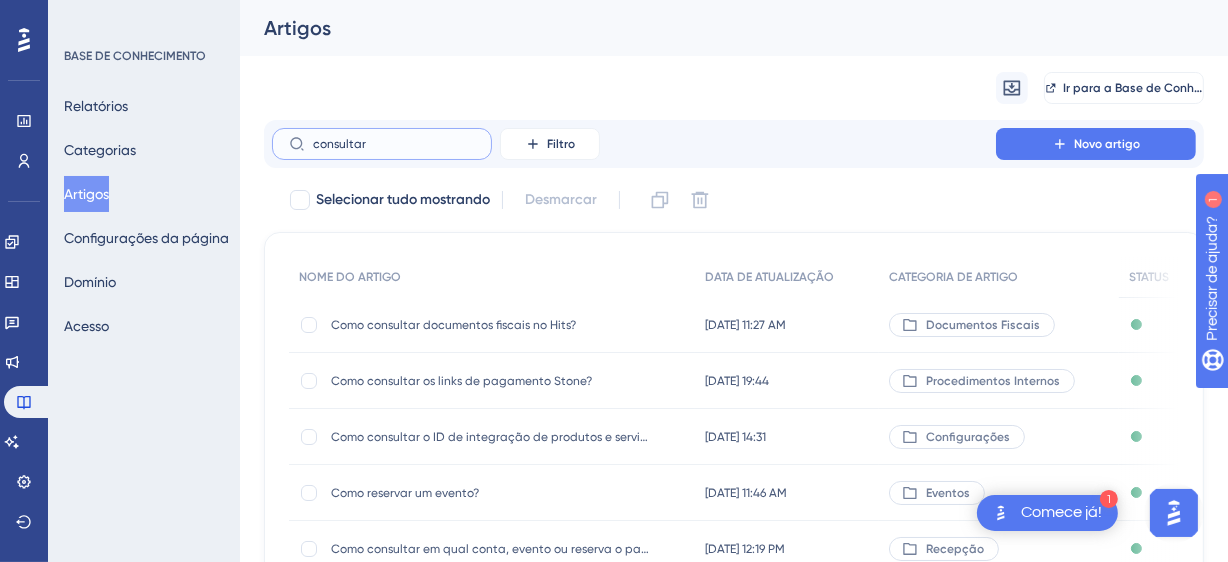 type on "consultar" 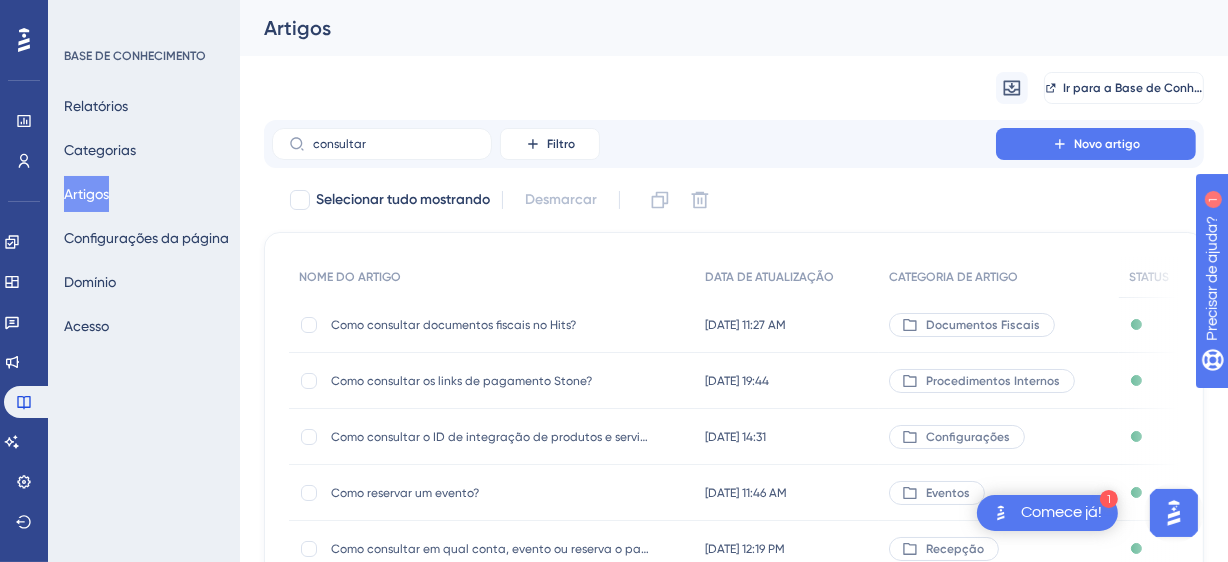 click on "Como consultar documentos fiscais no Hits?" at bounding box center [453, 325] 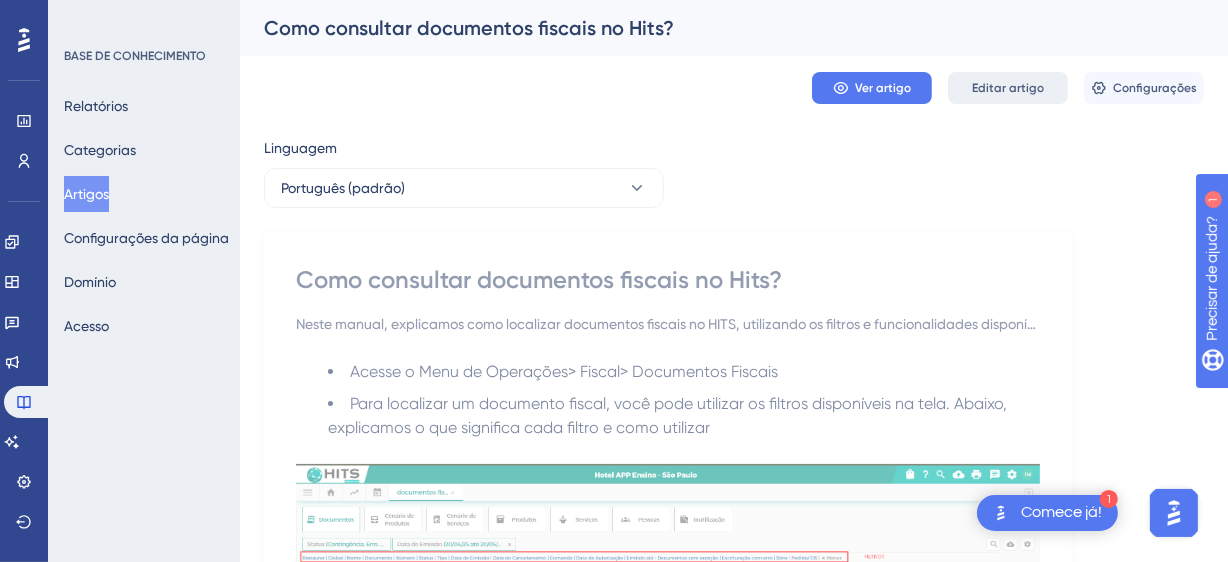 click on "Editar artigo" at bounding box center (1008, 88) 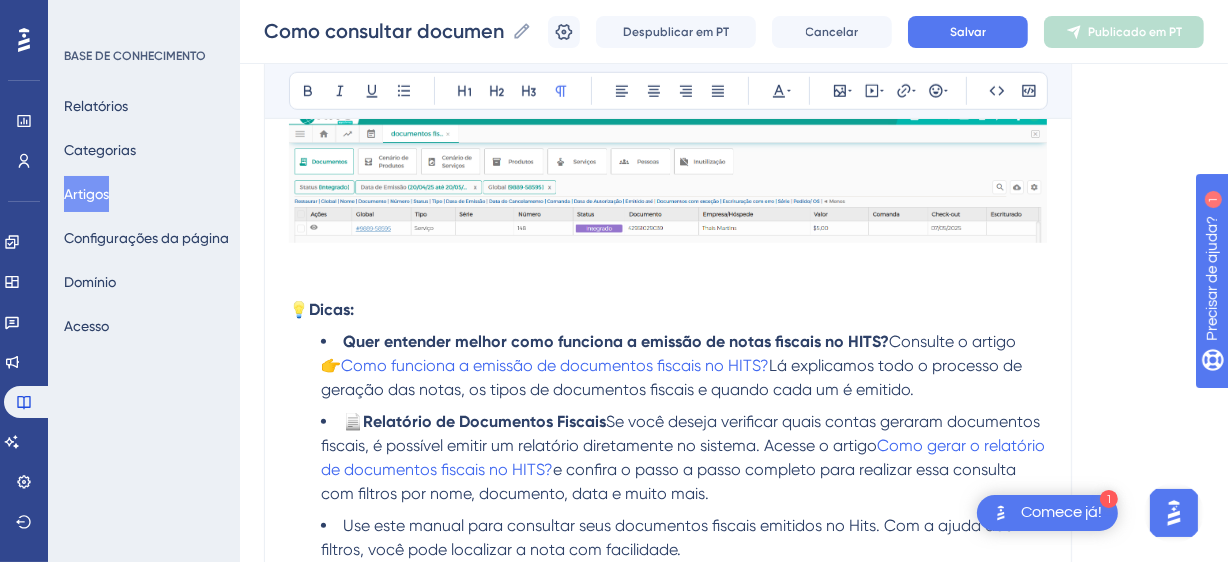 scroll, scrollTop: 1749, scrollLeft: 0, axis: vertical 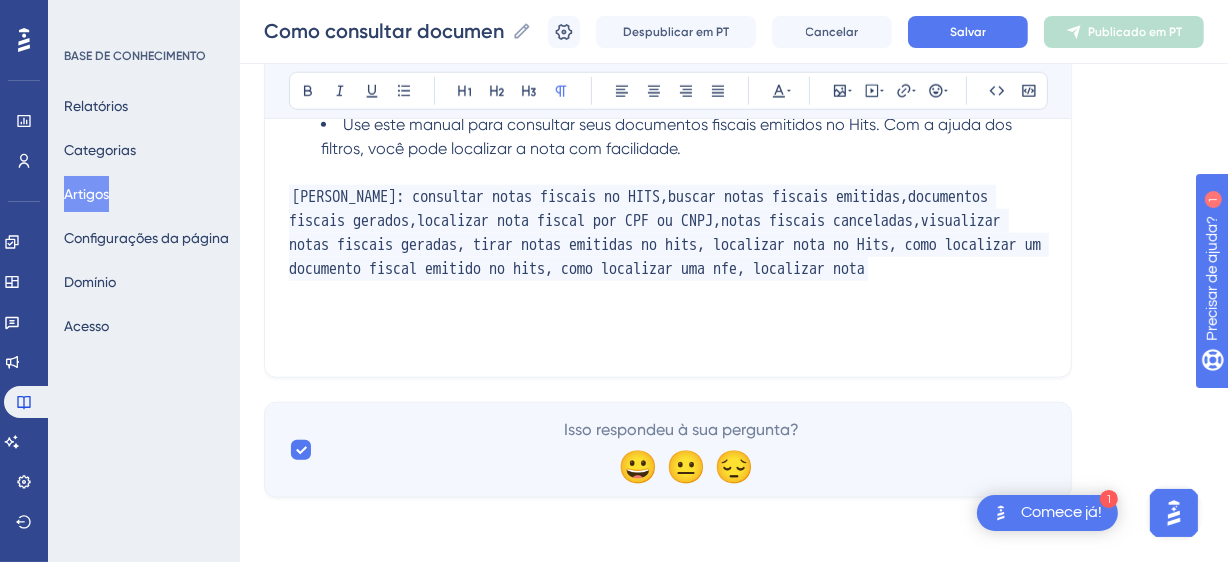 click on "[PERSON_NAME]: consultar notas fiscais no HITS,buscar notas fiscais emitidas,documentos fiscais gerados,localizar nota fiscal por CPF ou CNPJ,notas fiscais canceladas,visualizar notas fiscais geradas, tirar notas emitidas no hits, localizar nota no Hits, como localizar um documento fiscal emitido no hits, como localizar uma nfe, localizar nota" at bounding box center [668, 233] 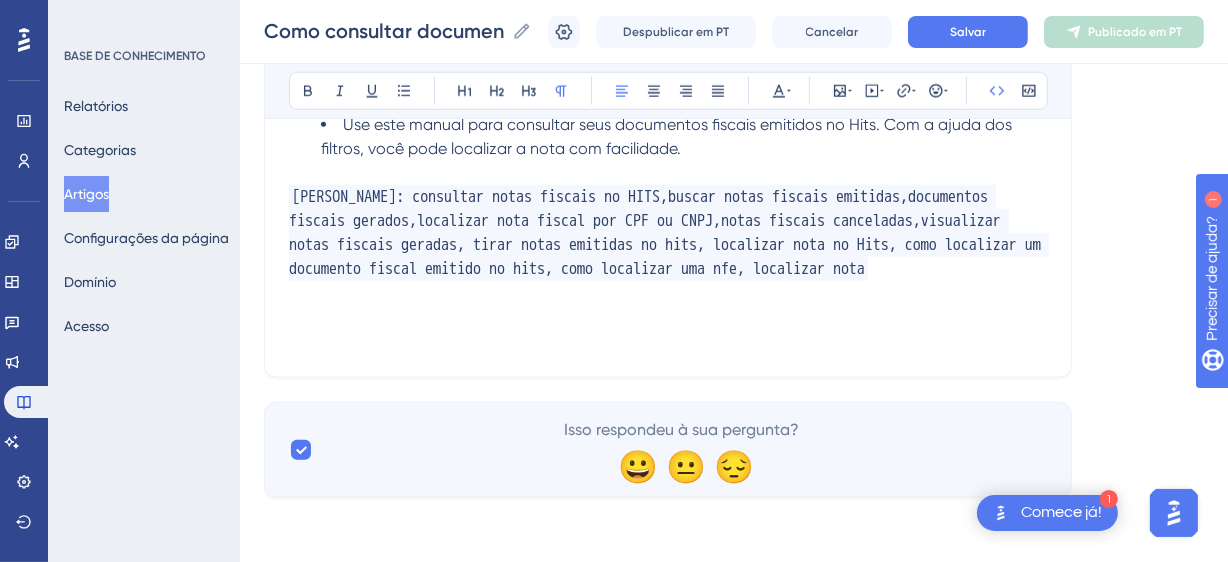 type 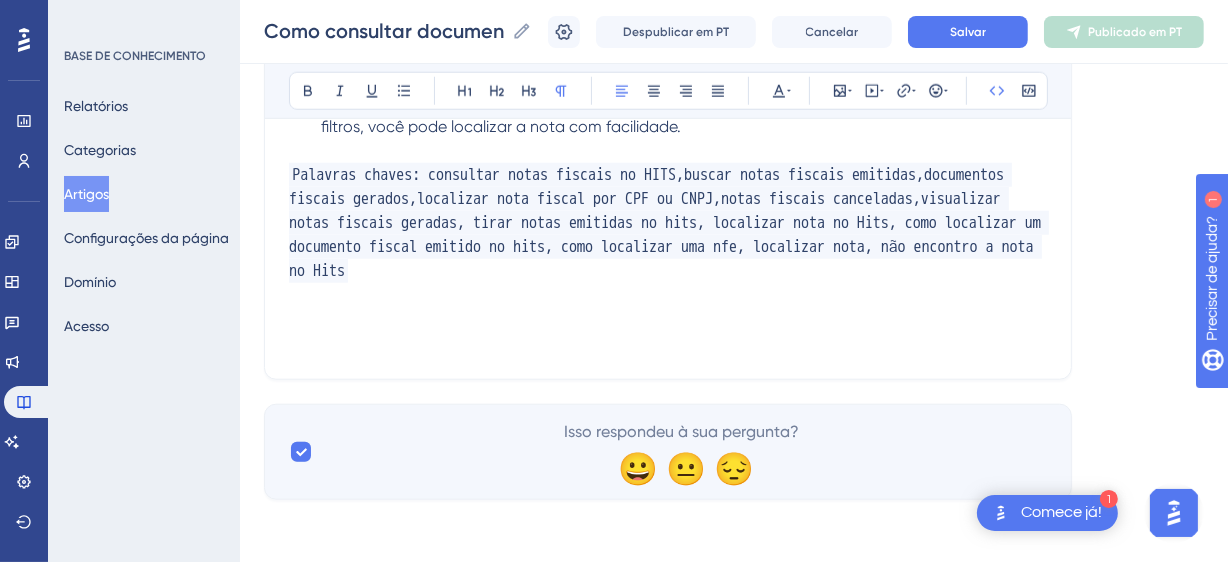 click on "Palavras chaves: consultar notas fiscais no HITS,buscar notas fiscais emitidas,documentos fiscais gerados,localizar nota fiscal por CPF ou CNPJ,notas fiscais canceladas,visualizar notas fiscais geradas, tirar notas emitidas no hits, localizar nota no Hits, como localizar um documento fiscal emitido no hits, como localizar uma nfe, localizar nota, não encontro a nota no Hits" at bounding box center (668, 223) 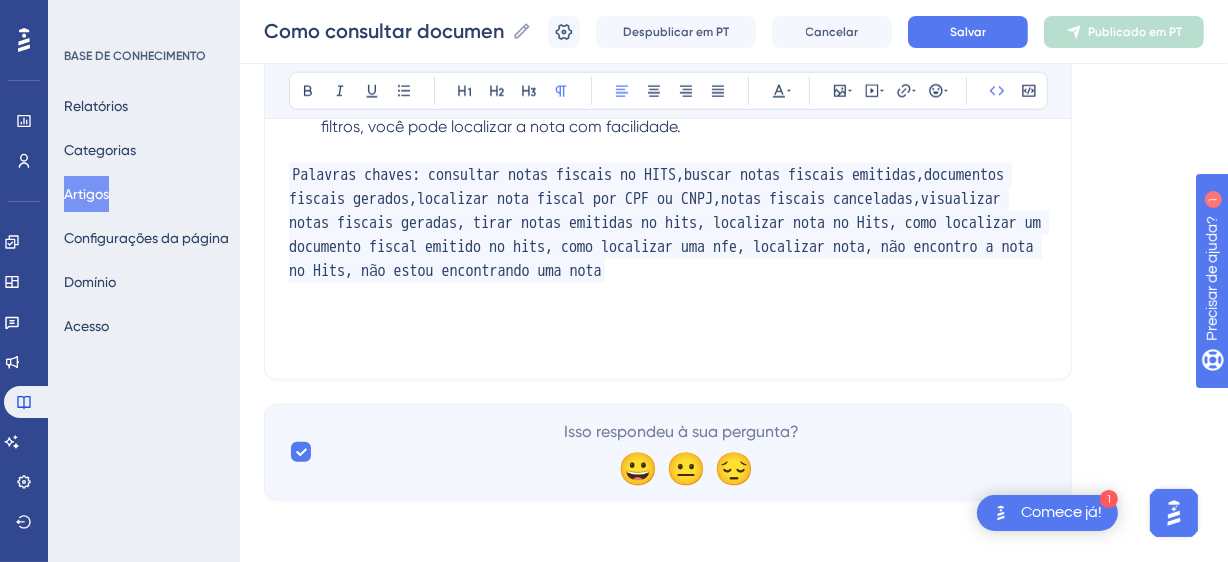click on "Como consultar documentos fiscais no Hits? Como consultar documentos fiscais no Hits? Despublicar em PT Cancelar Salvar Publicado em PT" at bounding box center (734, 32) 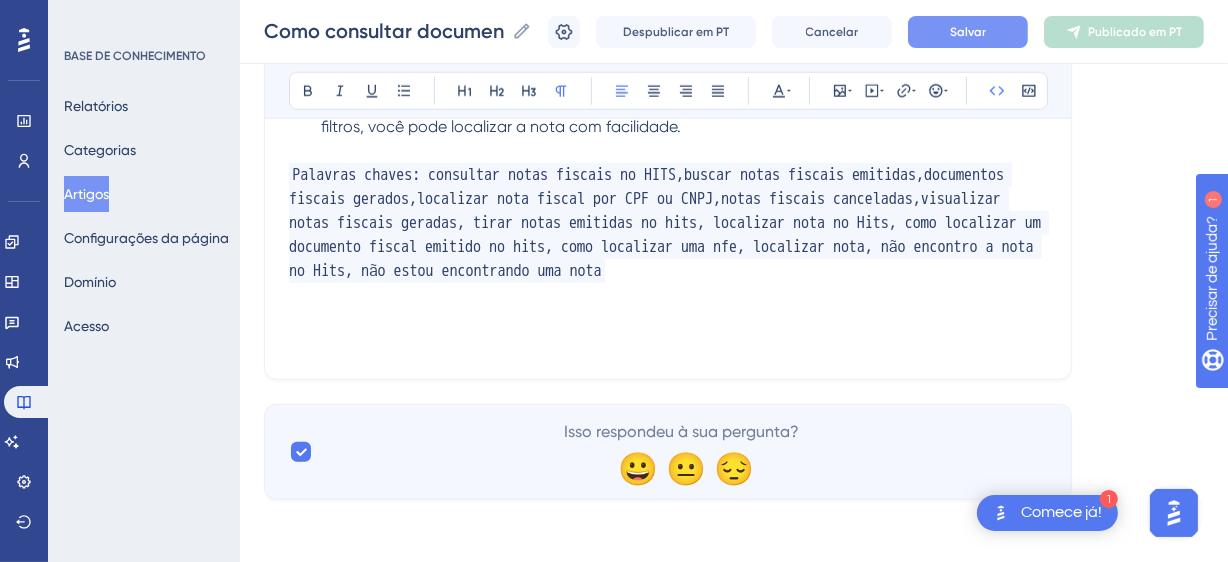 click on "Salvar" at bounding box center (968, 32) 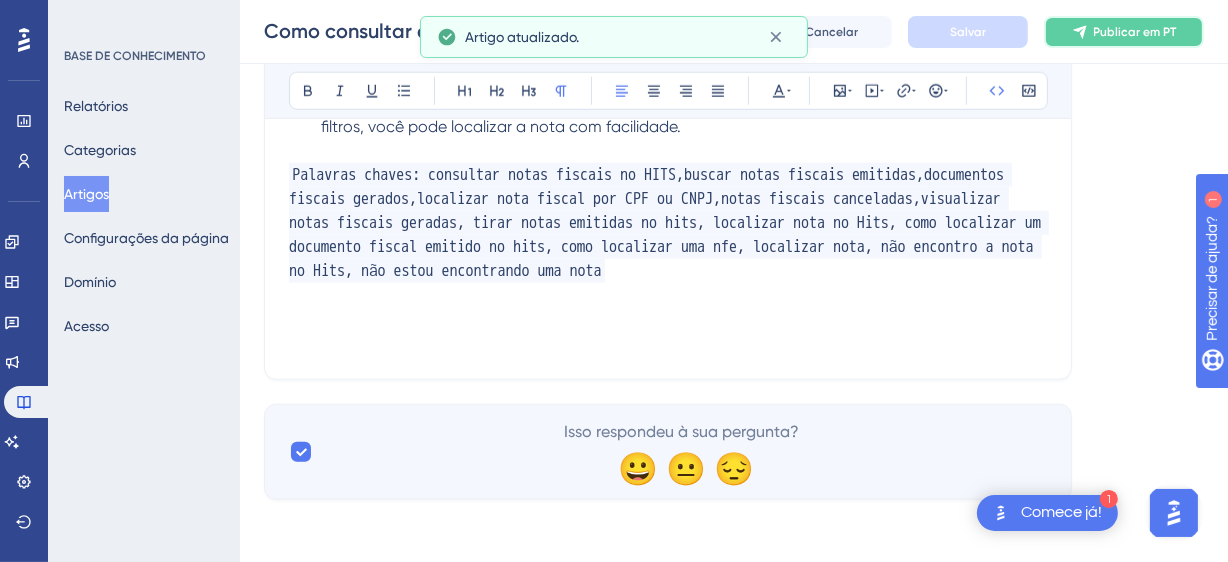 click on "Publicar em PT" at bounding box center (1135, 32) 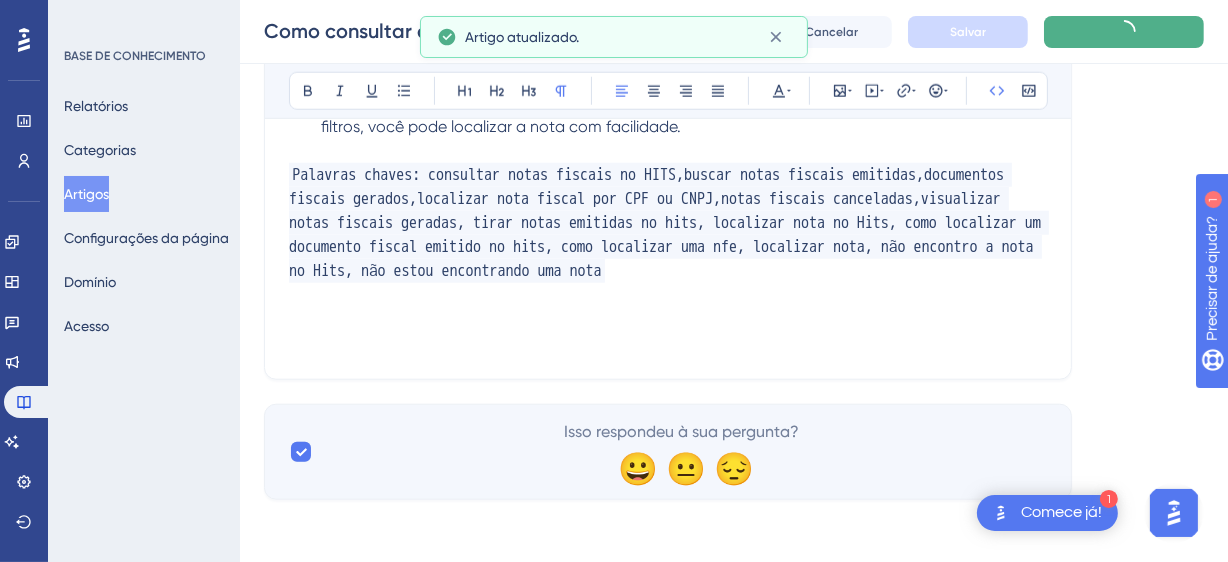scroll, scrollTop: 1691, scrollLeft: 0, axis: vertical 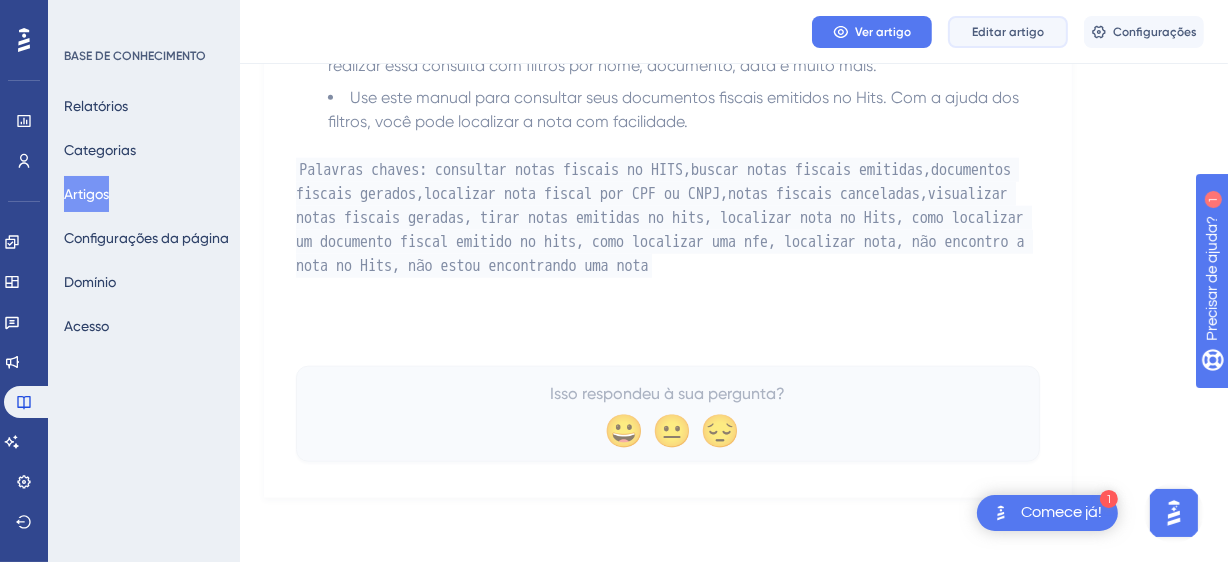 click on "Editar artigo" at bounding box center (1008, 32) 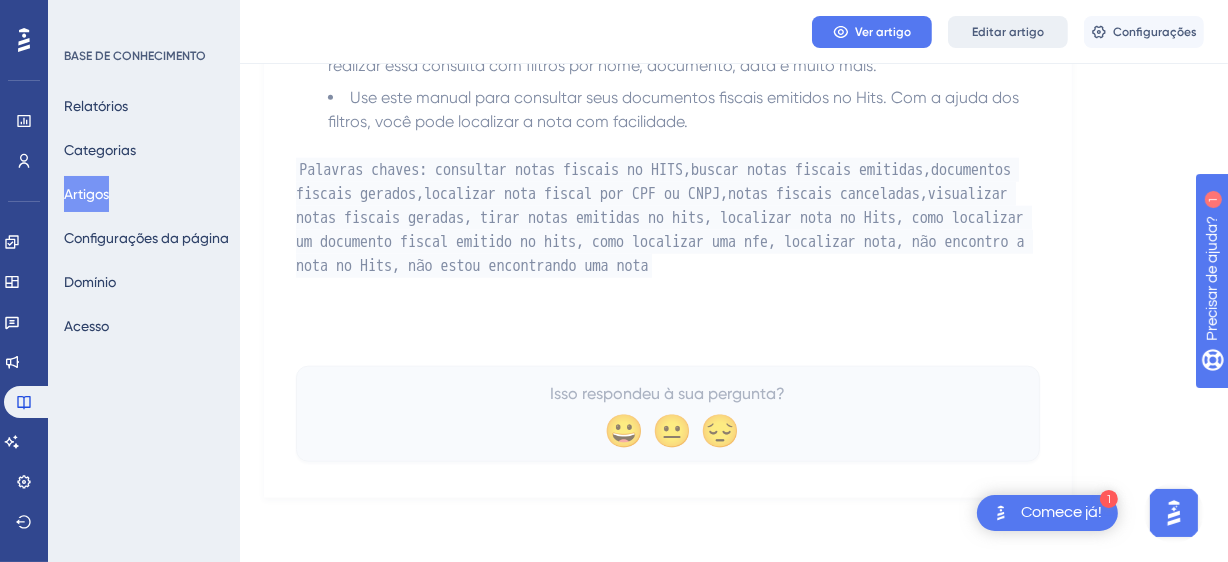 scroll, scrollTop: 1567, scrollLeft: 0, axis: vertical 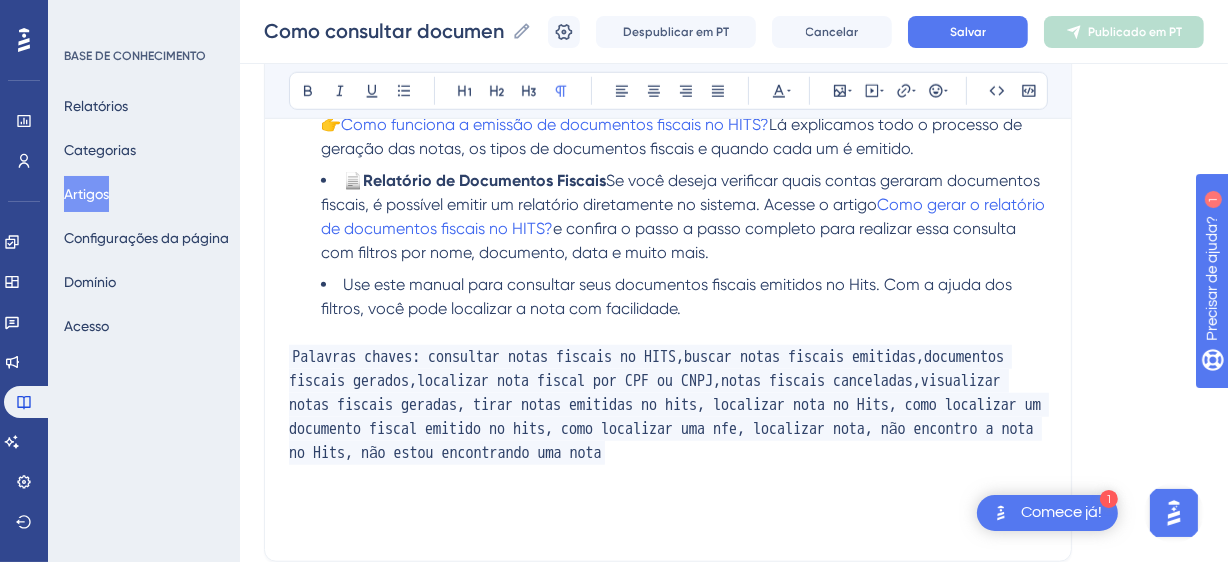 click on "Como consultar documentos fiscais no Hits? Como consultar documentos fiscais no Hits? Despublicar em PT Cancelar Salvar Publicado em PT" at bounding box center (734, 32) 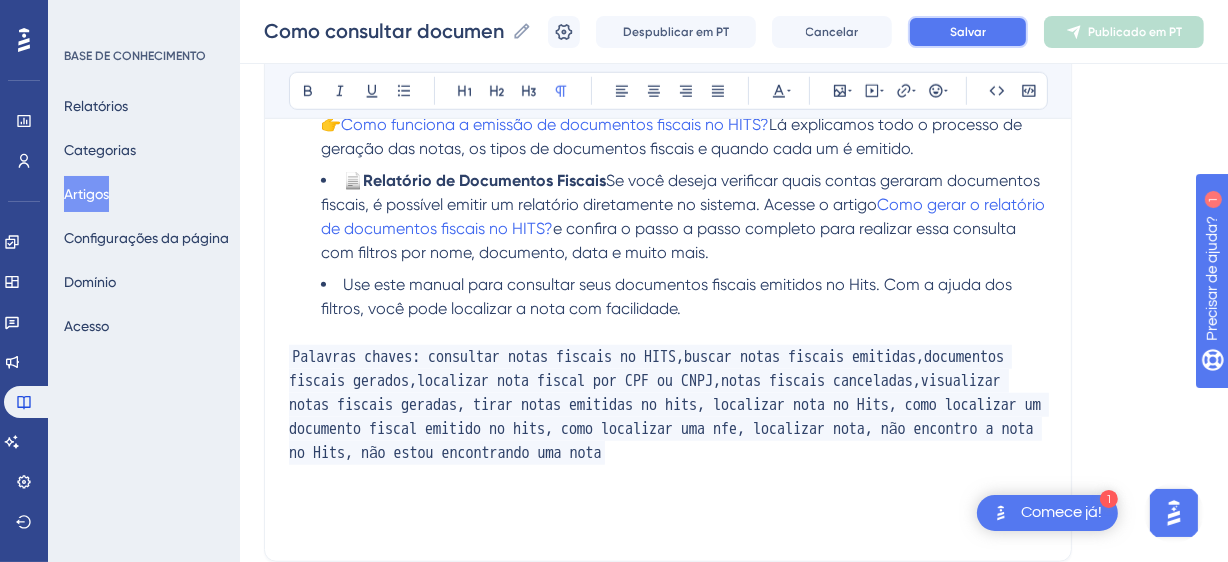click on "Salvar" at bounding box center (968, 32) 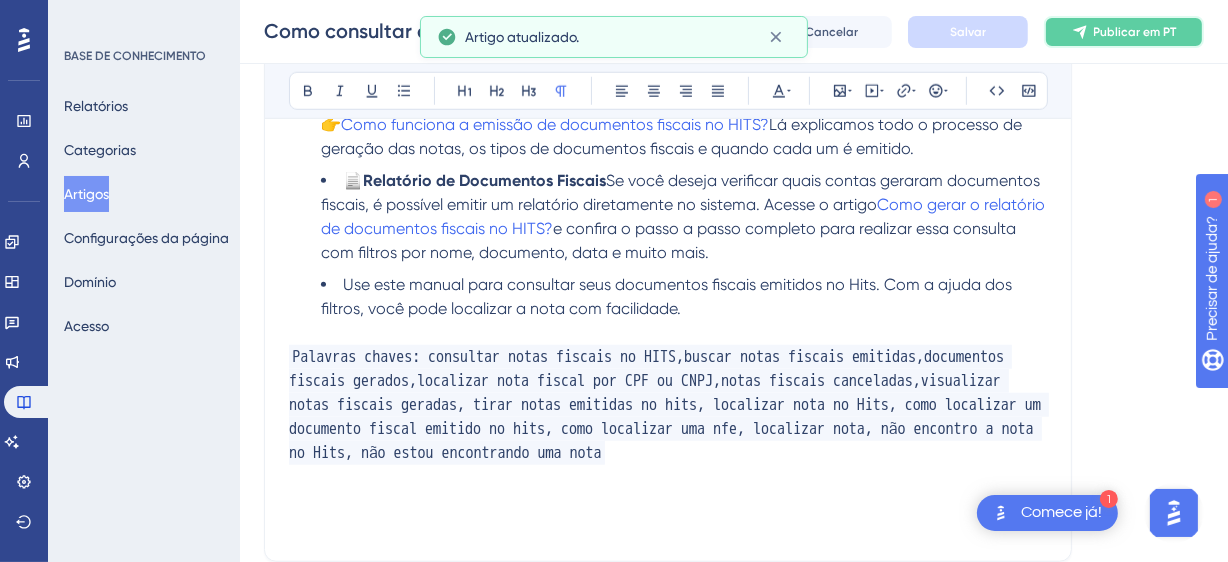 click on "Publicar em PT" at bounding box center (1135, 32) 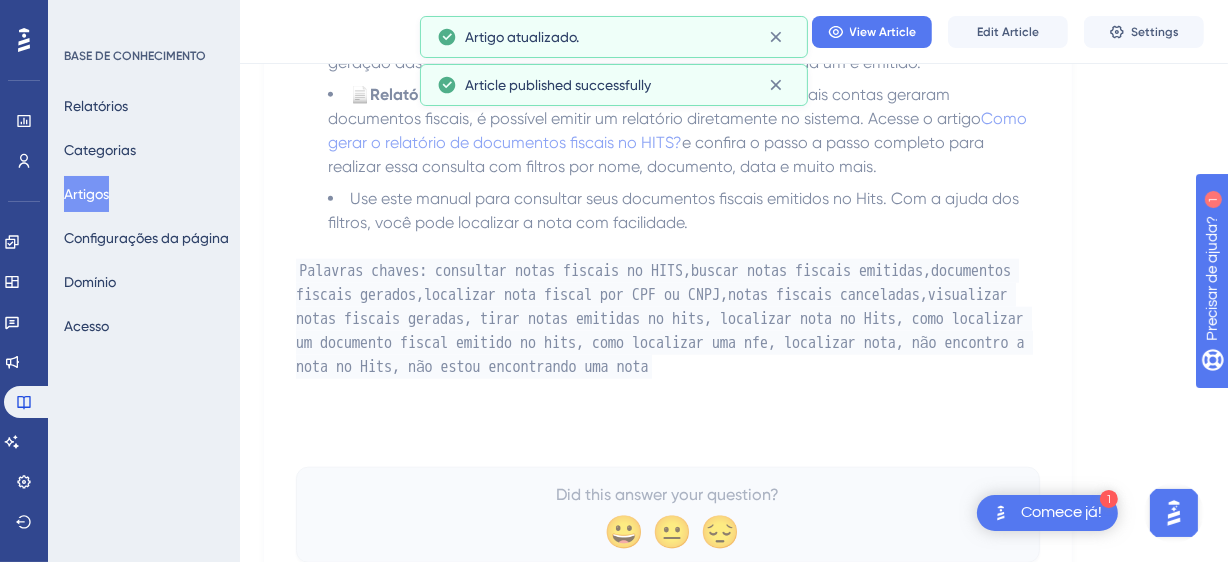 click on "Artigos" at bounding box center (86, 194) 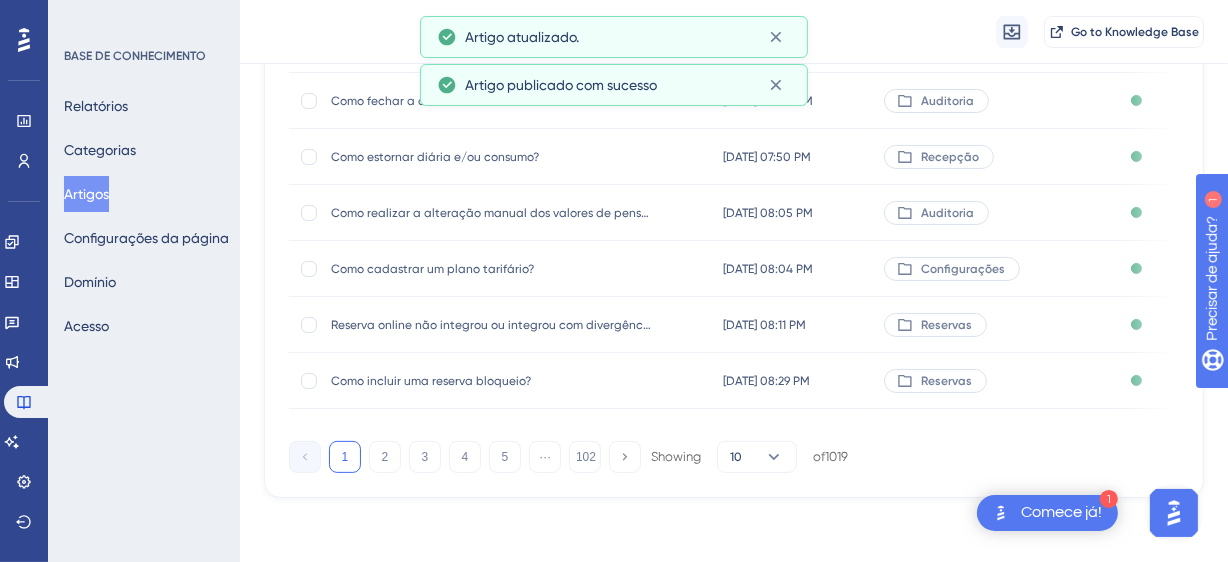 scroll, scrollTop: 0, scrollLeft: 0, axis: both 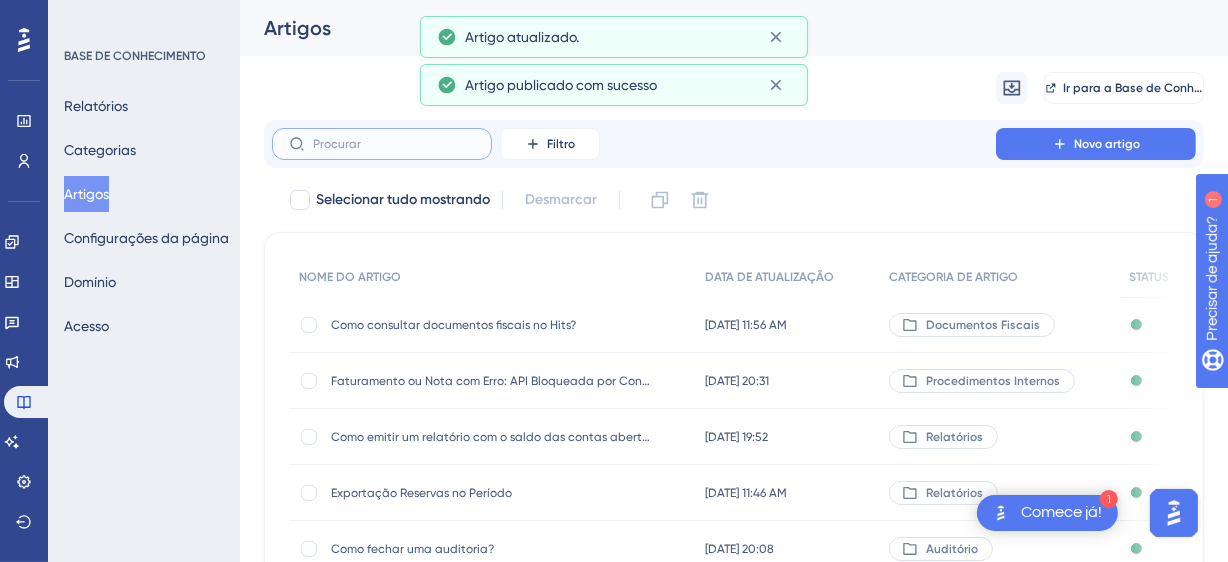 click at bounding box center [394, 144] 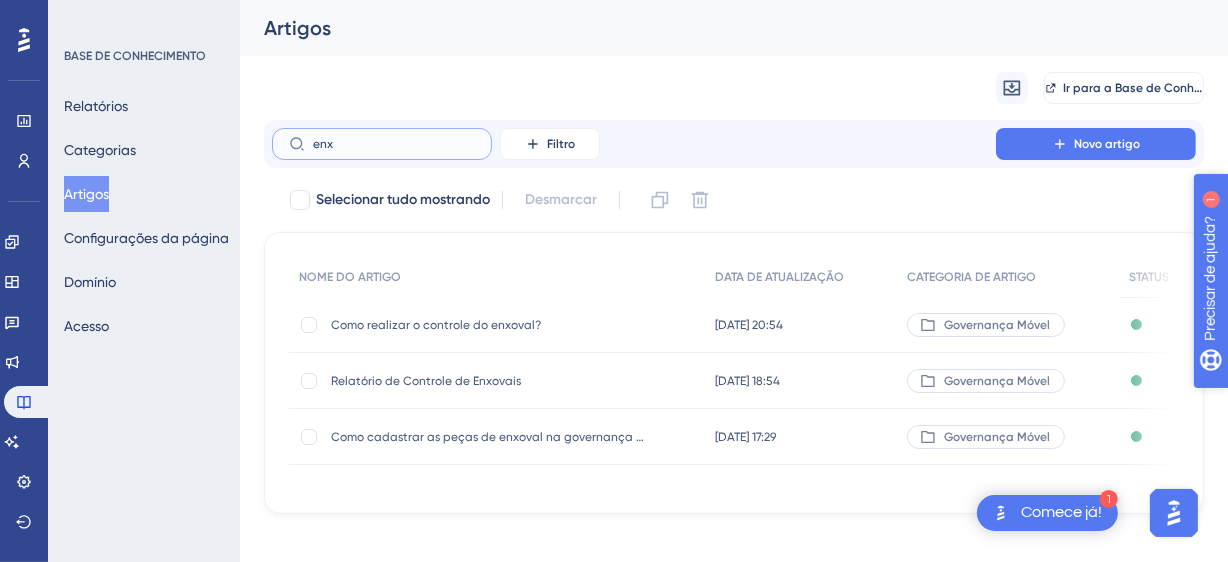 type on "enx" 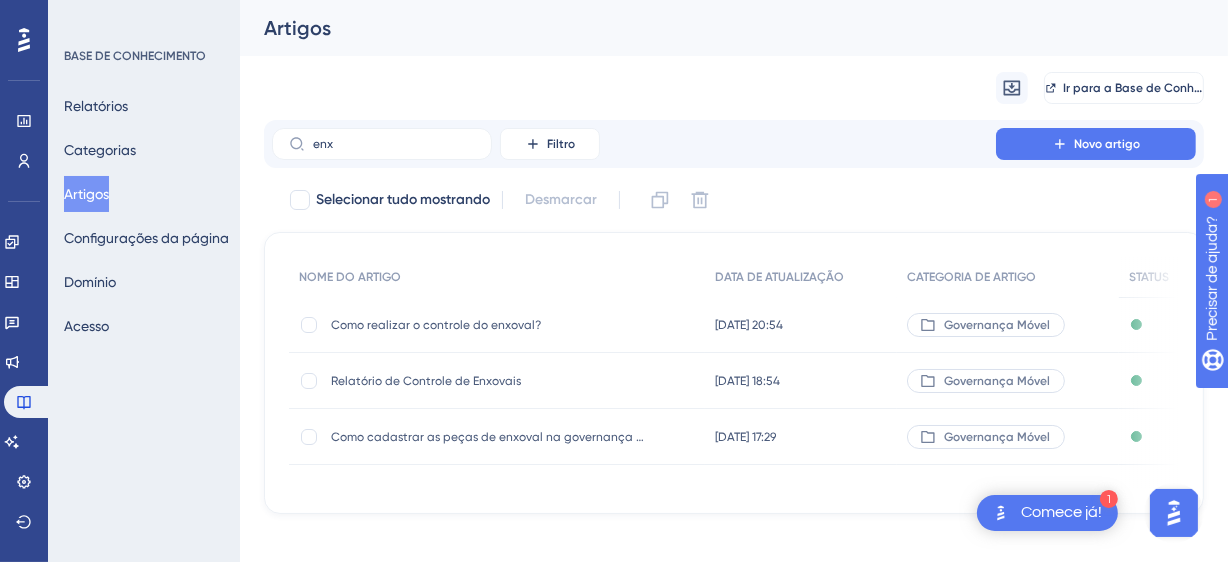 click on "Como realizar o controle do enxoval? Como realizar o controle do enxoval?" at bounding box center (491, 325) 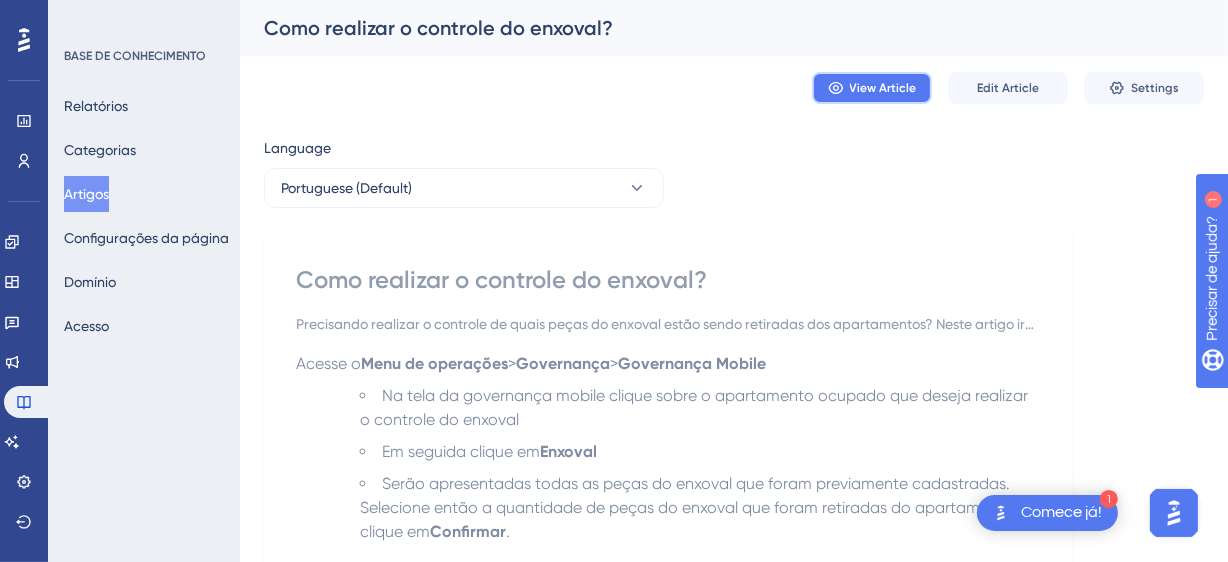 click on "View Article" at bounding box center [883, 88] 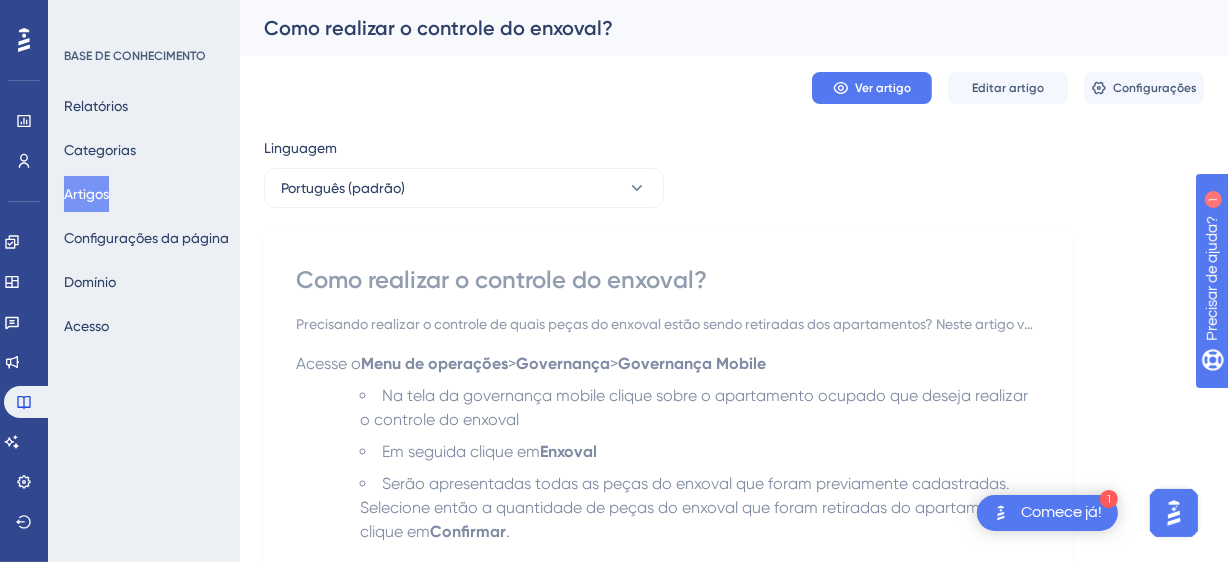scroll, scrollTop: 181, scrollLeft: 0, axis: vertical 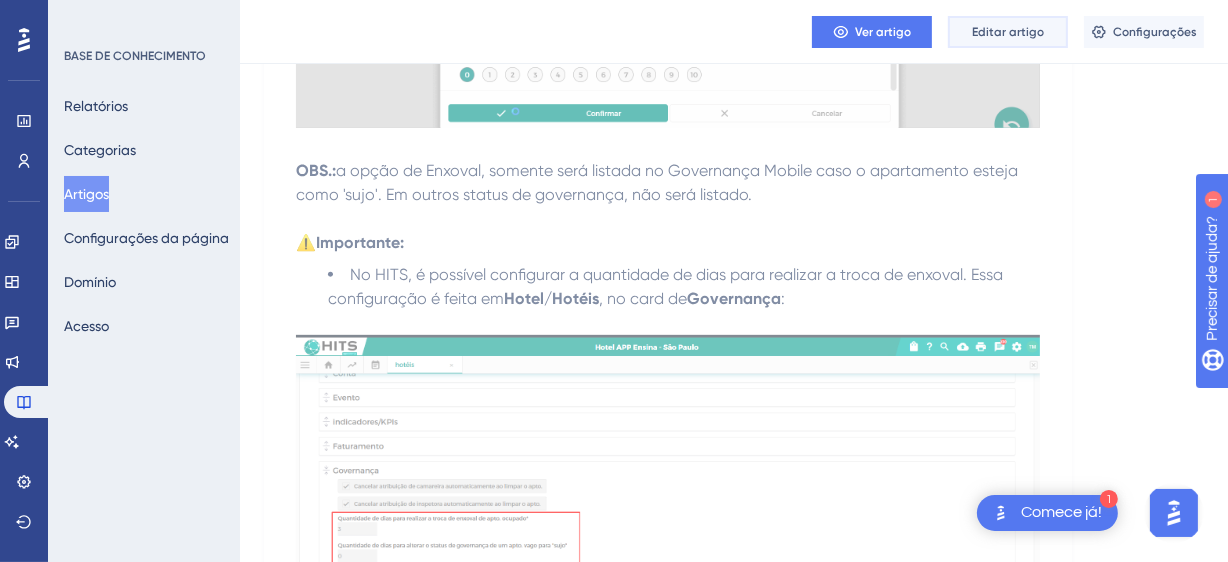click on "Editar artigo" at bounding box center [1008, 32] 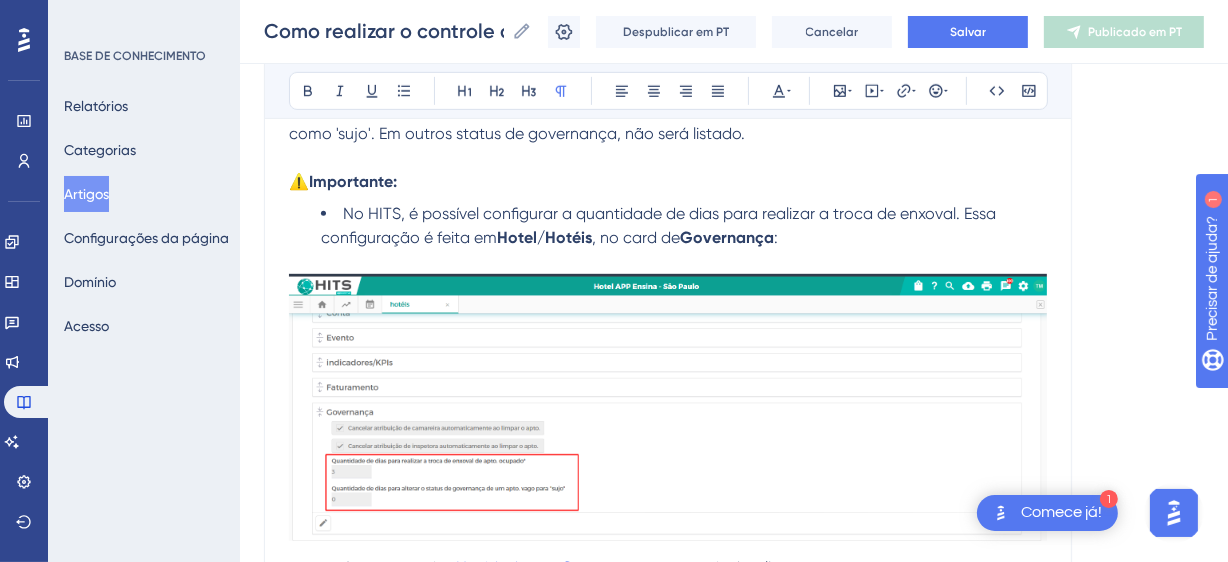 scroll, scrollTop: 693, scrollLeft: 0, axis: vertical 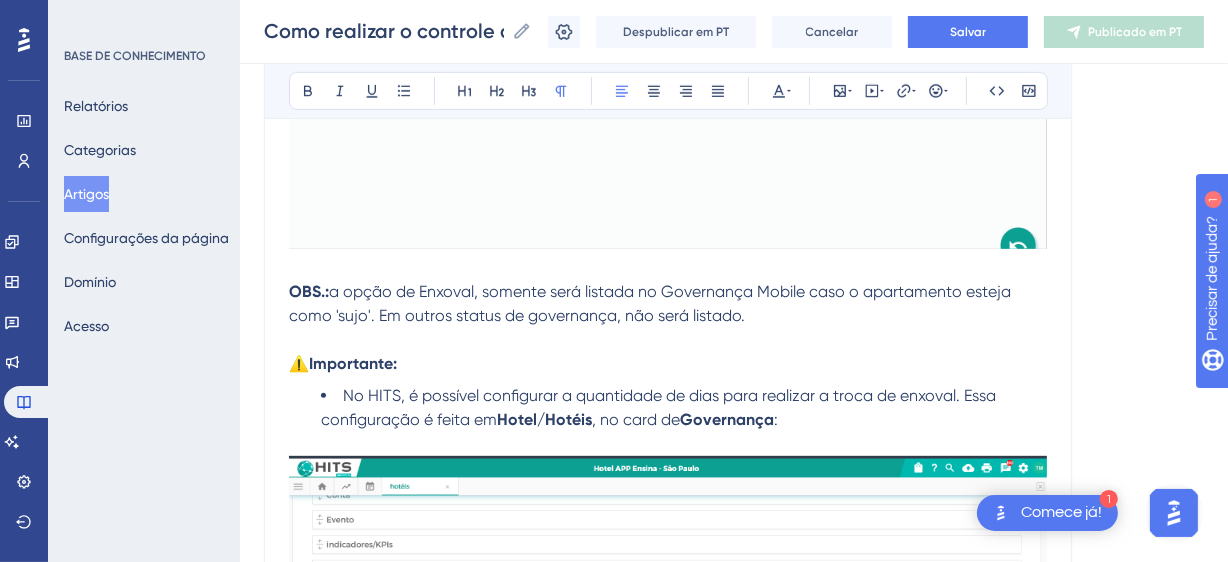 click on "OBS.:  a opção de Enxoval, somente será listada no Governança Mobile caso o apartamento esteja como 'sujo'. Em outros status de governança, não será listado." at bounding box center [668, 304] 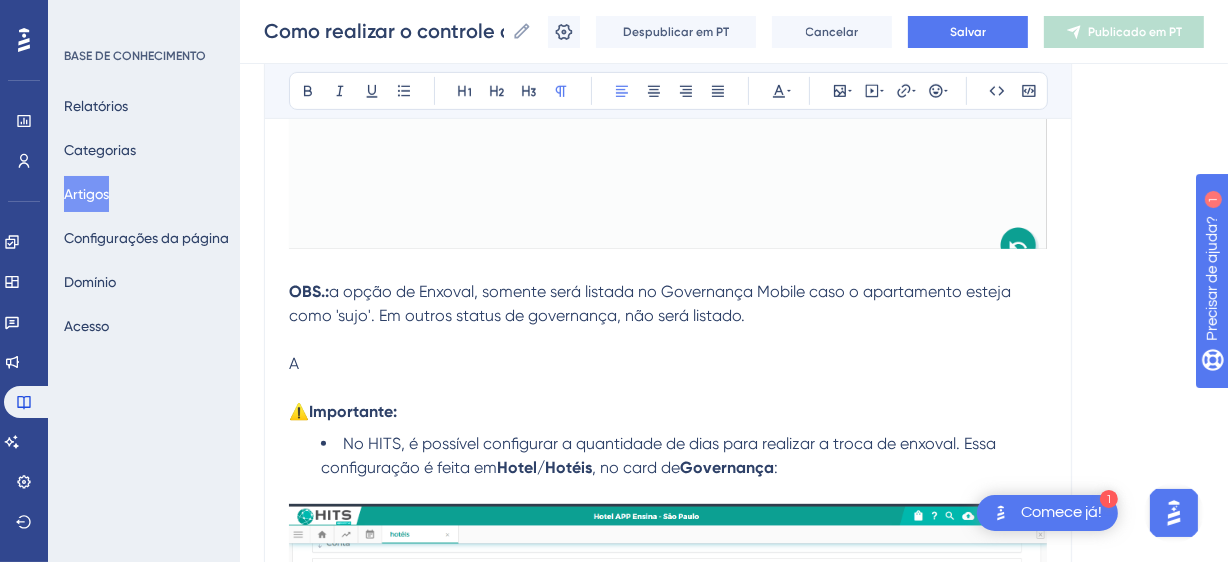 type 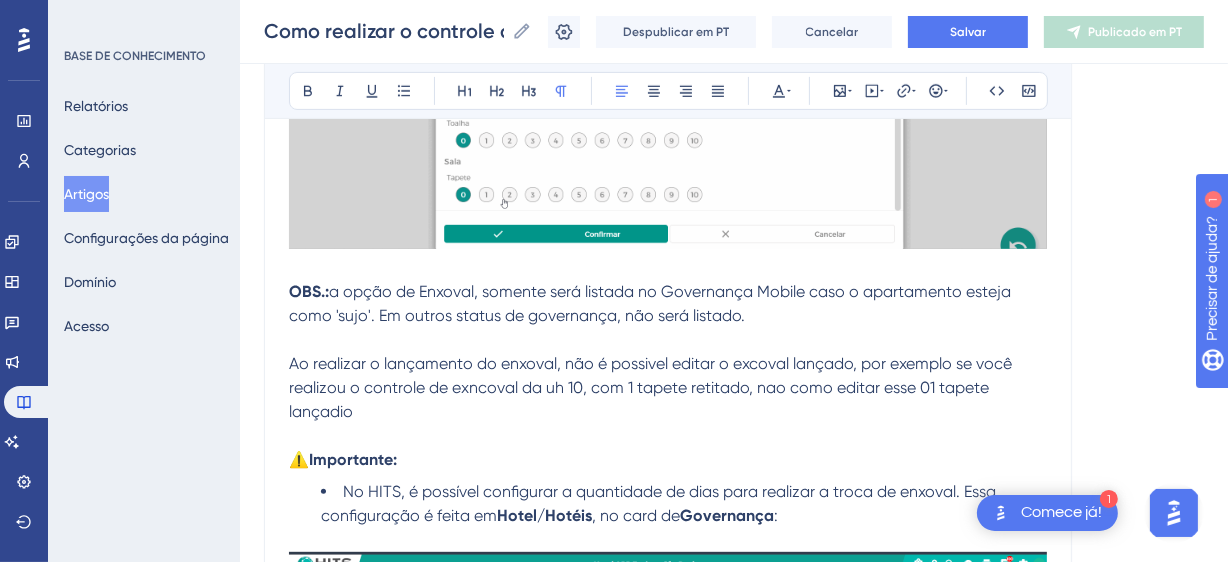 drag, startPoint x: 375, startPoint y: 412, endPoint x: 286, endPoint y: 363, distance: 101.597244 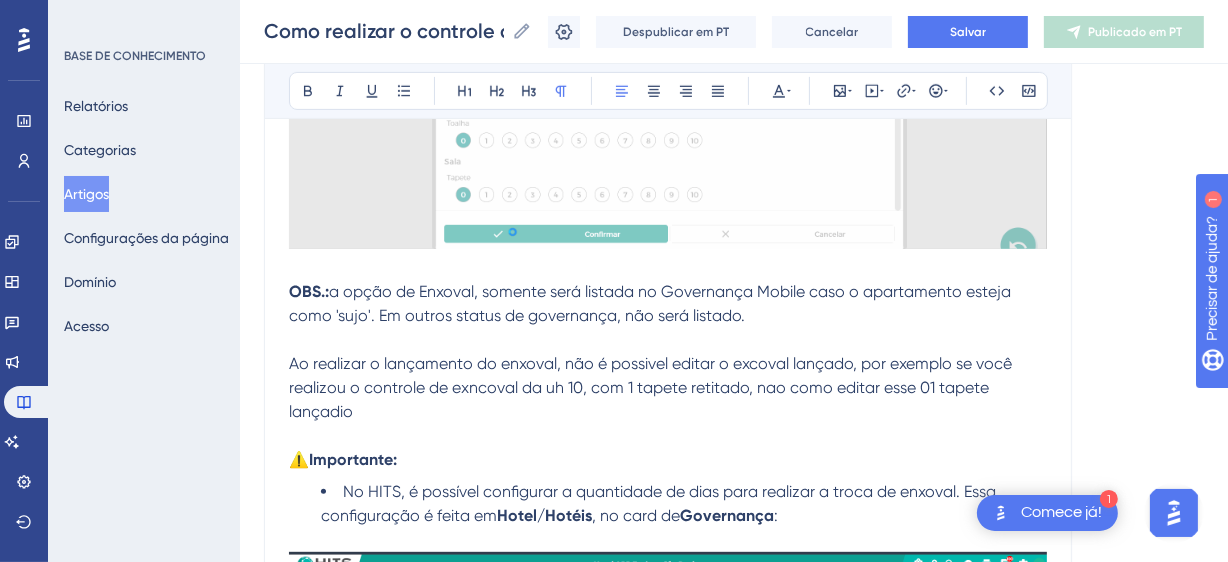 click on "Como realizar o controle do enxoval? Precisando realizar o controle de quais peças do enxoval estão sendo retiradas dos apartamentos? Neste artigo iremos ensinar como inserir via sistema todas as peças que foram retiradas de cada uma das UH's, para isso basta seguir os seguintes passos: Audacioso itálico Sublinhado Ponto de bala Título 1 Título 2 Título 3 Normal Alinhar à esquerda Alinhar ao centro Alinhar à direita Alinhar Justificar Cor do texto Inserir imagem Incorporar vídeo Hiperlink Emojis Código Bloco de código Acesse o  Menu de operações >  Governança >  Governança Mobile Na tela da governança mobile clique sobre o apartamento ocupado que deseja realizar o controle do enxoval Em seguida clique em  Enxoval Serão apresentadas todas as peças do enxoval que foram previamente cadastradas. Selecione então a quantidade de peças do enxoval que foram retiradas do apartamento e clique em  Confirmar .  OBS.: ⚠️  Importante:   Hotel/Hotéis , no card de  Governança : Acesse o artigo" at bounding box center (668, 243) 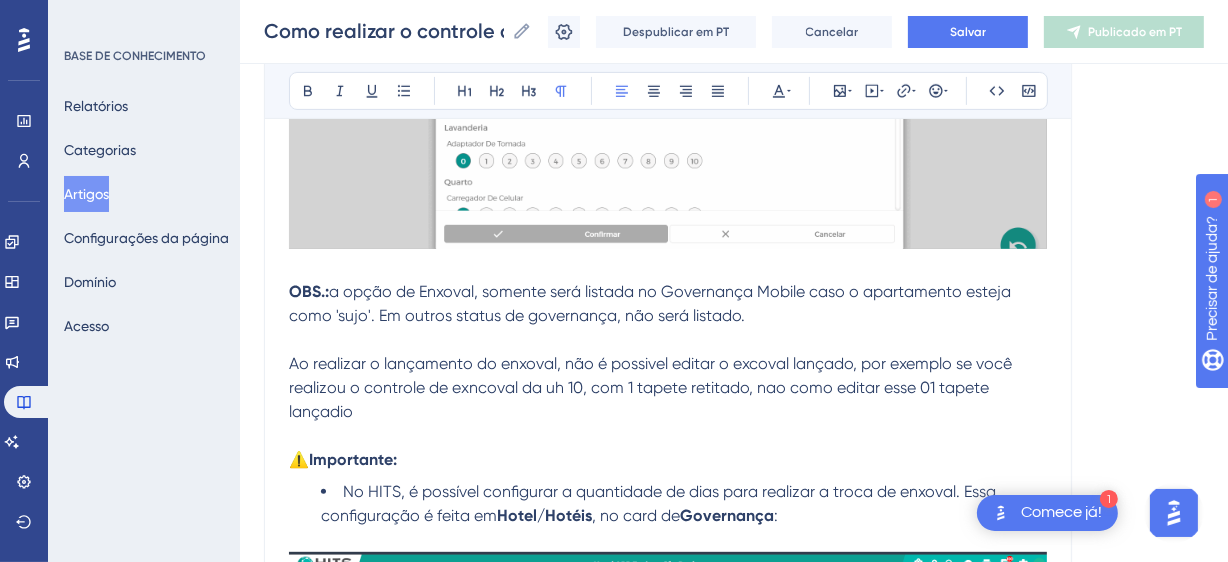 click on "Ao realizar o lançamento do enxoval, não é possivel editar o excoval lançado, por exemplo se você realizou o controle de exncoval da uh 10, com 1 tapete retitado, nao como editar esse 01 tapete lançadio" at bounding box center (668, 388) 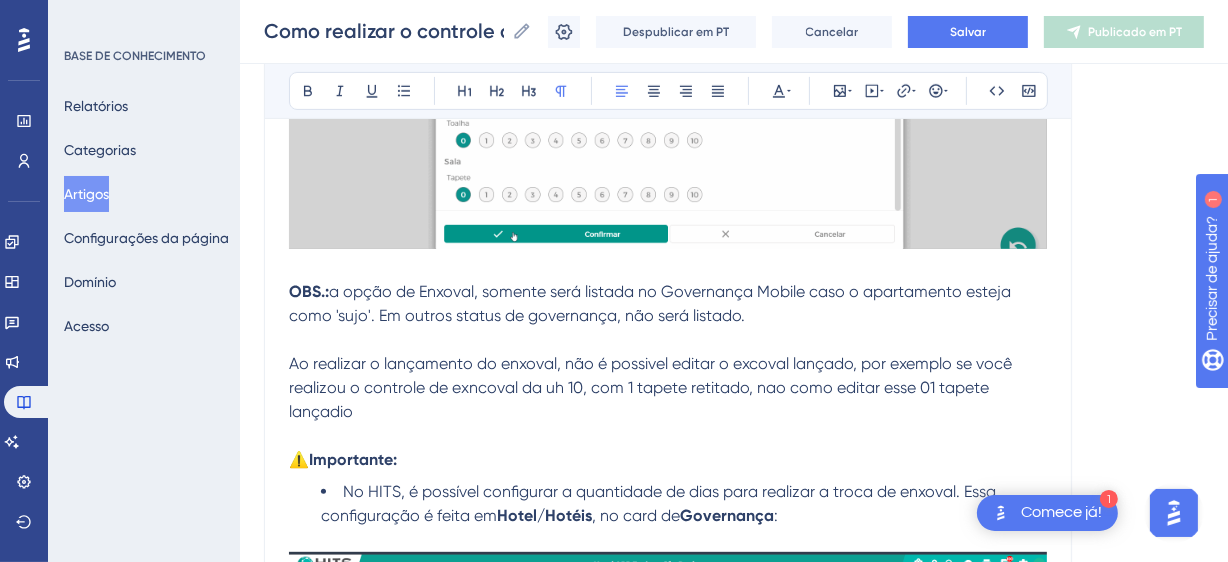 click on "Ao realizar o lançamento do enxoval, não é possivel editar o excoval lançado, por exemplo se você realizou o controle de exncoval da uh 10, com 1 tapete retitado, nao como editar esse 01 tapete lançadio" at bounding box center (668, 388) 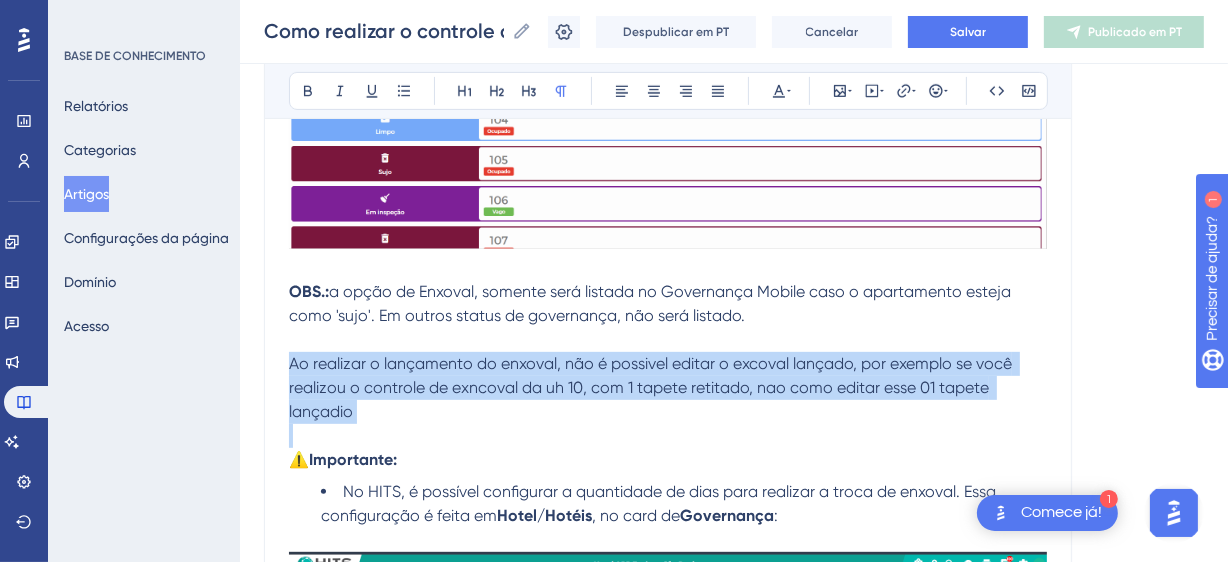 click on "Ao realizar o lançamento do enxoval, não é possivel editar o excoval lançado, por exemplo se você realizou o controle de exncoval da uh 10, com 1 tapete retitado, nao como editar esse 01 tapete lançadio" at bounding box center (668, 388) 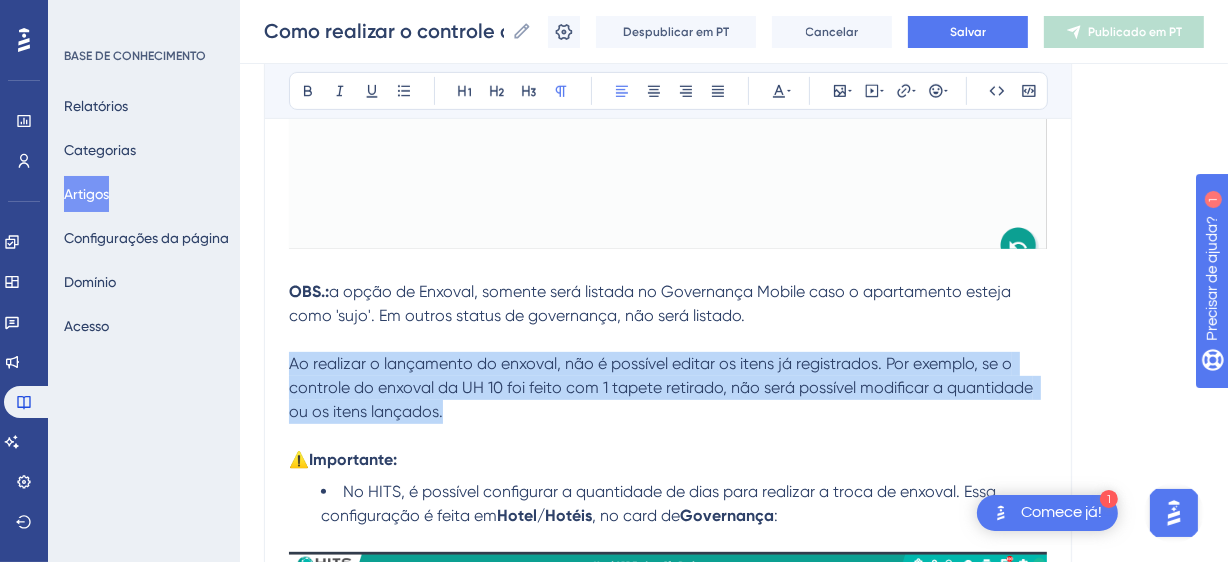 drag, startPoint x: 446, startPoint y: 414, endPoint x: 264, endPoint y: 331, distance: 200.0325 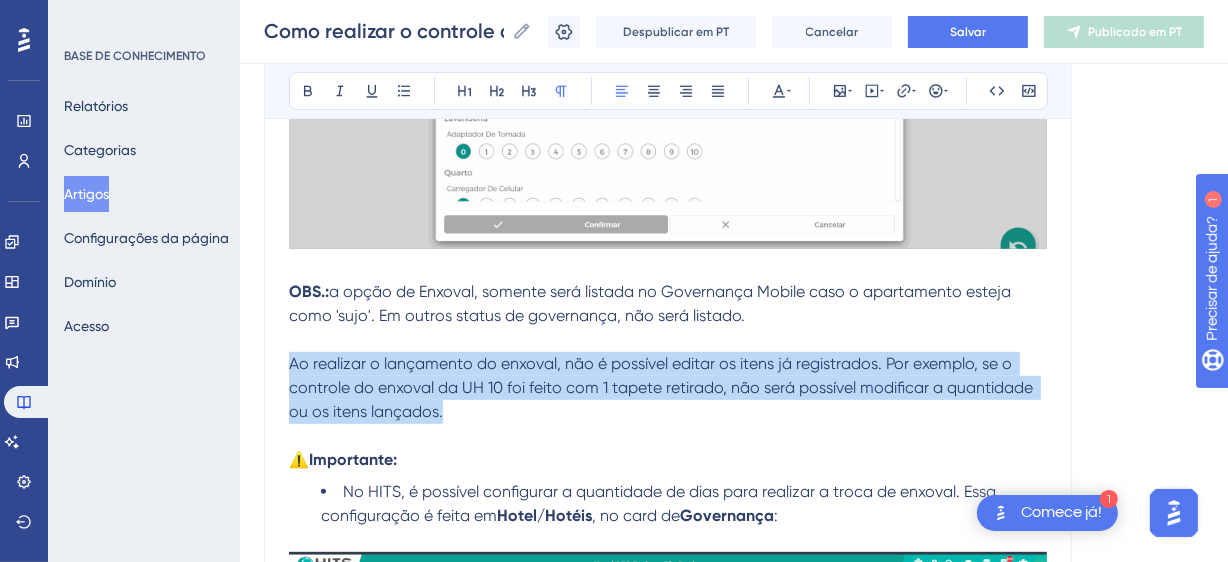 click on "Como realizar o controle do enxoval? Precisando realizar o controle de quais peças do enxoval estão sendo retiradas dos apartamentos? Neste artigo iremos ensinar como inserir via sistema todas as peças que foram retiradas de cada uma das UH's, para isso basta seguir os seguintes passos: Audacioso itálico Sublinhado Ponto de bala Título 1 Título 2 Título 3 Normal Alinhar à esquerda Alinhar ao centro Alinhar à direita Alinhar Justificar Cor do texto Inserir imagem Incorporar vídeo Hiperlink Emojis Código Bloco de código Acesse o  Menu de operações >  Governança >  Governança Mobile Na tela da governança mobile clique sobre o apartamento ocupado que deseja realizar o controle do enxoval Em seguida clique em  Enxoval Serão apresentadas todas as peças do enxoval que foram previamente cadastradas. Selecione então a quantidade de peças do enxoval que foram retiradas do apartamento e clique em  Confirmar .  OBS.: ⚠️  Importante:   Hotel/Hotéis , no card de  Governança : Acesse o artigo" at bounding box center (668, 243) 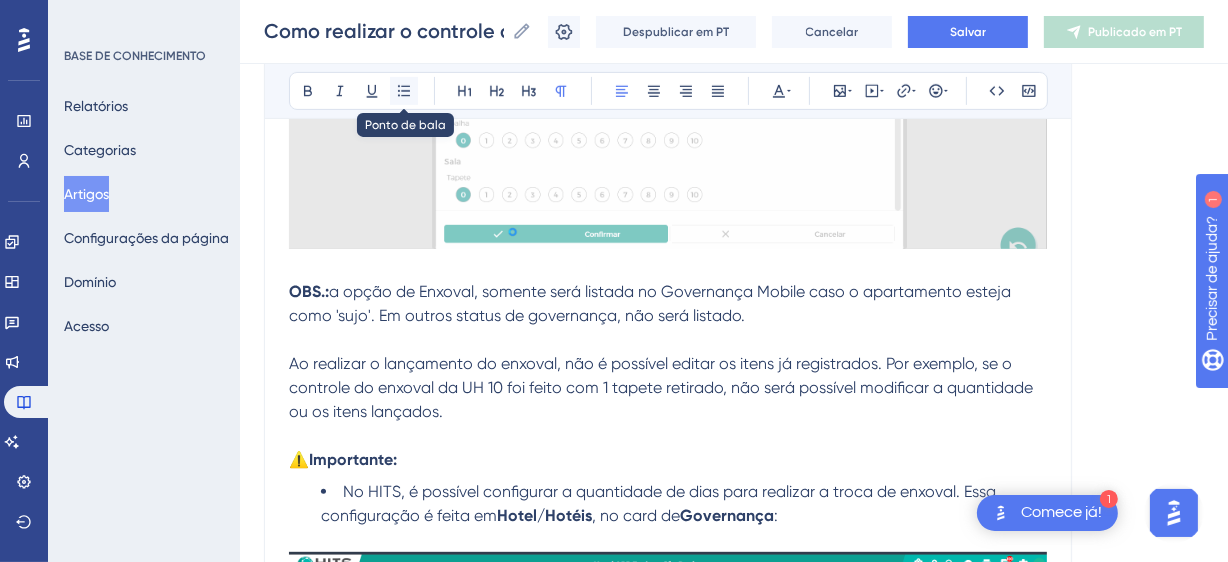 click 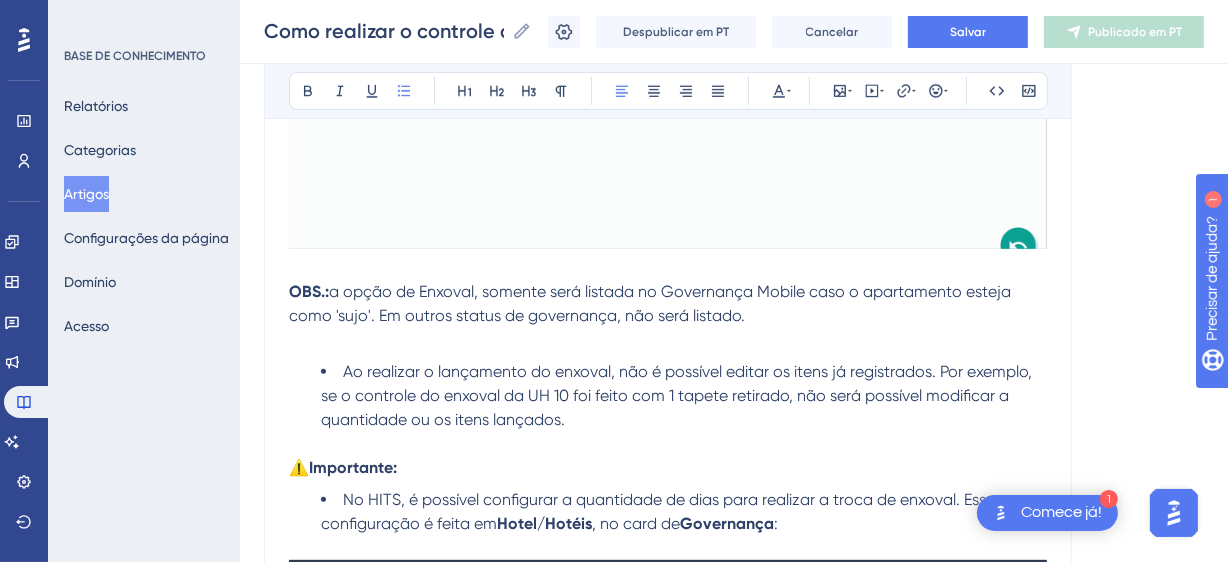 click on "Ao realizar o lançamento do enxoval, não é possível editar os itens já registrados. Por exemplo, se o controle do enxoval da UH 10 foi feito com 1 tapete retirado, não será possível modificar a quantidade ou os itens lançados." at bounding box center [678, 395] 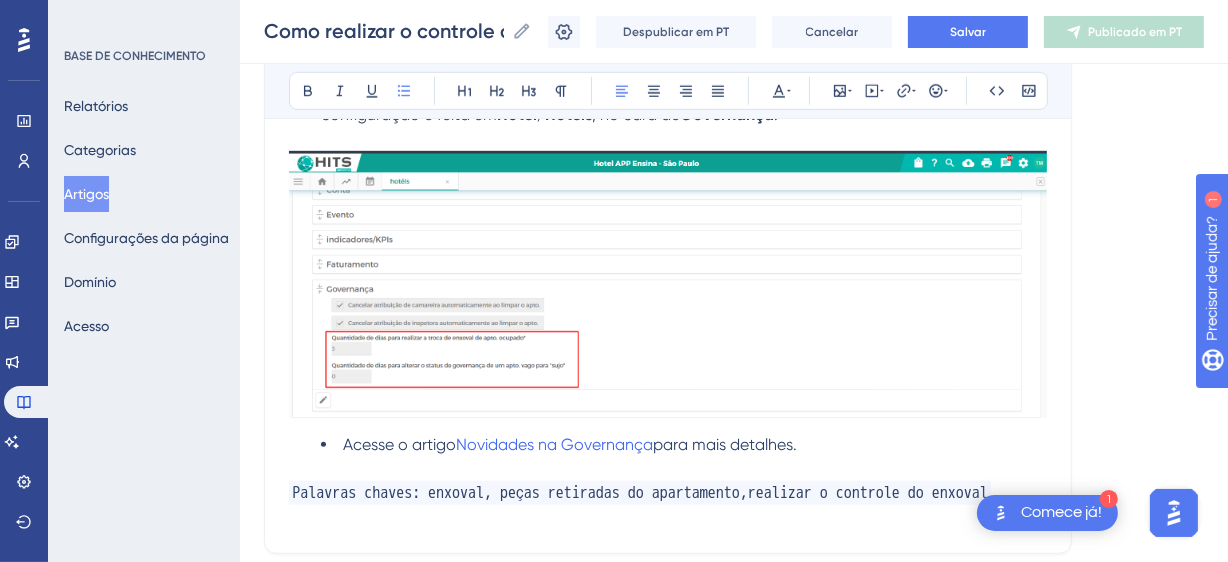 scroll, scrollTop: 739, scrollLeft: 0, axis: vertical 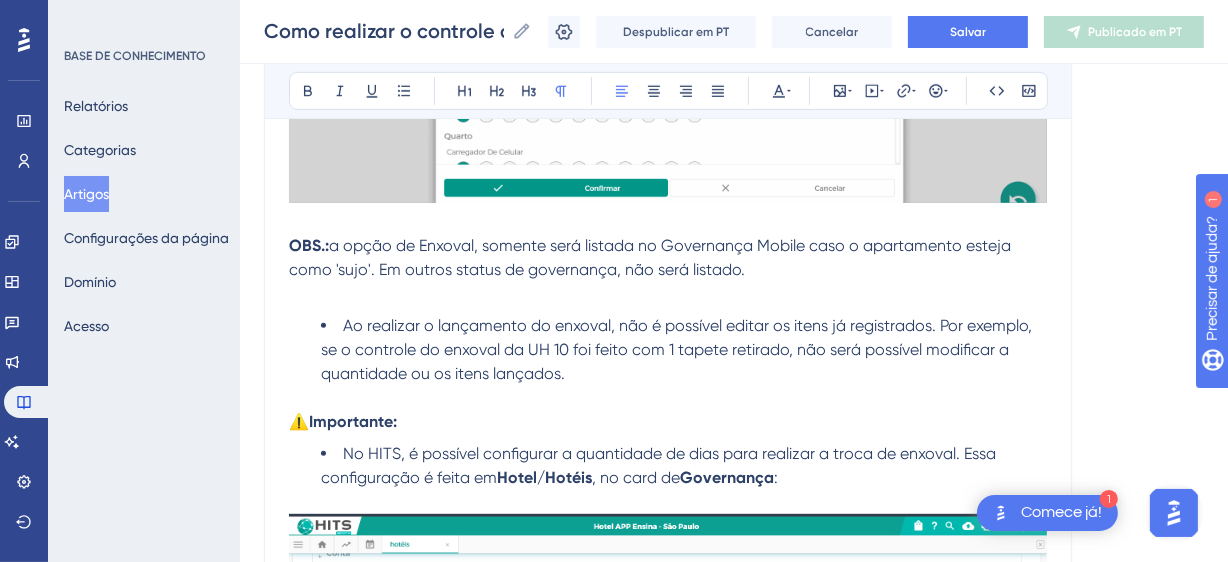 click on "a opção de Enxoval, somente será listada no Governança Mobile caso o apartamento esteja como 'sujo'. Em outros status de governança, não será listado." at bounding box center [652, 257] 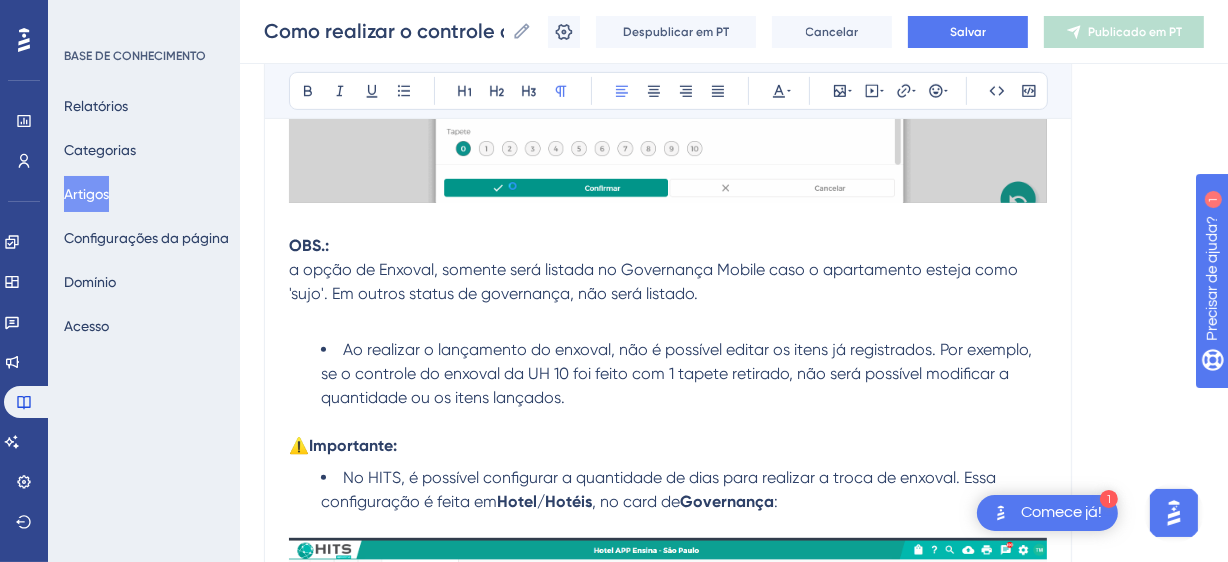 click on "a opção de Enxoval, somente será listada no Governança Mobile caso o apartamento esteja como 'sujo'. Em outros status de governança, não será listado." at bounding box center (655, 281) 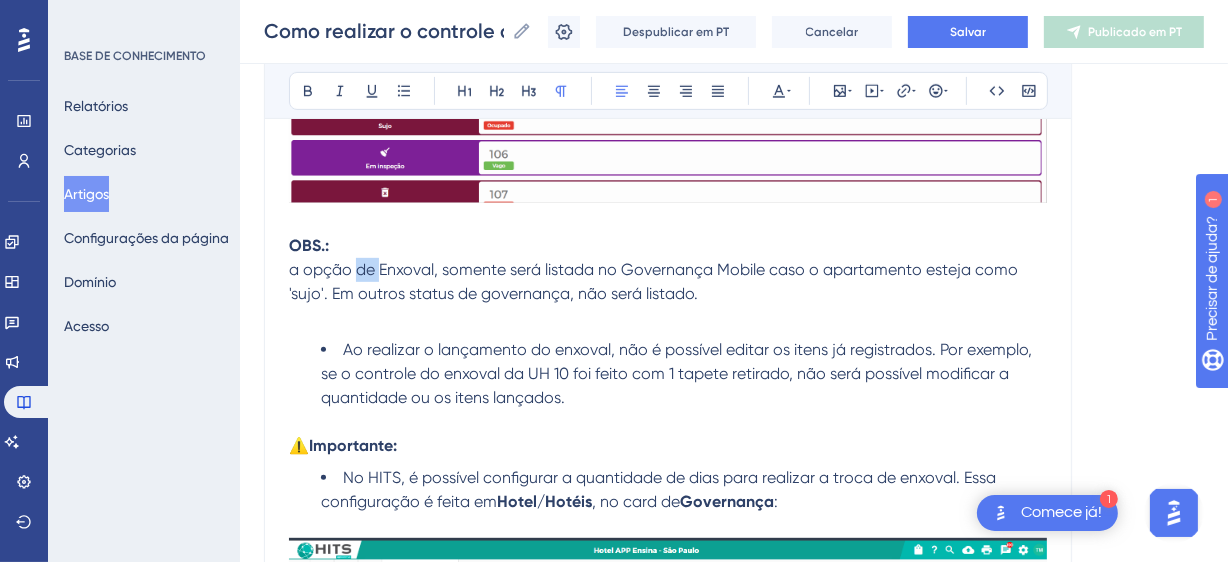 click on "a opção de Enxoval, somente será listada no Governança Mobile caso o apartamento esteja como 'sujo'. Em outros status de governança, não será listado." at bounding box center [668, 282] 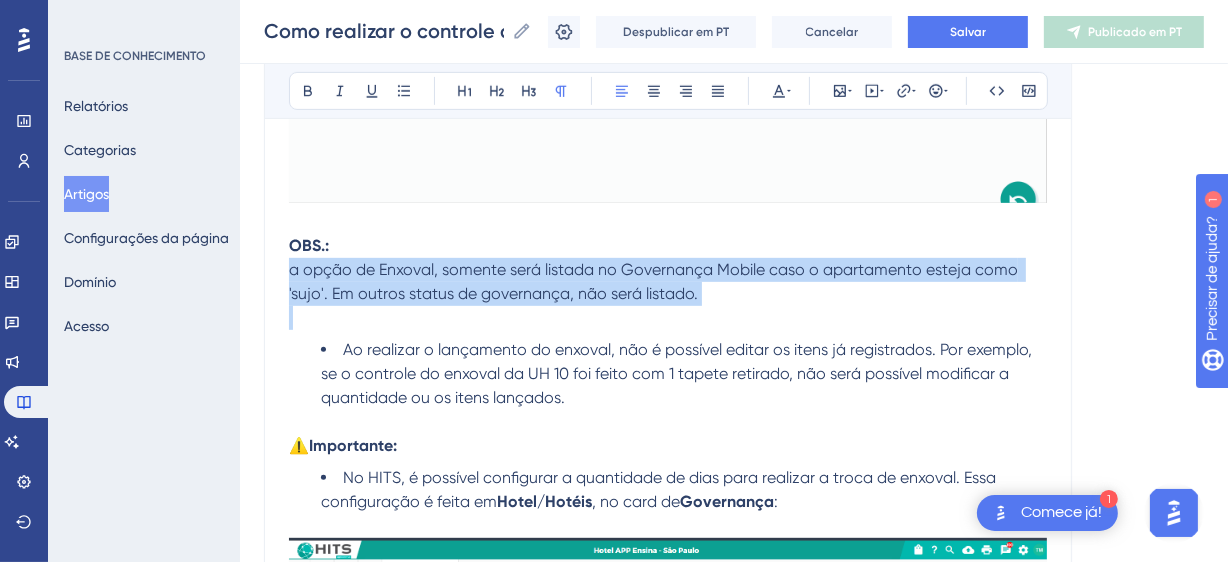 click on "a opção de Enxoval, somente será listada no Governança Mobile caso o apartamento esteja como 'sujo'. Em outros status de governança, não será listado." at bounding box center [668, 282] 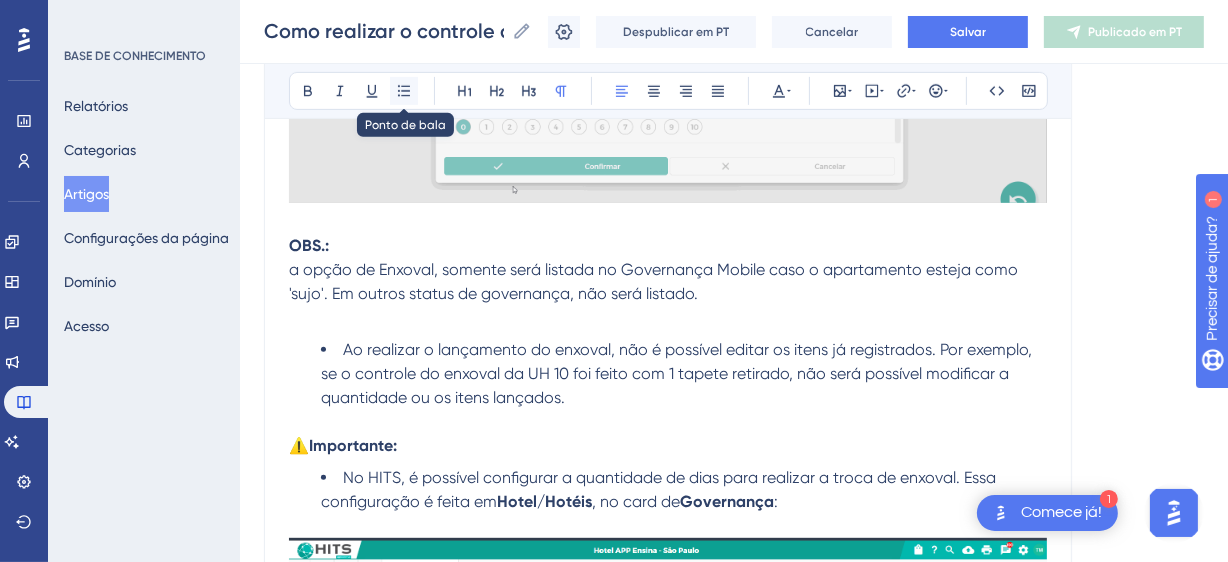 click at bounding box center [404, 91] 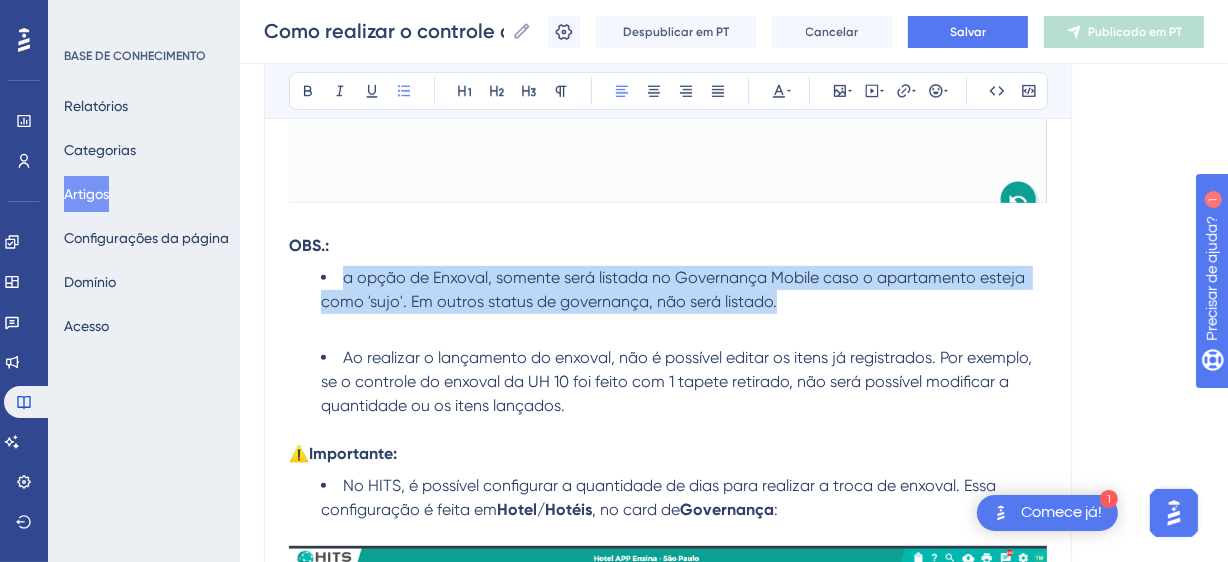 click on "a opção de Enxoval, somente será listada no Governança Mobile caso o apartamento esteja como 'sujo'. Em outros status de governança, não será listado." at bounding box center (675, 289) 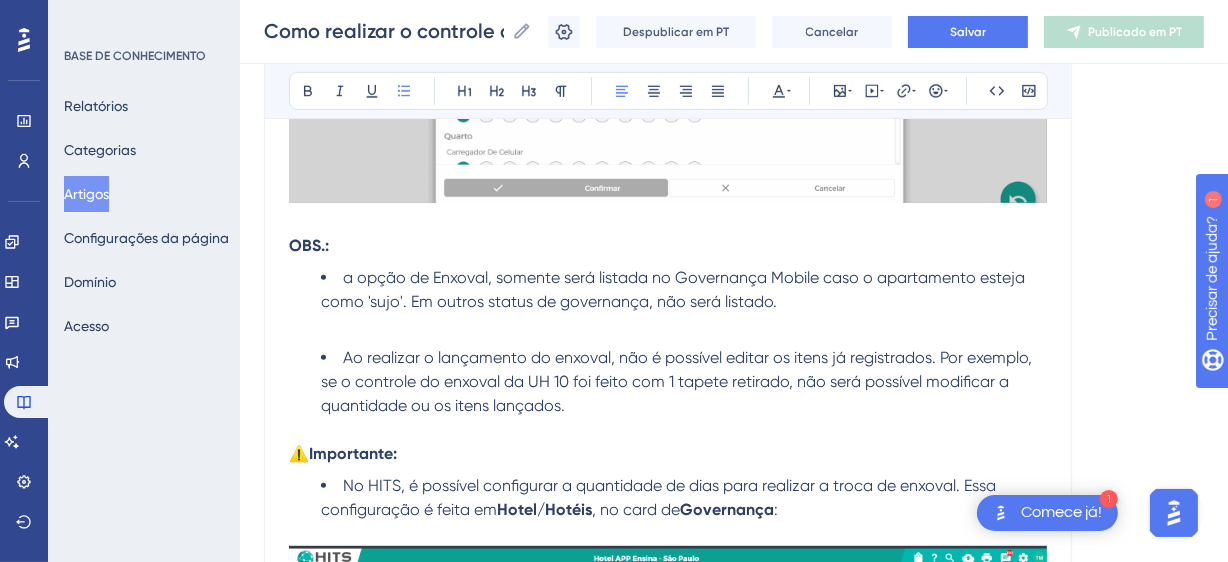 click on "a opção de Enxoval, somente será listada no Governança Mobile caso o apartamento esteja como 'sujo'. Em outros status de governança, não será listado." at bounding box center [675, 289] 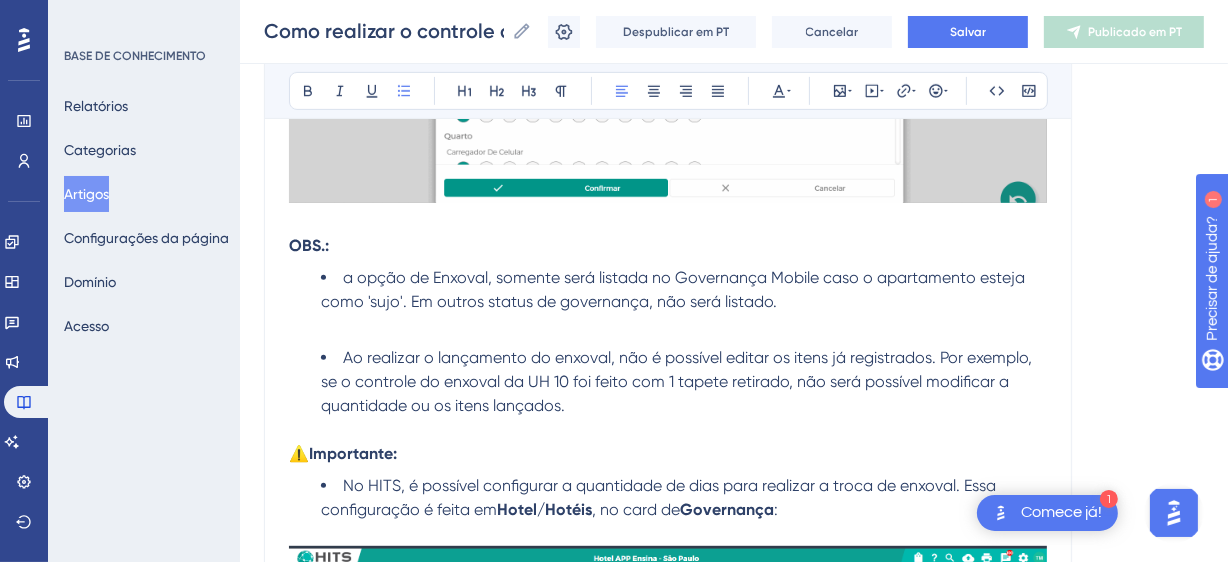 click at bounding box center [668, 326] 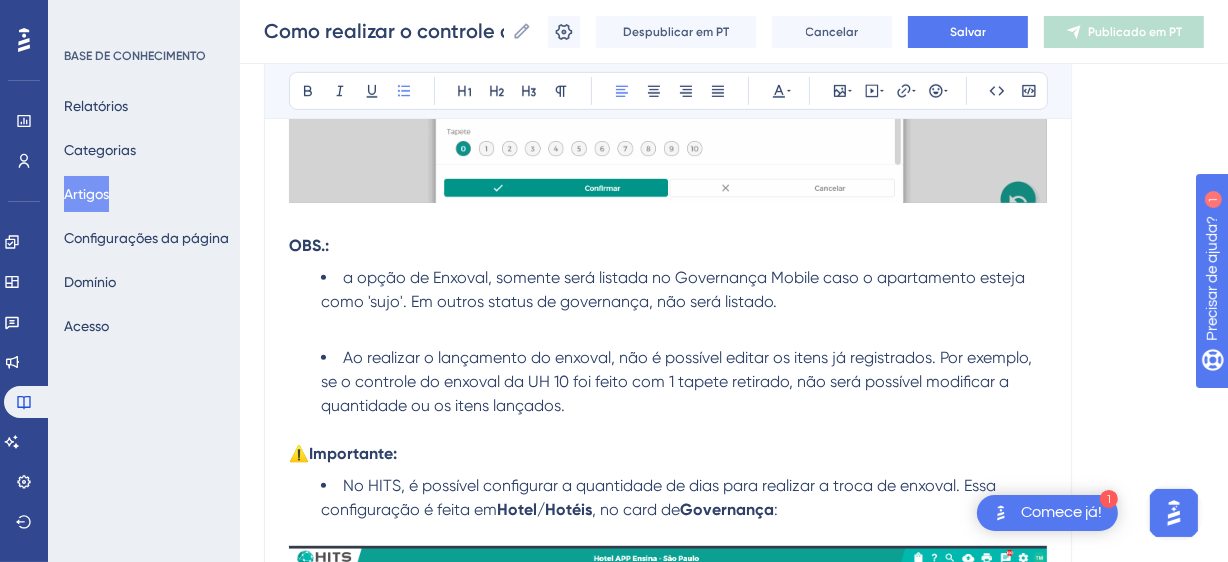 click on "a opção de Enxoval, somente será listada no Governança Mobile caso o apartamento esteja como 'sujo'. Em outros status de governança, não será listado." at bounding box center (675, 289) 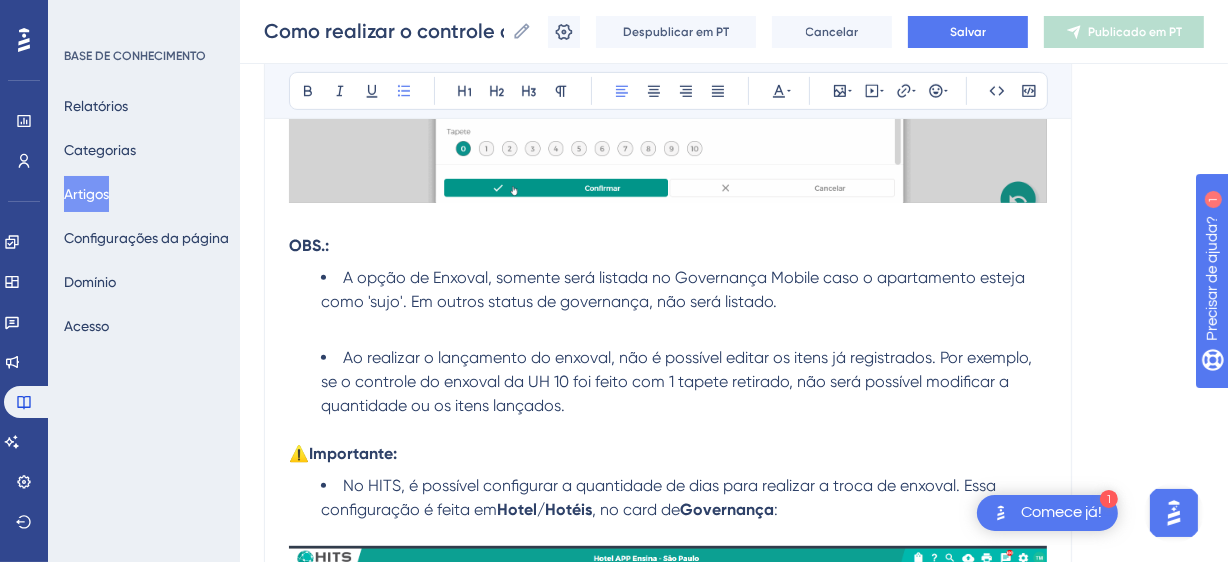 click at bounding box center (668, 326) 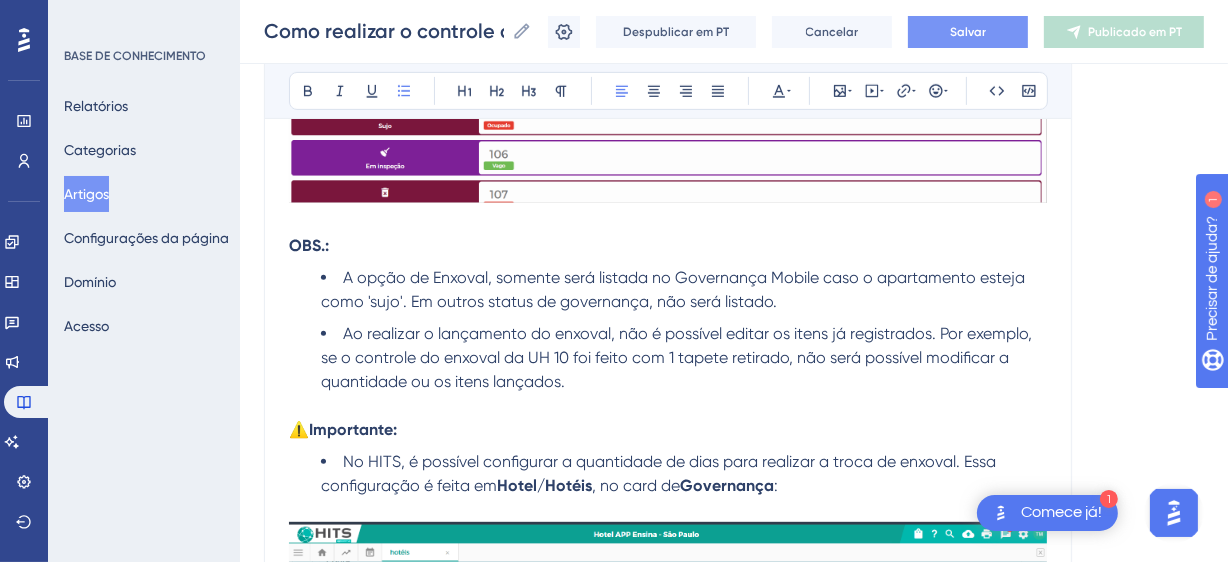 click on "Salvar" at bounding box center (968, 32) 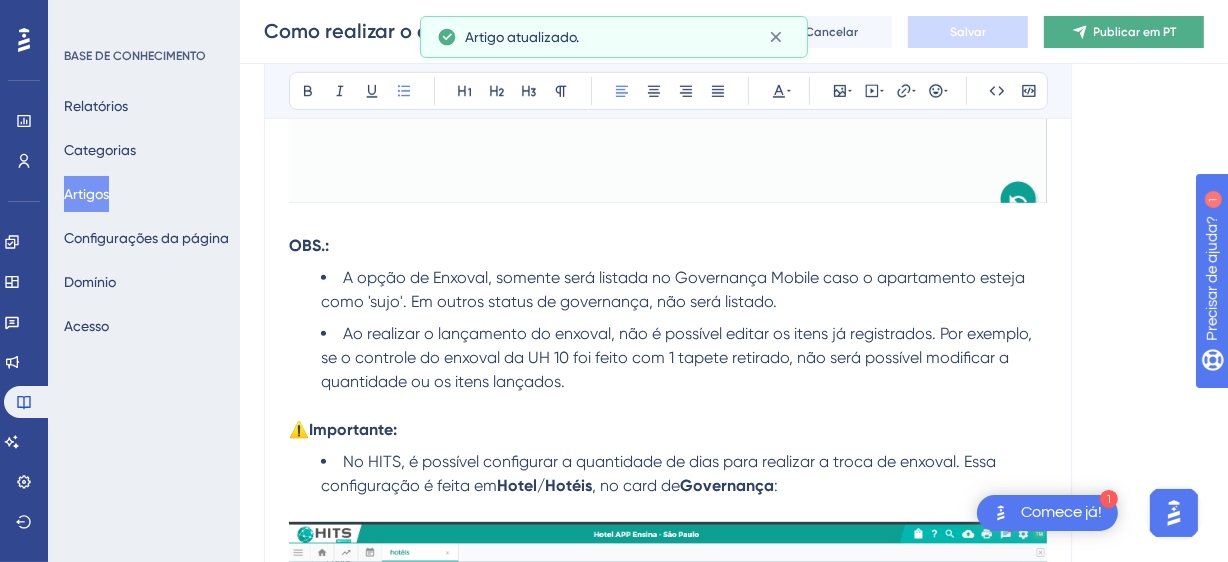 click on "Publicar em PT" at bounding box center [1135, 32] 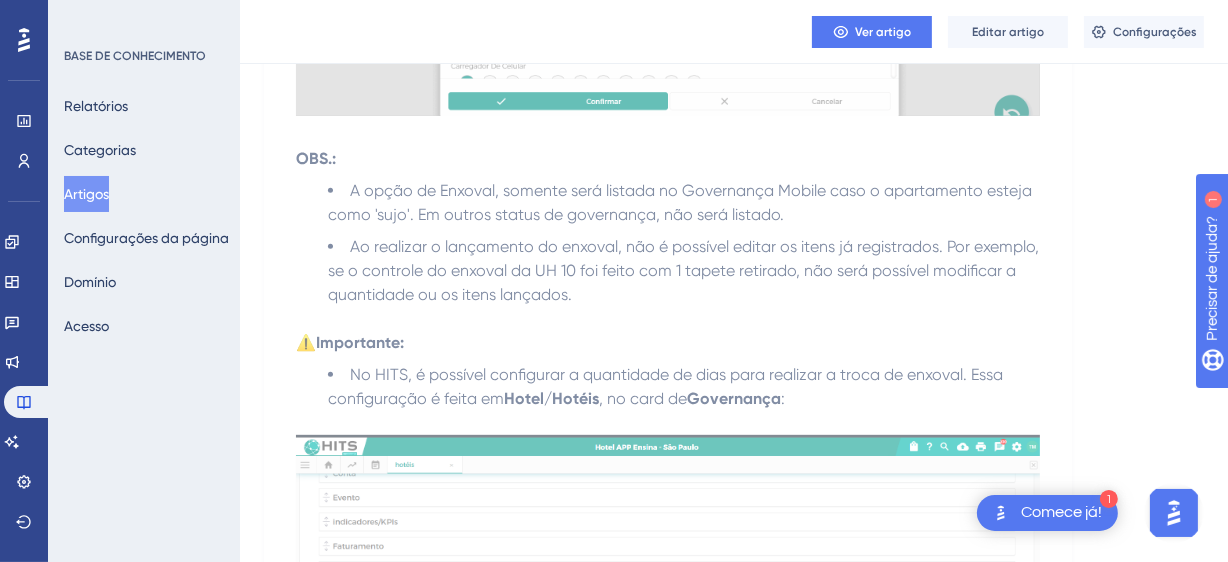 click on "Artigos" at bounding box center [86, 194] 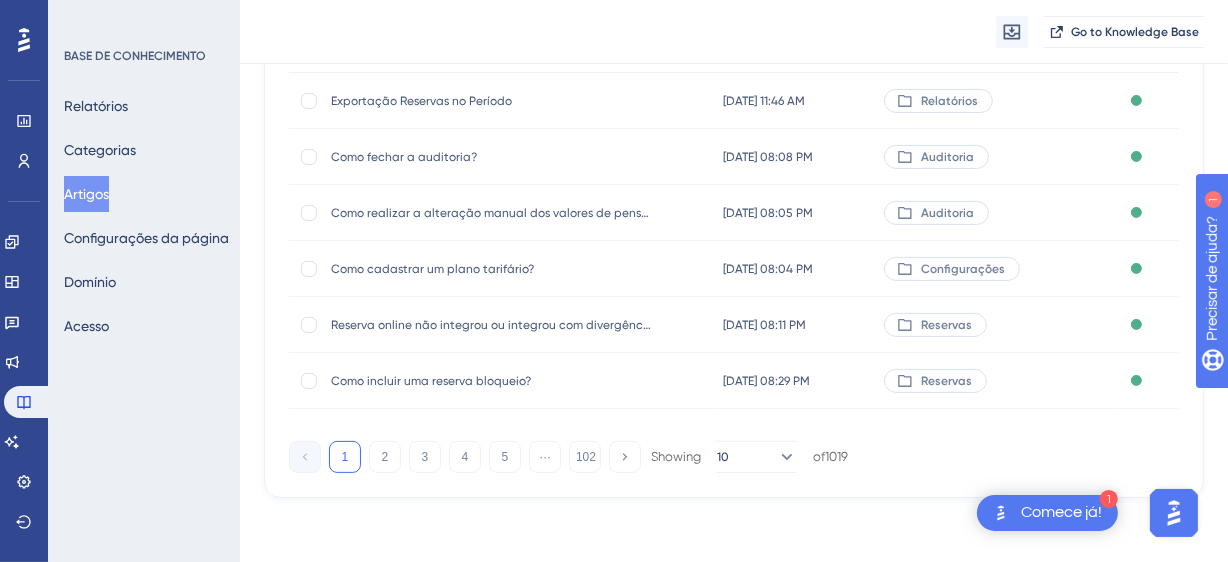 scroll, scrollTop: 0, scrollLeft: 0, axis: both 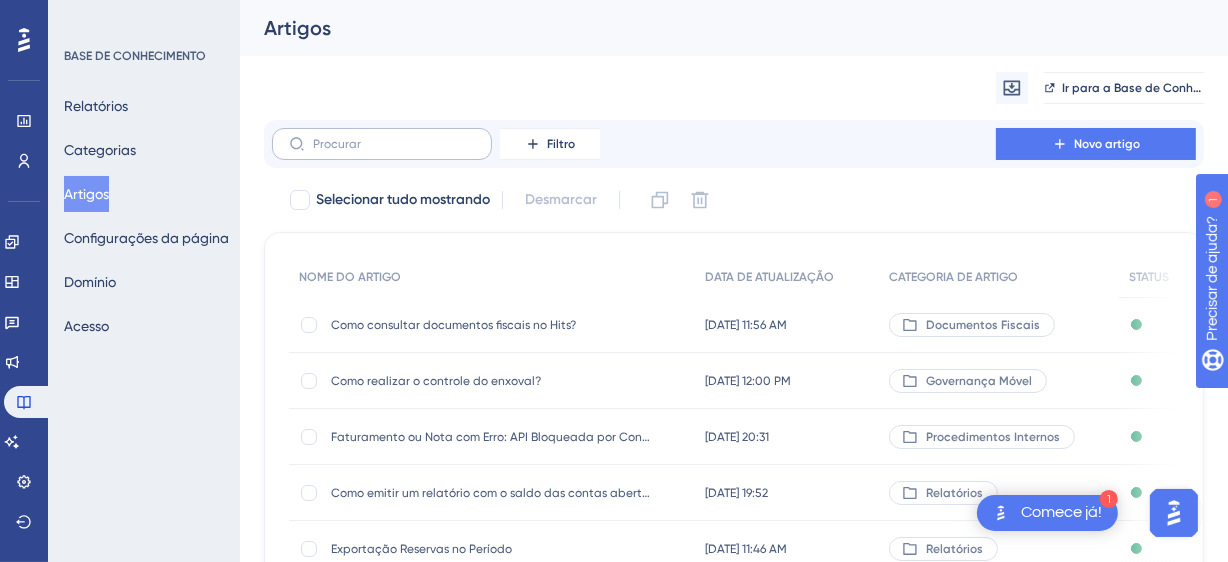 click at bounding box center (382, 144) 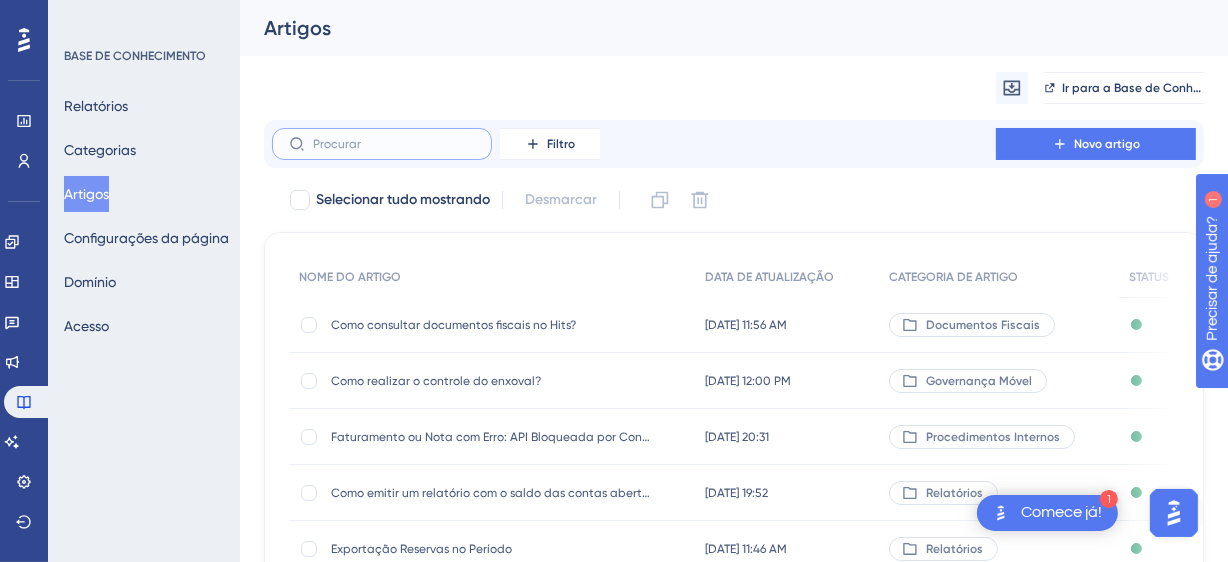 click at bounding box center [394, 144] 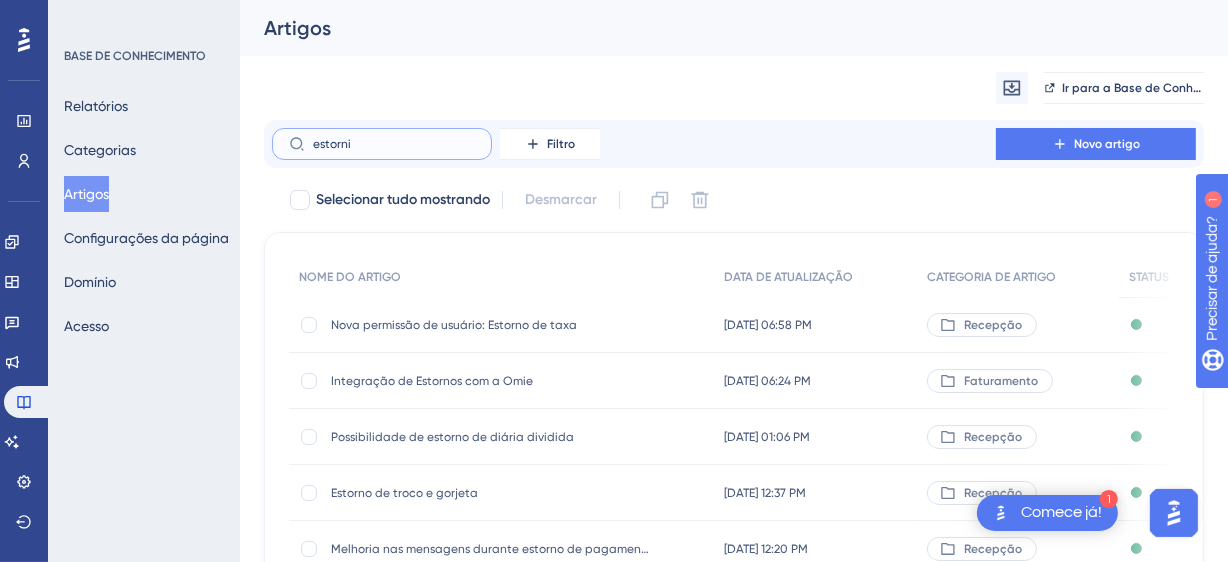 type on "estornio" 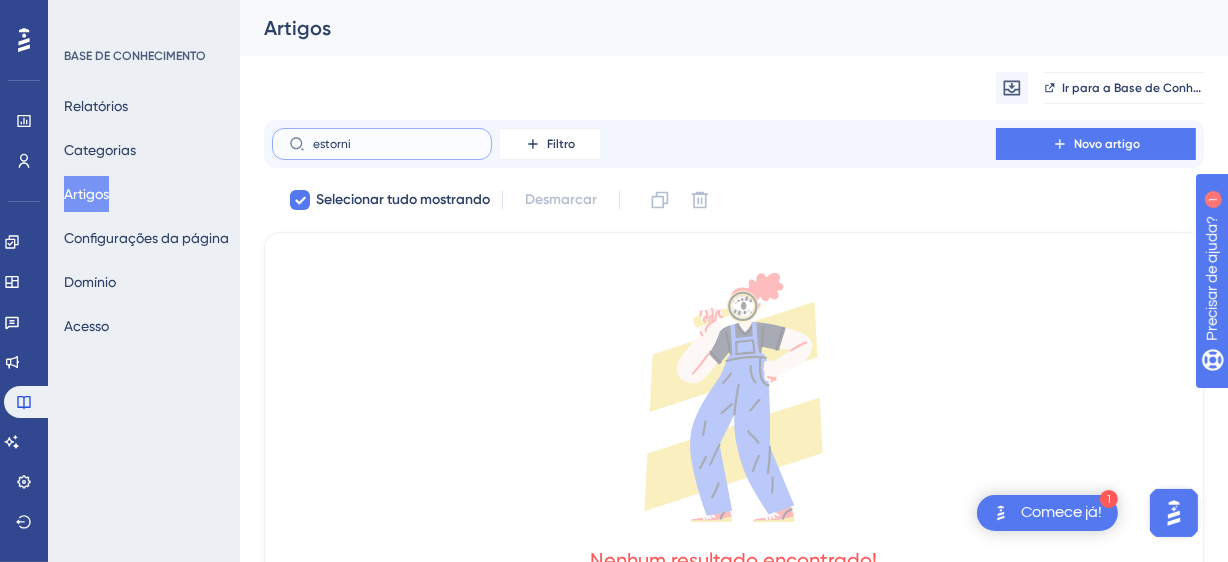 click on "estorni" at bounding box center [394, 144] 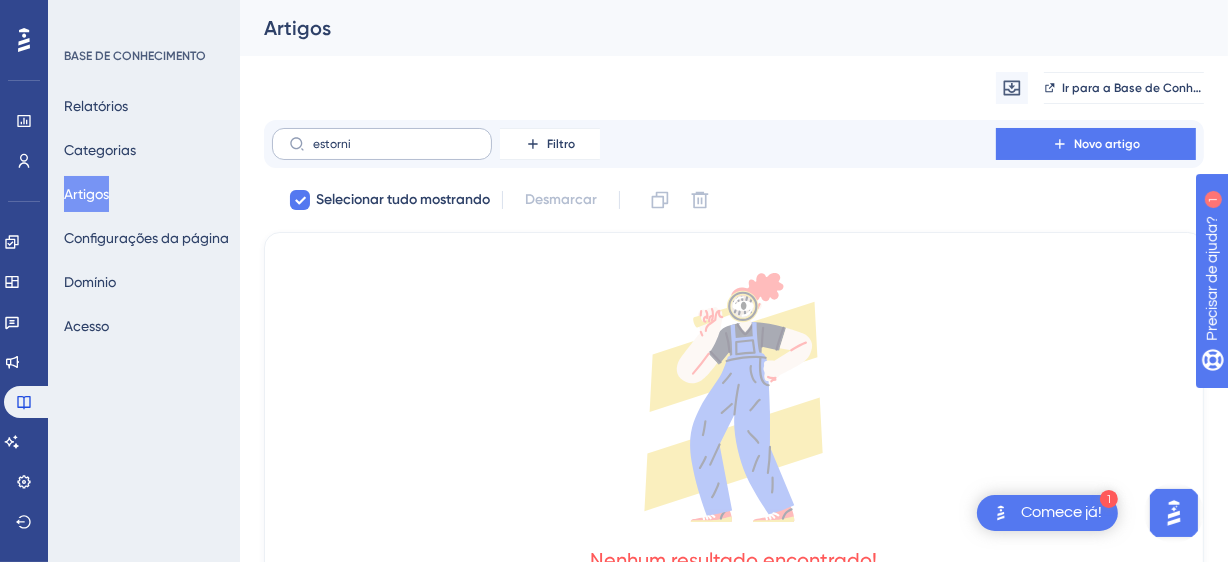 click on "estorni" at bounding box center (382, 144) 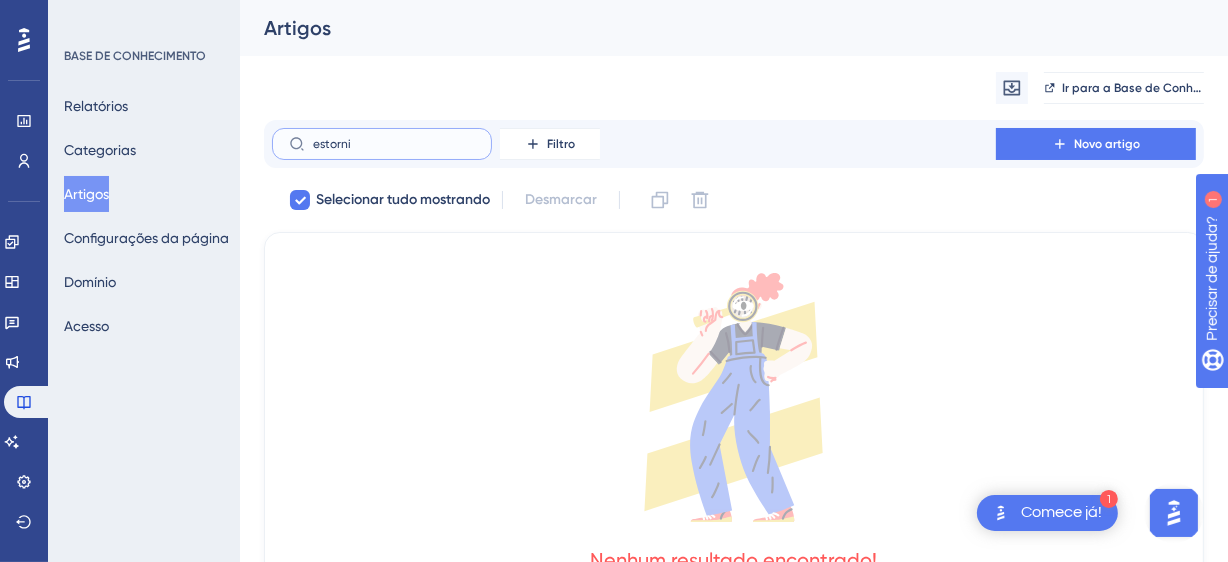 click on "estorni" at bounding box center (394, 144) 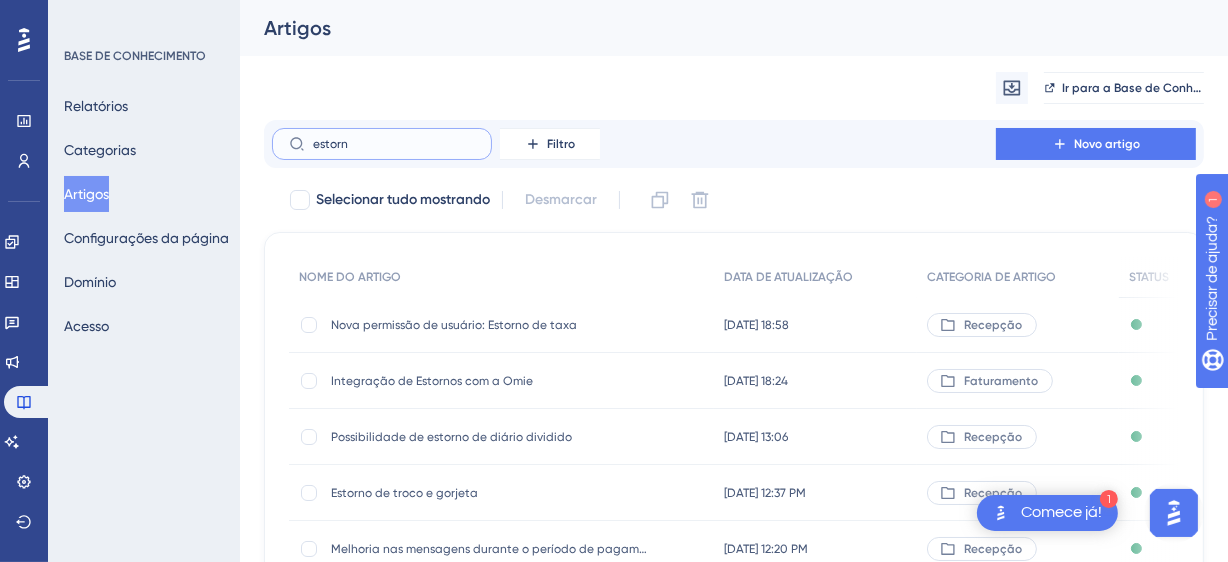 scroll, scrollTop: 363, scrollLeft: 0, axis: vertical 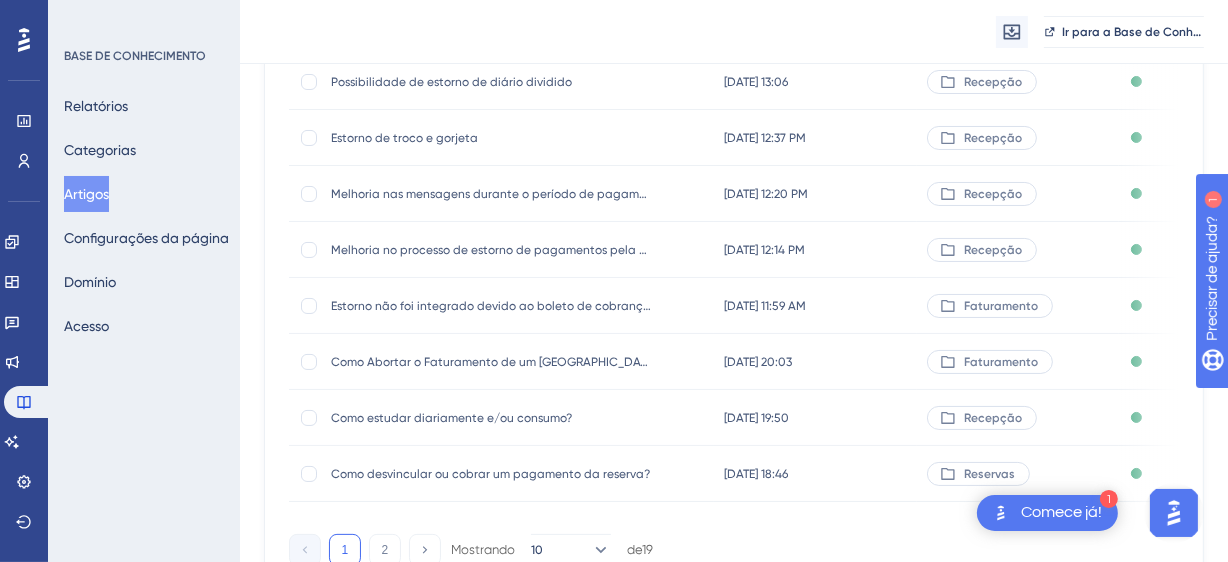type on "estorn" 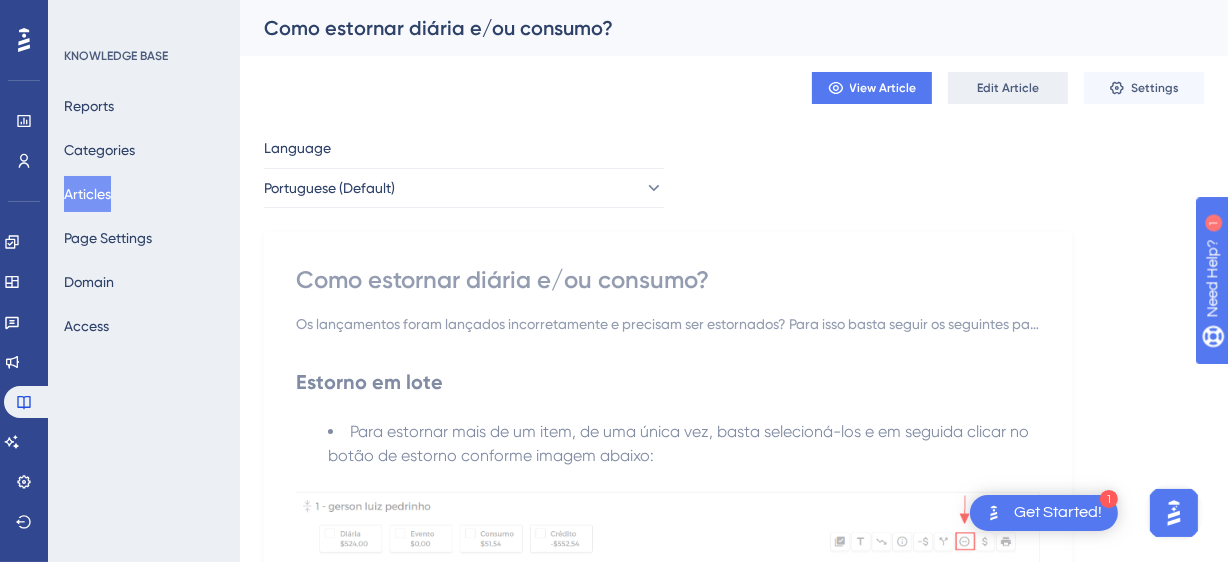 click on "Edit Article" at bounding box center (1008, 88) 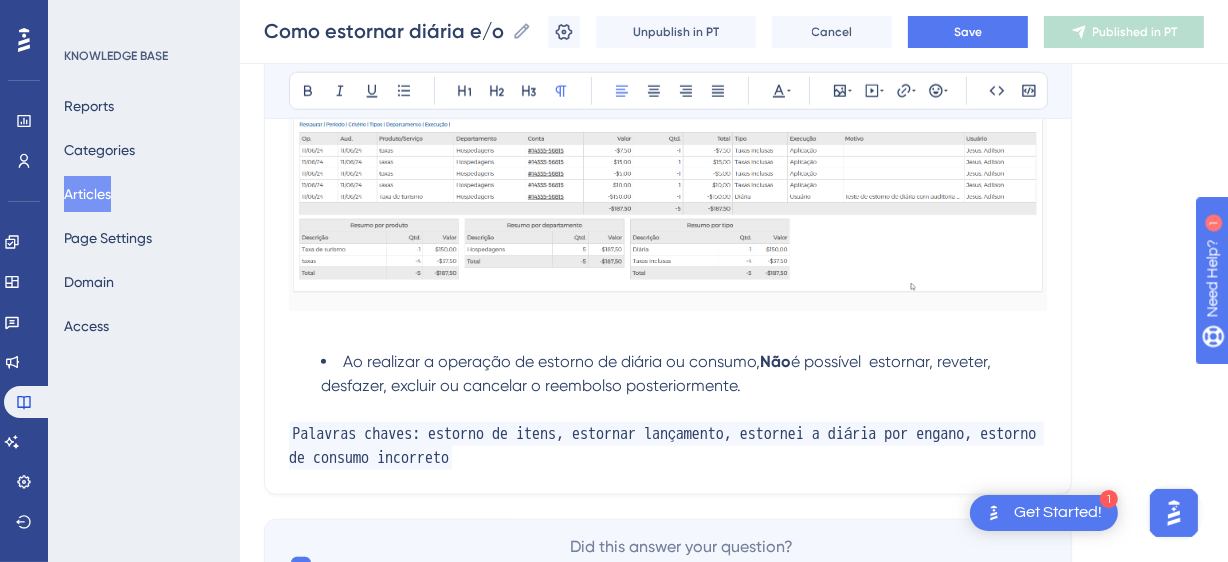 scroll, scrollTop: 2034, scrollLeft: 0, axis: vertical 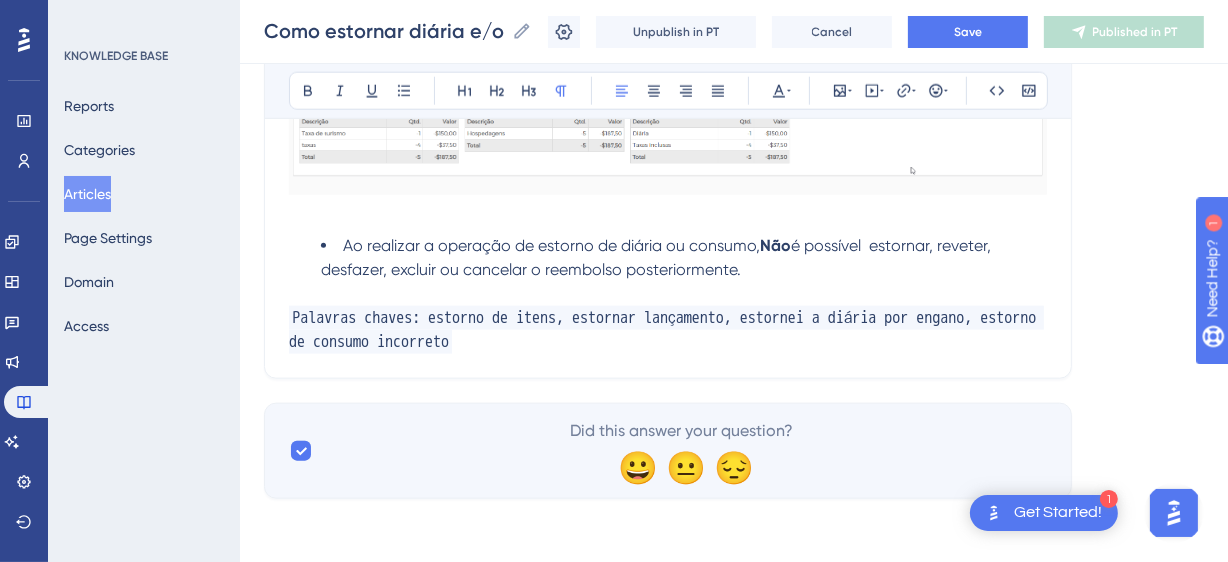click on "Palavras chaves: estorno de itens, estornar lançamento, estornei a diária por engano, estorno de consumo incorreto" at bounding box center (668, 330) 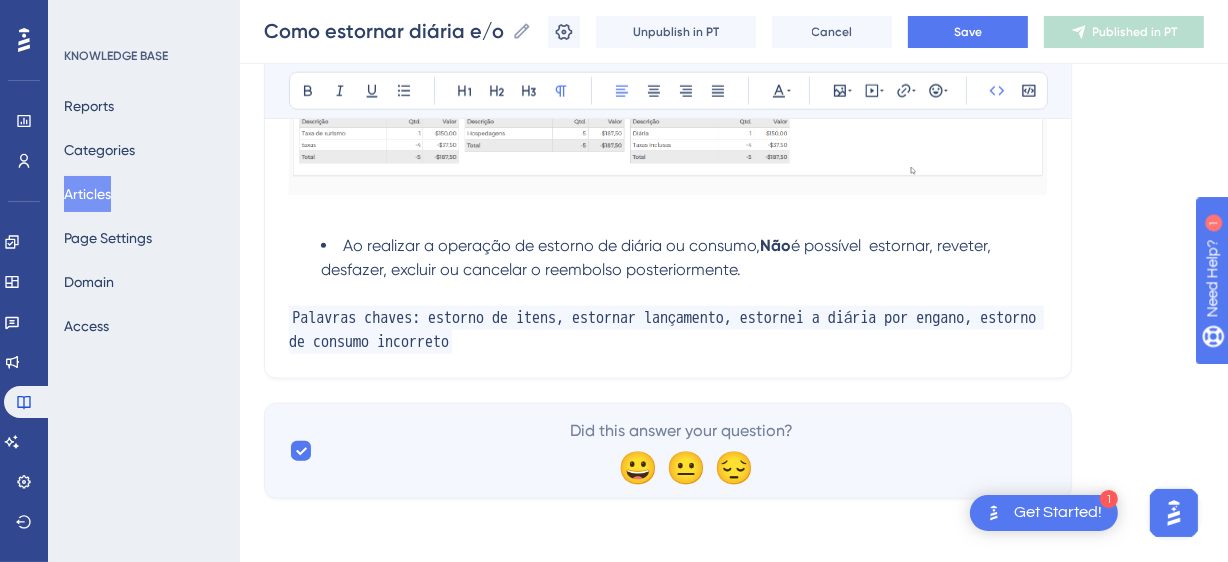 type 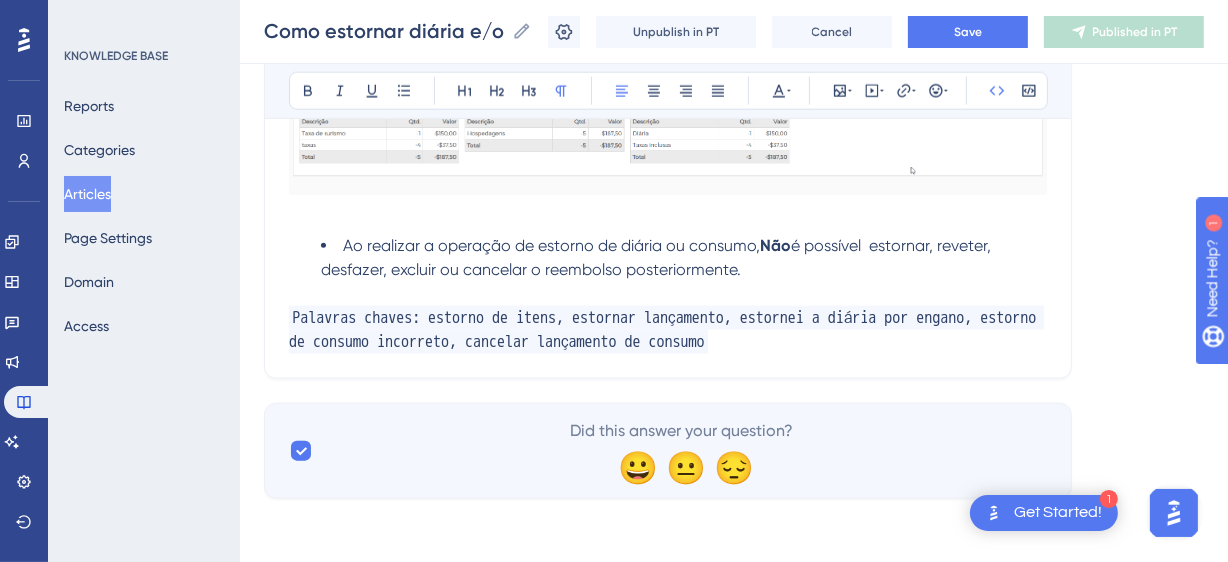 click on "Ao realizar a operação de estorno de diária ou consumo,  Não  é possível  estornar, reveter, desfazer, excluir ou cancelar o reembolso posteriormente." at bounding box center (684, 258) 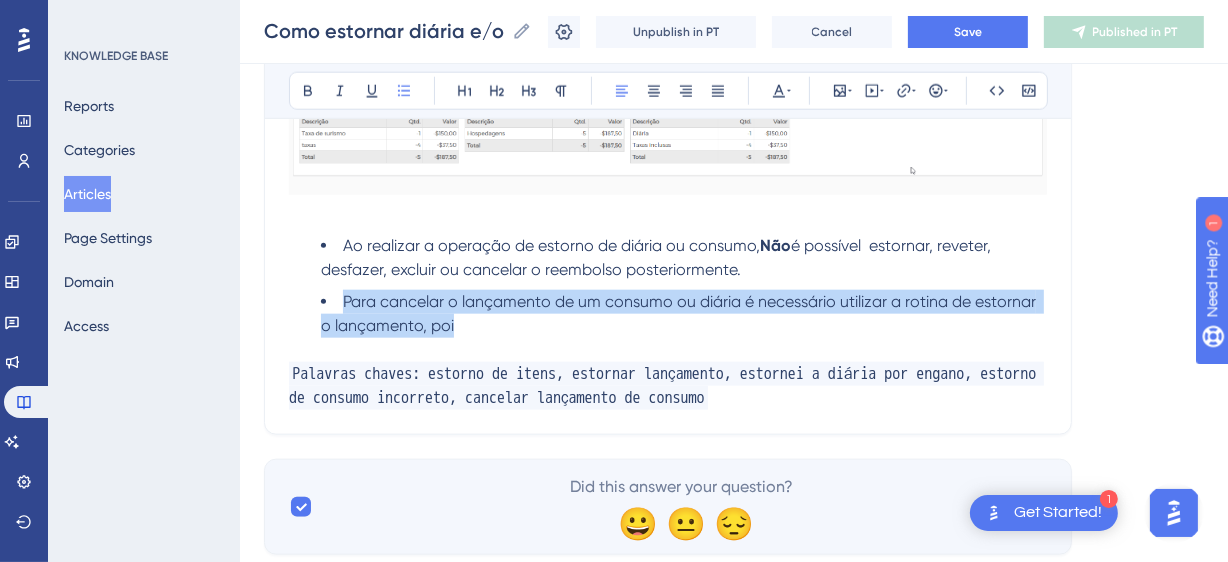 drag, startPoint x: 467, startPoint y: 326, endPoint x: 327, endPoint y: 306, distance: 141.42136 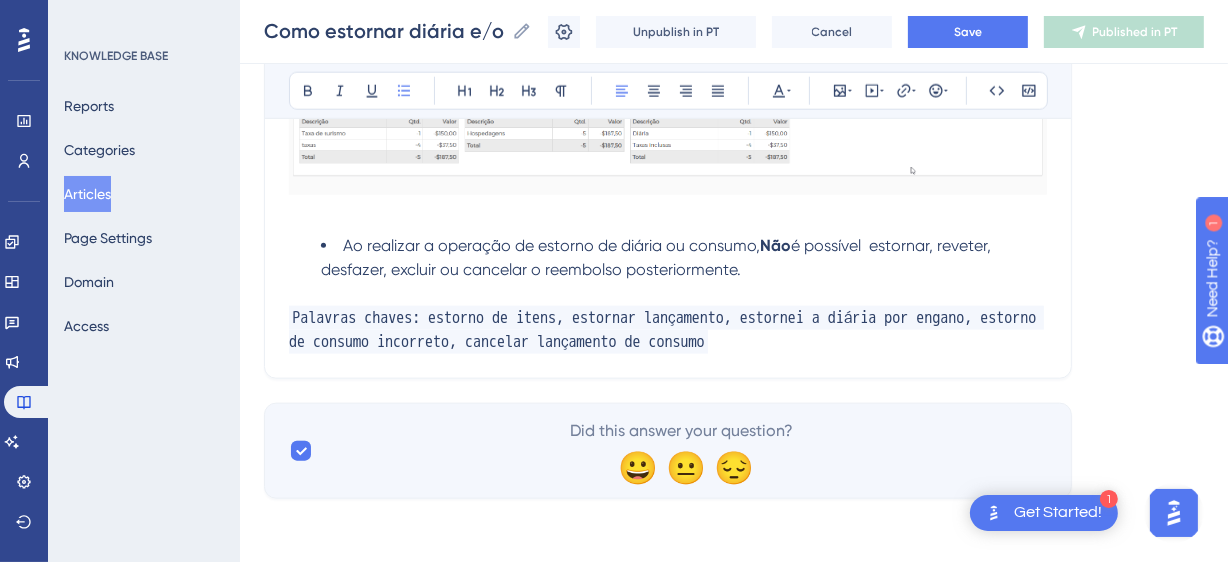 click on "Palavras chaves: estorno de itens, estornar lançamento, estornei a diária por engano, estorno de consumo incorreto, cancelar lançamento de consumo" at bounding box center (668, 330) 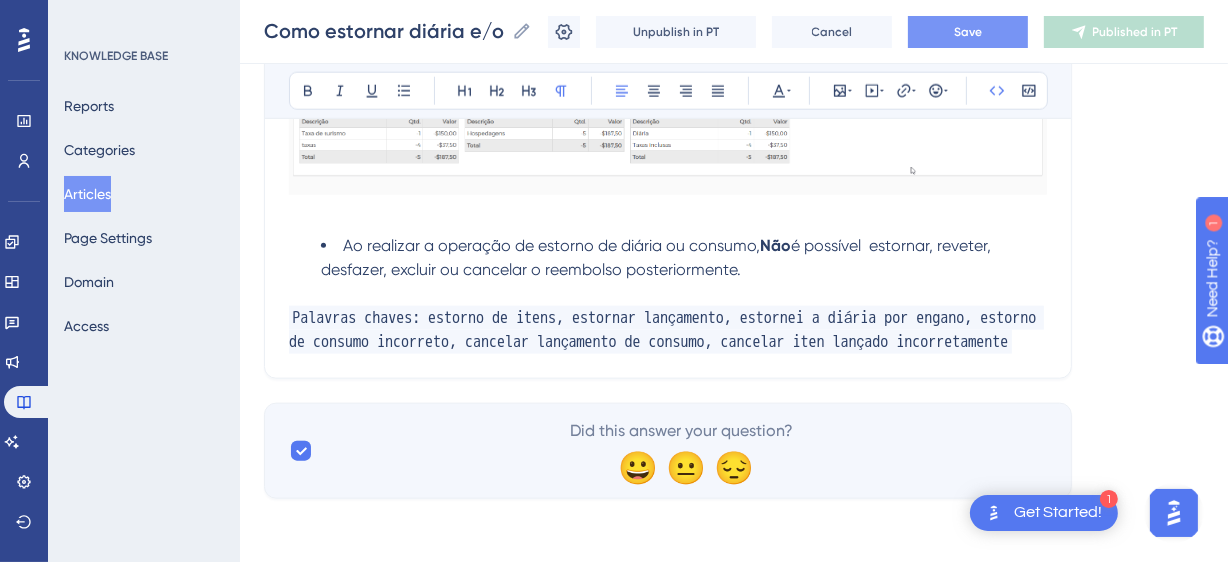 click on "Save" at bounding box center (968, 32) 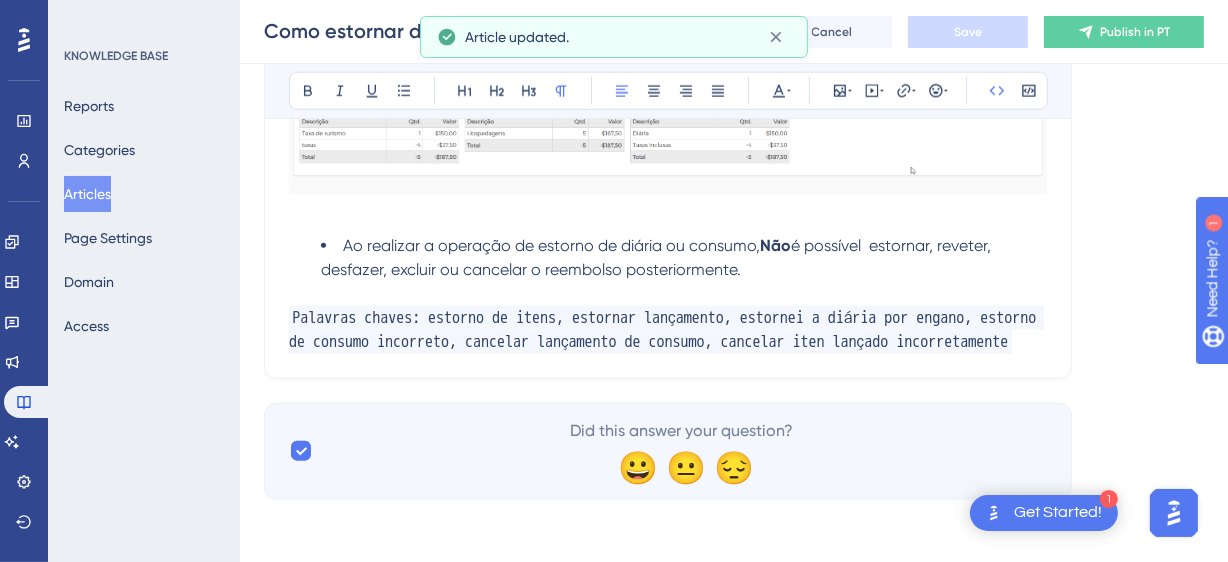 click on "Publish in PT" at bounding box center [1135, 32] 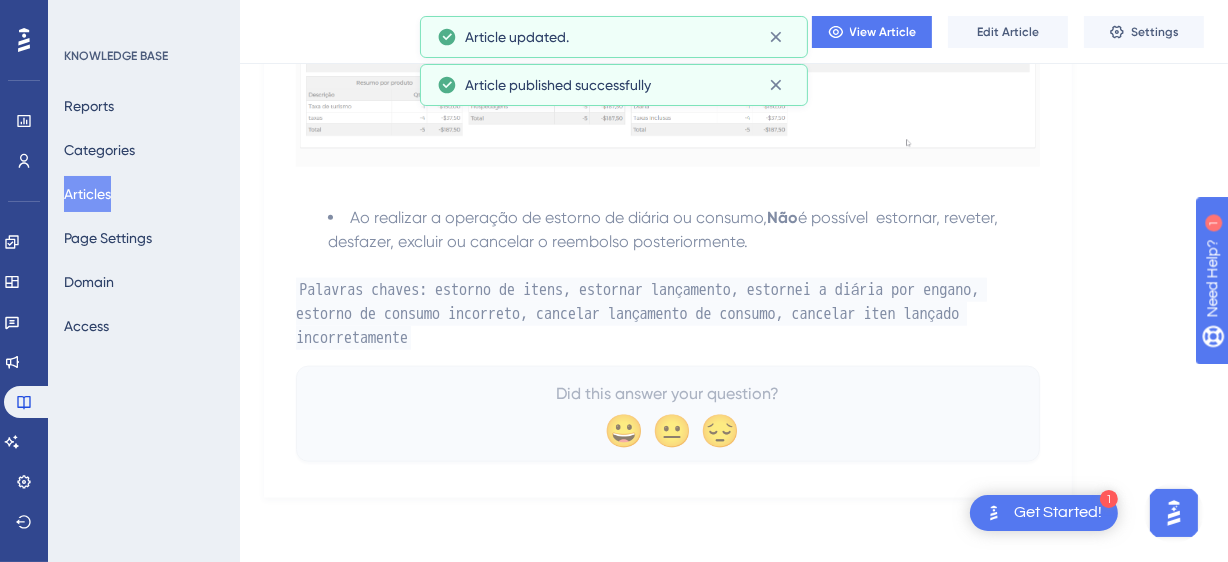 scroll, scrollTop: 1965, scrollLeft: 0, axis: vertical 